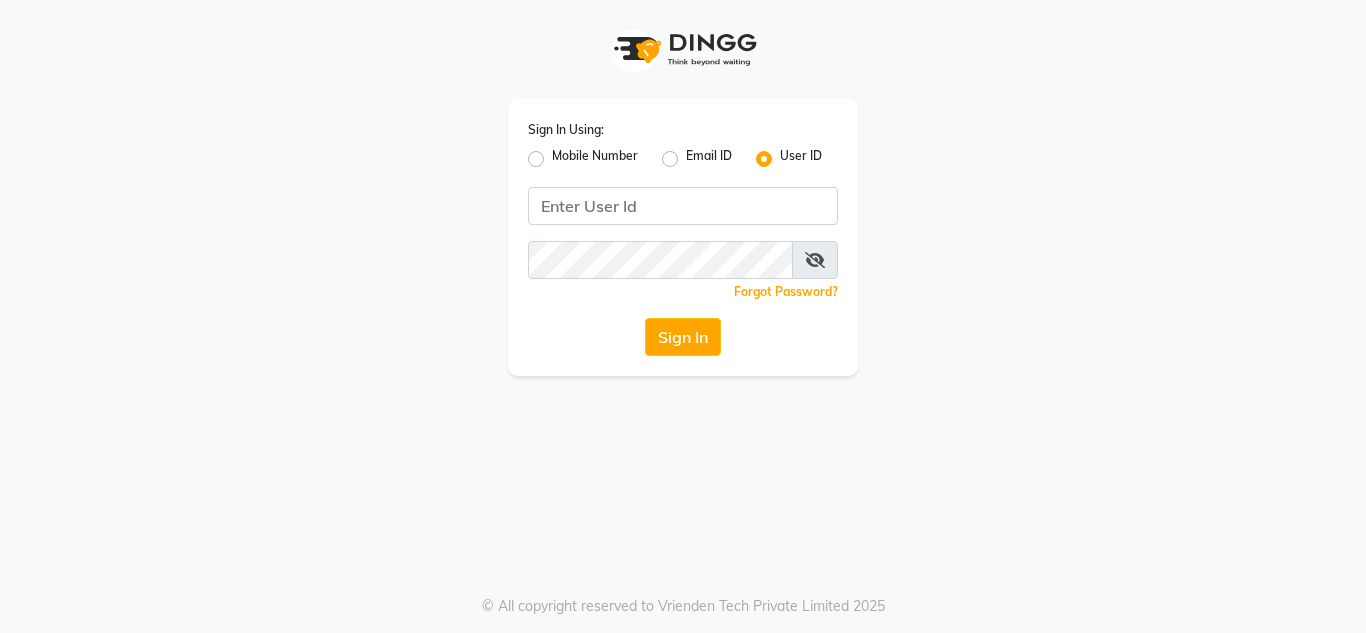 scroll, scrollTop: 0, scrollLeft: 0, axis: both 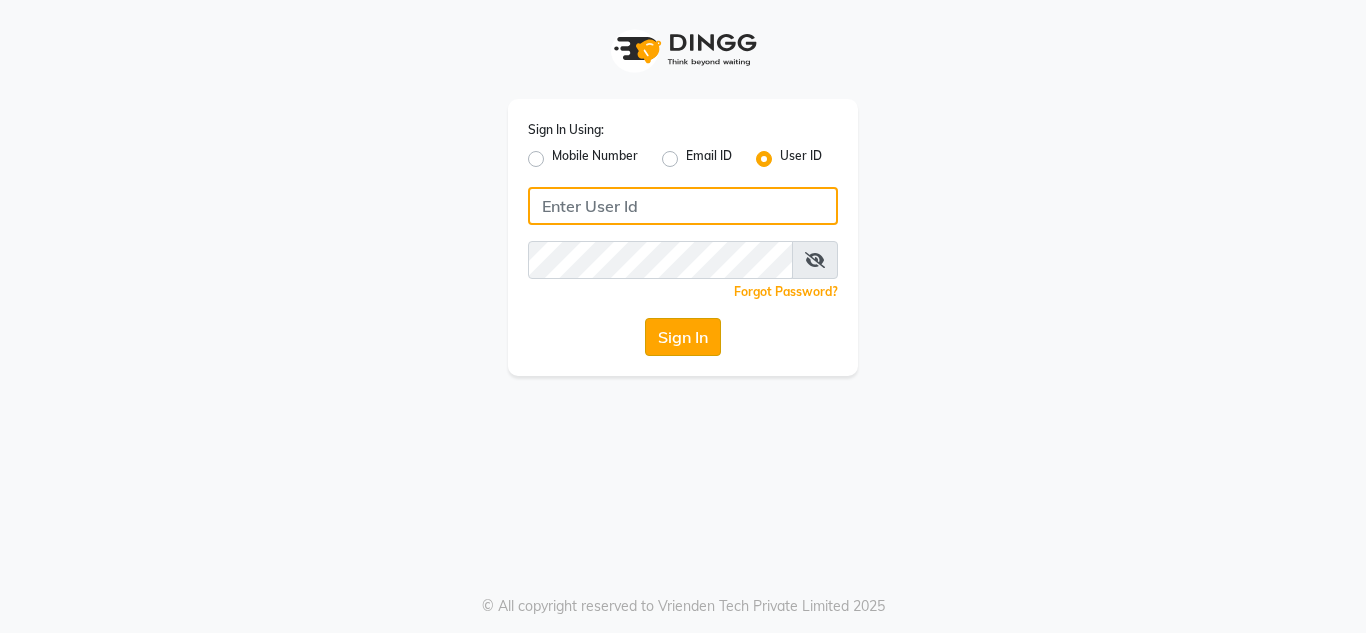 type on "richbit123" 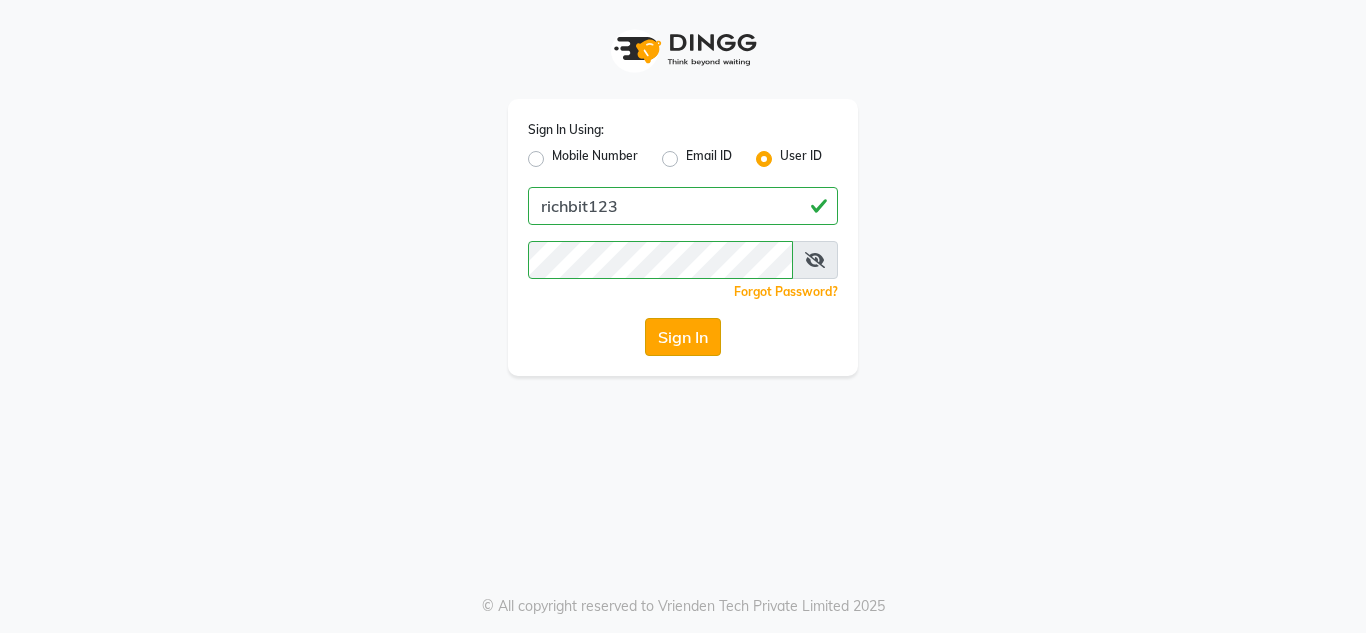 click on "Sign In" 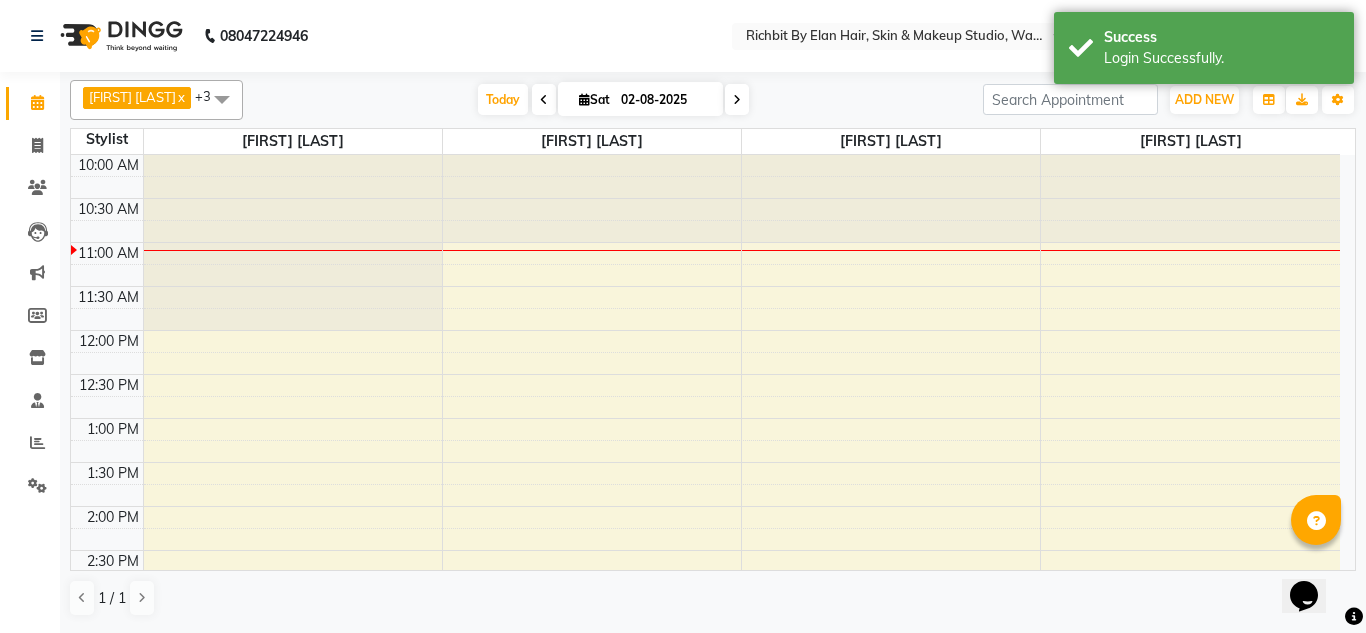 scroll, scrollTop: 0, scrollLeft: 0, axis: both 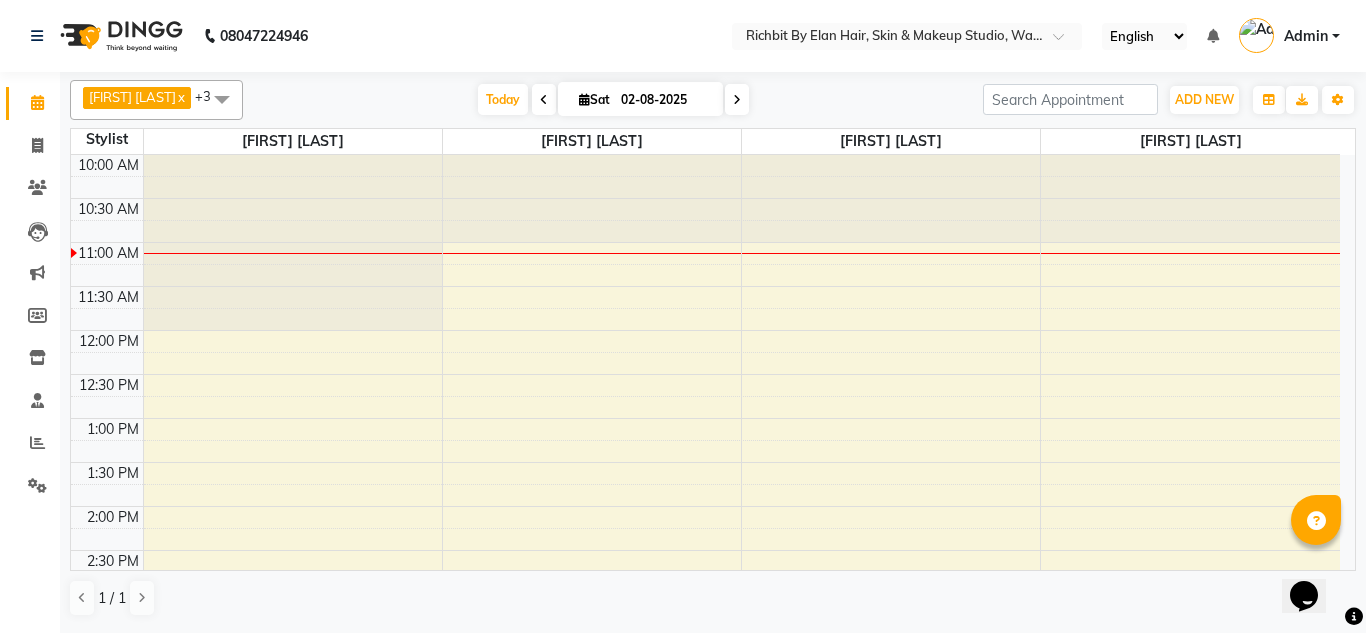 click at bounding box center (737, 100) 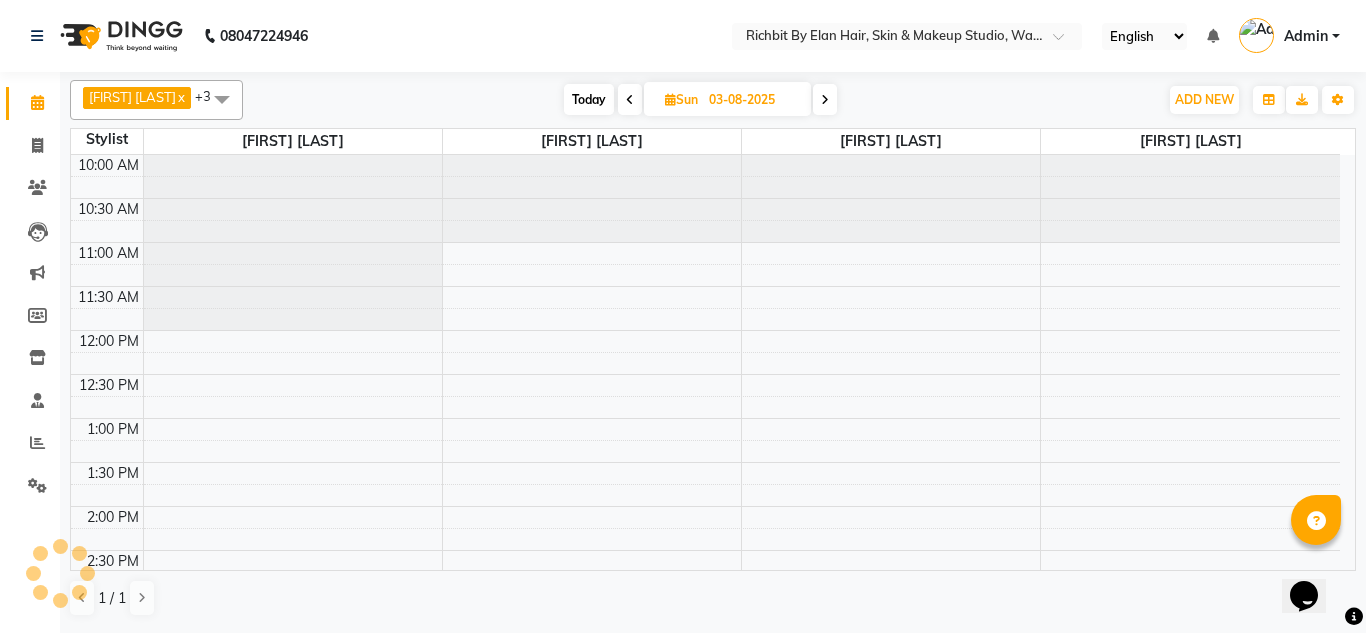 scroll, scrollTop: 89, scrollLeft: 0, axis: vertical 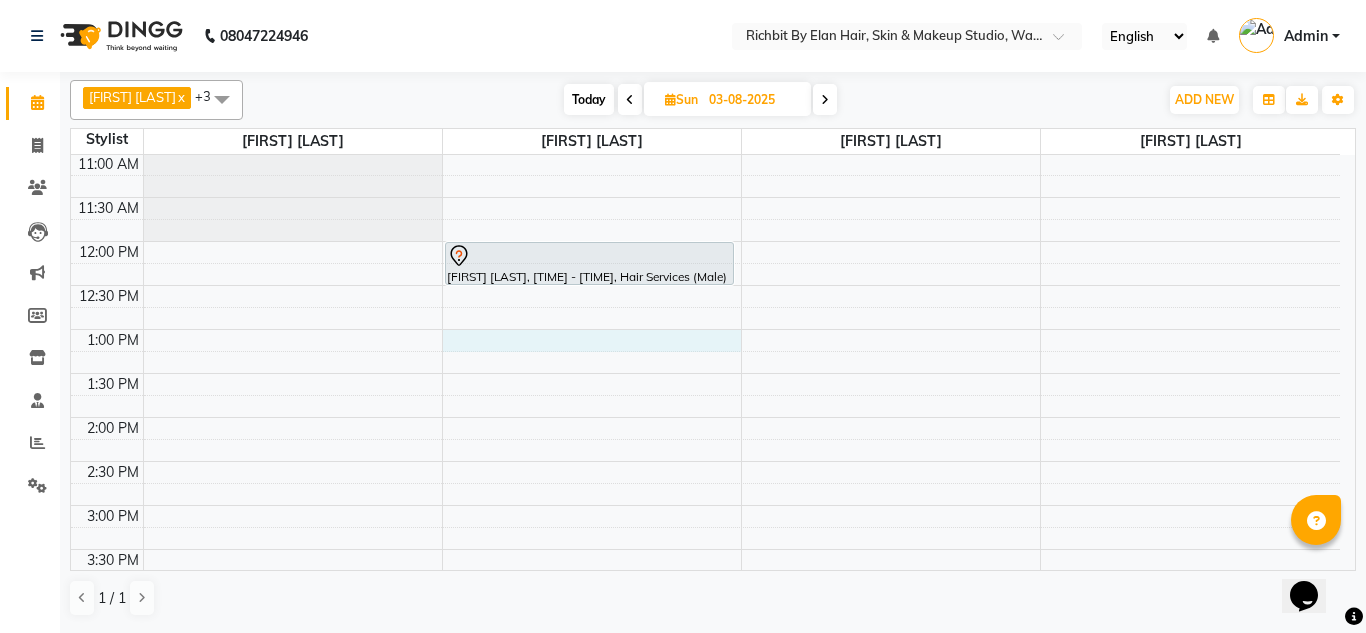 click on "10:00 AM 10:30 AM 11:00 AM 11:30 AM 12:00 PM 12:30 PM 1:00 PM 1:30 PM 2:00 PM 2:30 PM 3:00 PM 3:30 PM 4:00 PM 4:30 PM 5:00 PM 5:30 PM 6:00 PM 6:30 PM 7:00 PM 7:30 PM 8:00 PM 8:30 PM 9:00 PM 9:30 PM             [FIRST] [LAST], [TIME] - [TIME], Hair Services (Male) - Hair Cut (Male)" at bounding box center [705, 593] 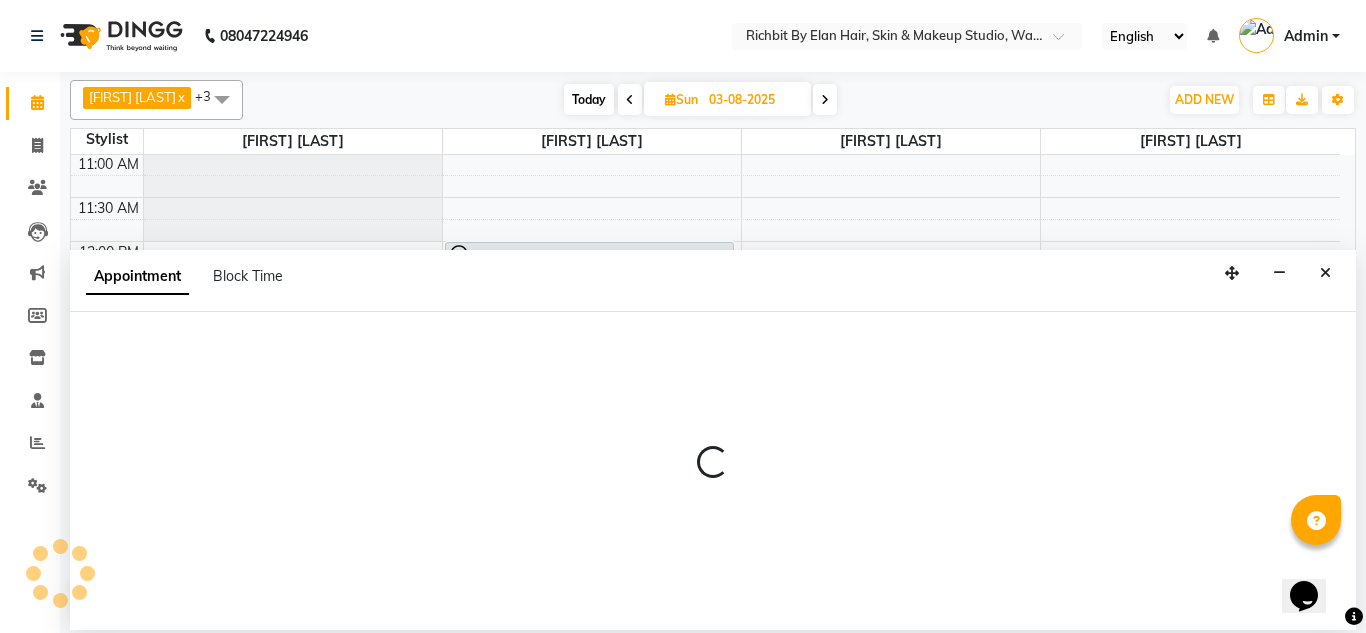 select on "39151" 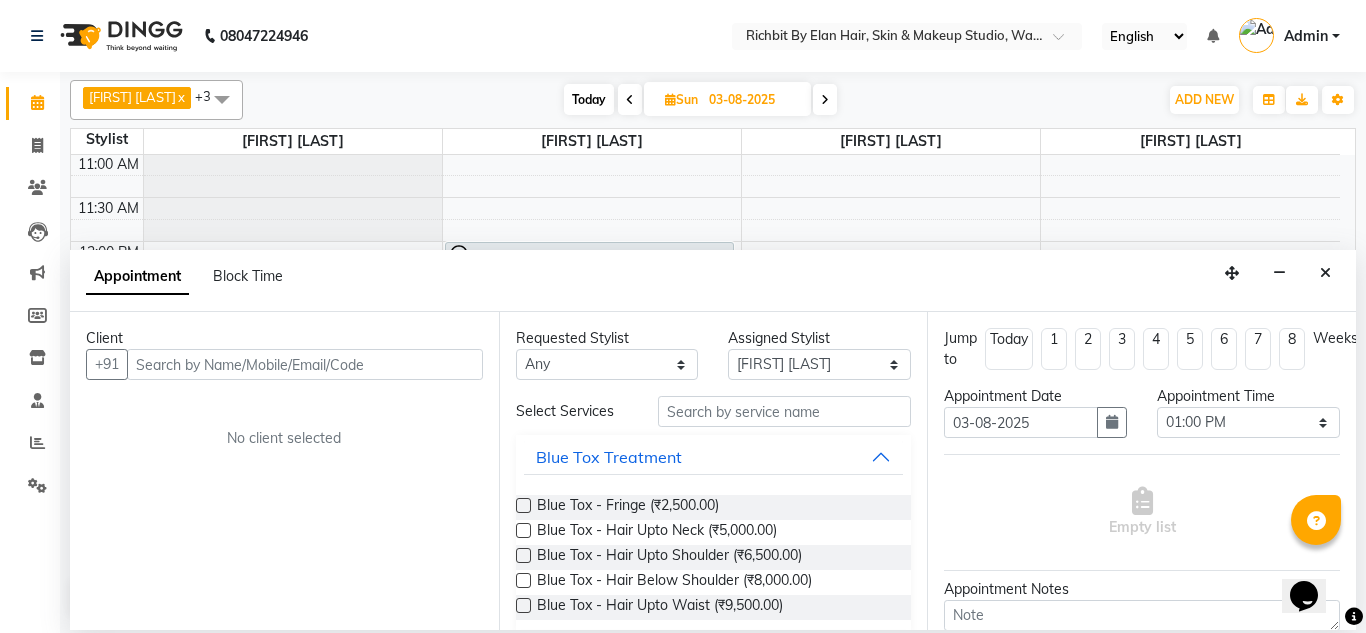 click at bounding box center [305, 364] 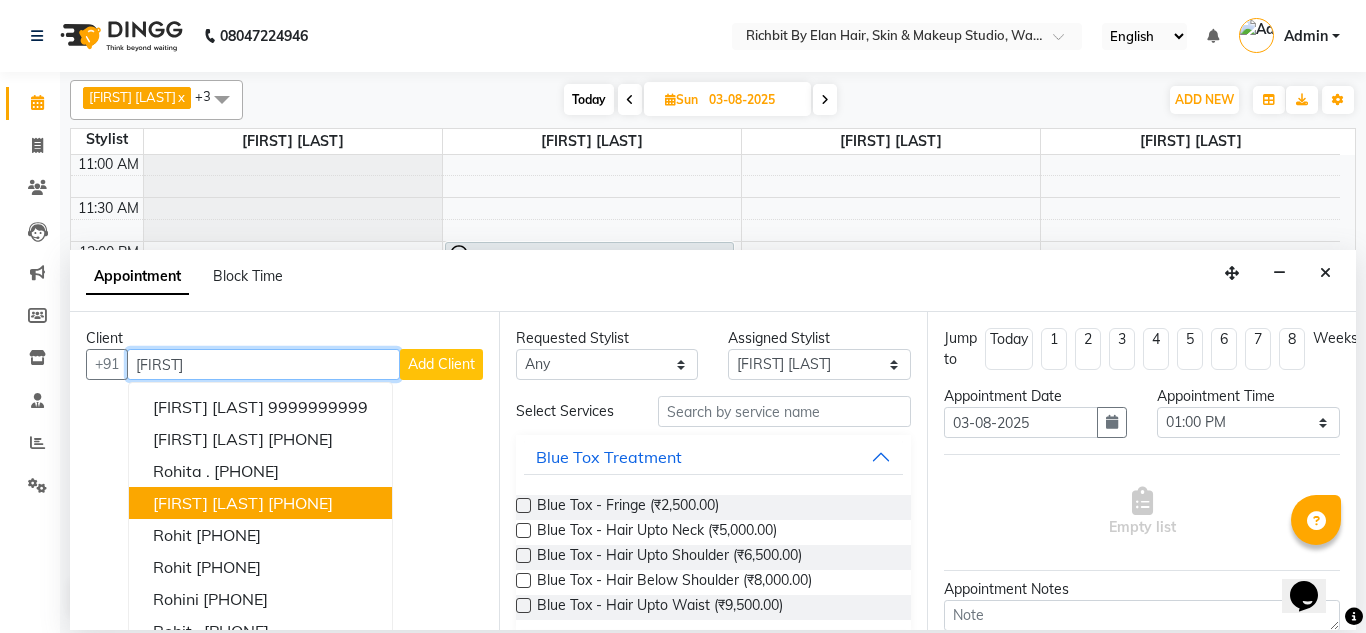click on "[FIRST] [LAST]" at bounding box center [208, 503] 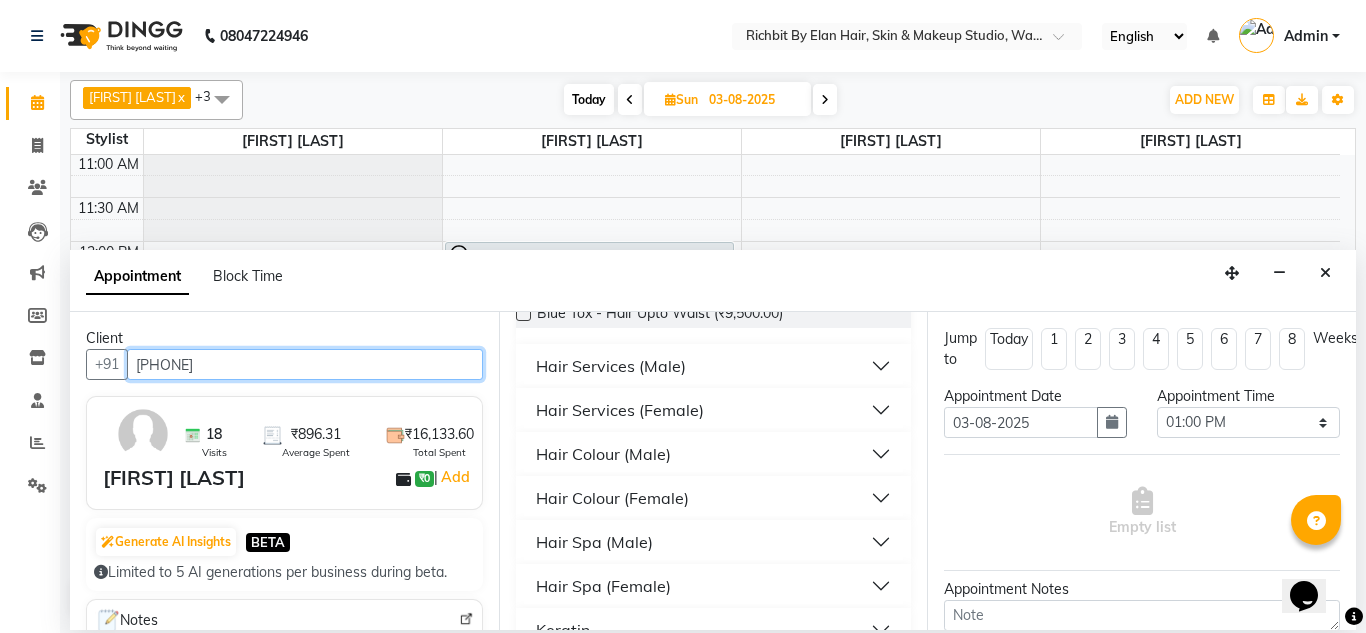 scroll, scrollTop: 300, scrollLeft: 0, axis: vertical 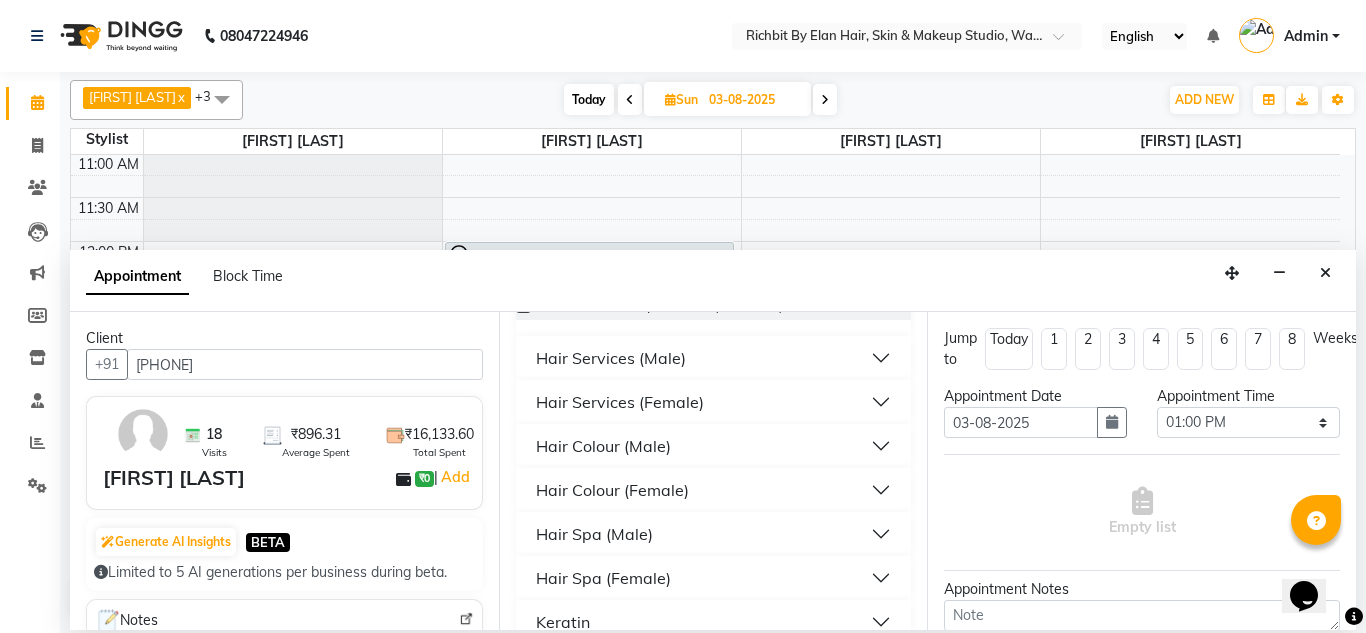 click on "Hair Services (Male)" at bounding box center [611, 358] 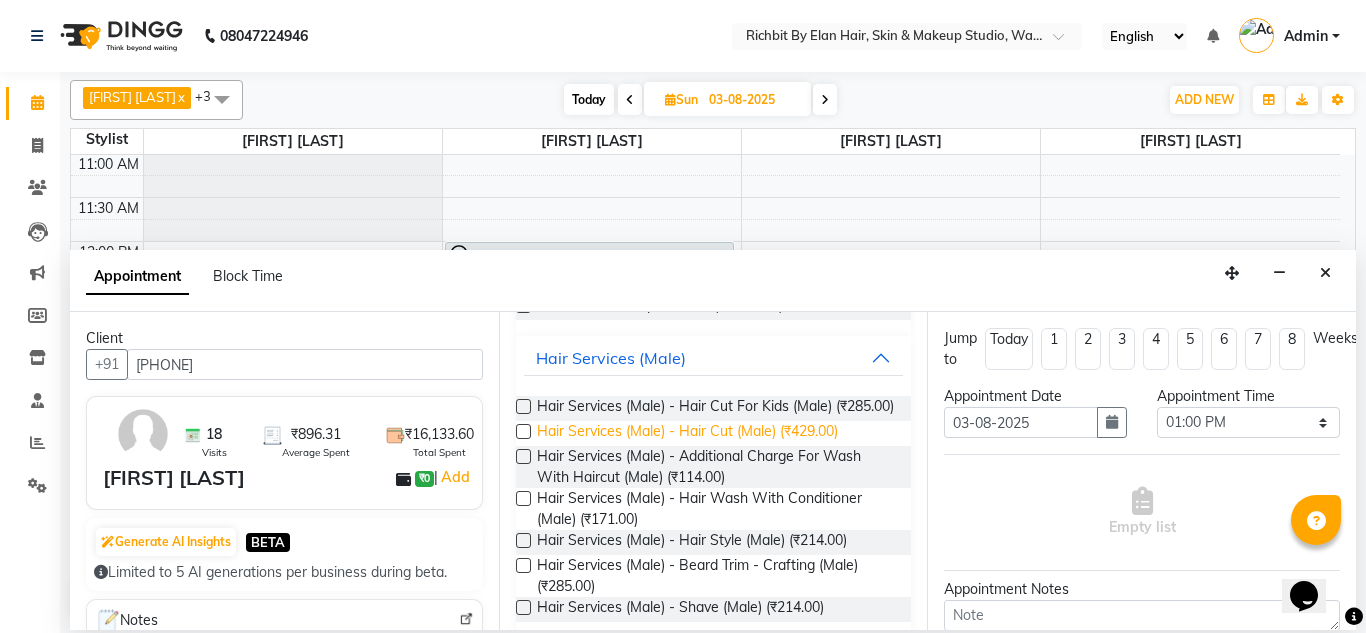 click on "Hair Services (Male) - Hair Cut (Male) (₹429.00)" at bounding box center (687, 433) 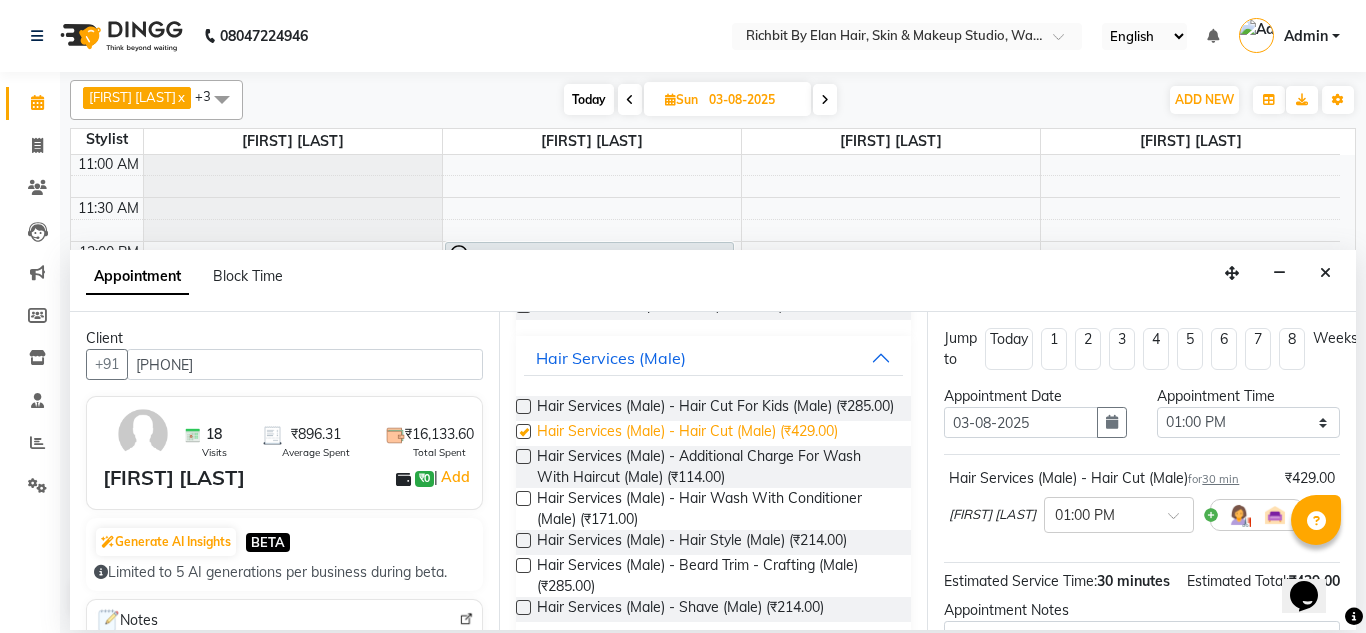 checkbox on "false" 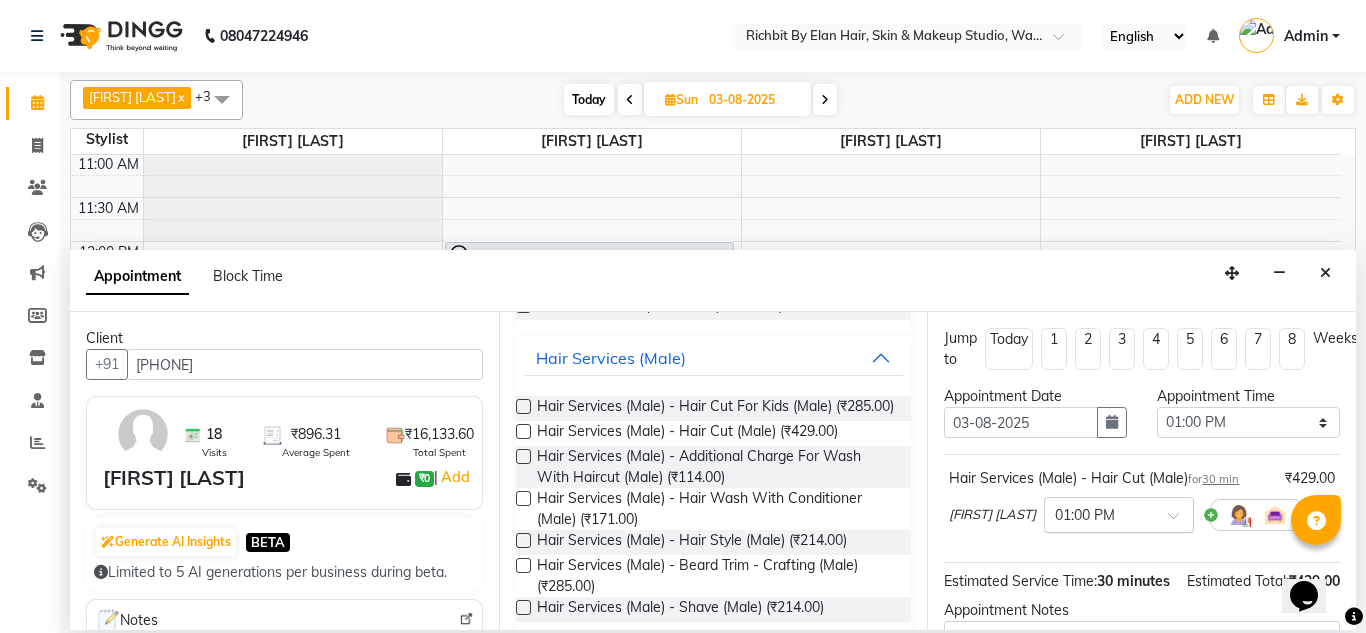 scroll, scrollTop: 247, scrollLeft: 0, axis: vertical 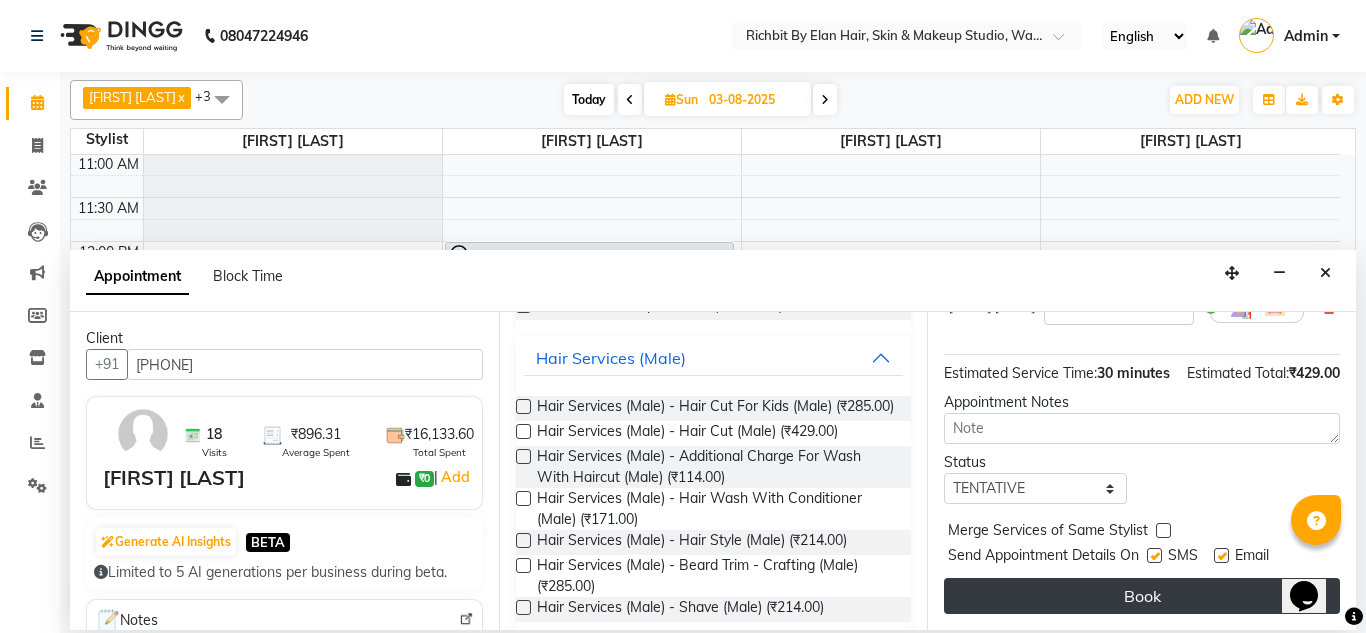 click on "Book" at bounding box center [1142, 596] 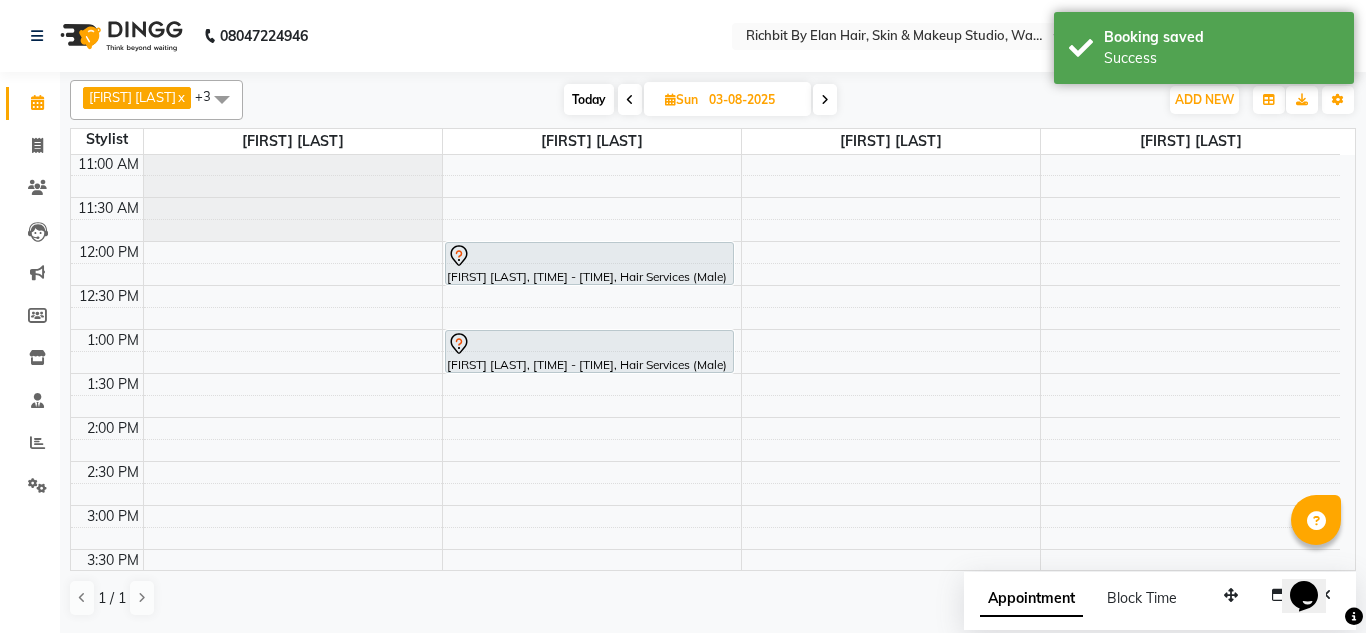 click at bounding box center (630, 99) 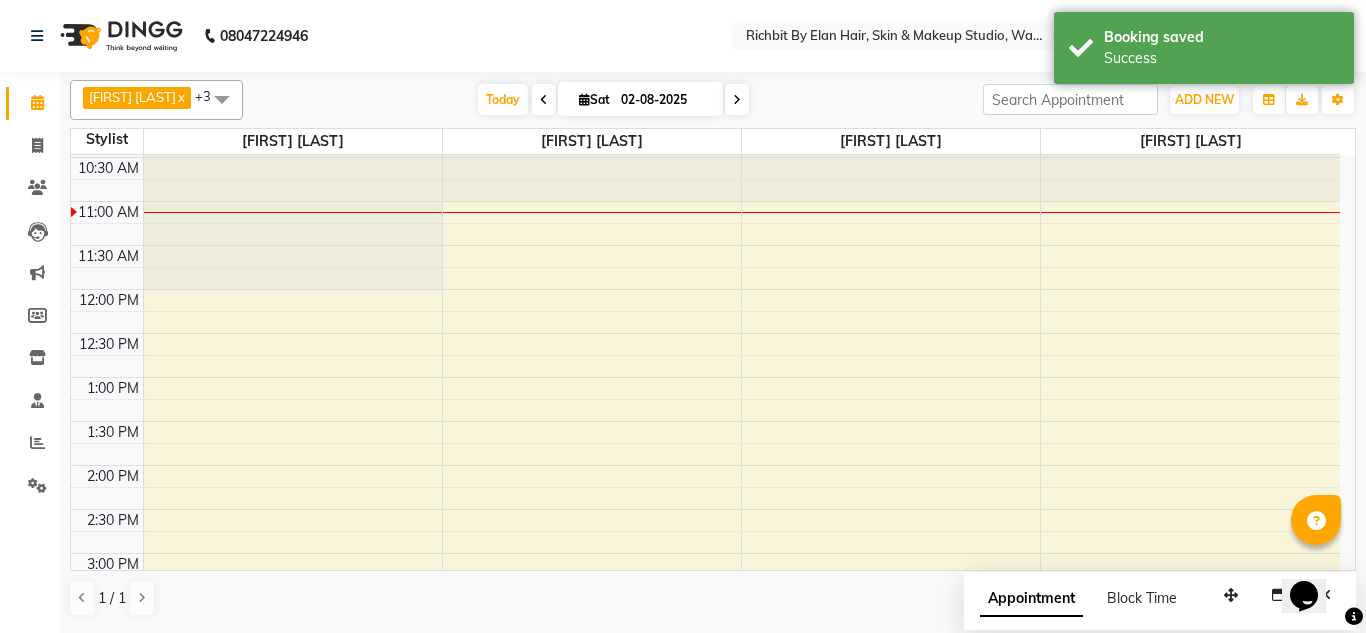 scroll, scrollTop: 0, scrollLeft: 0, axis: both 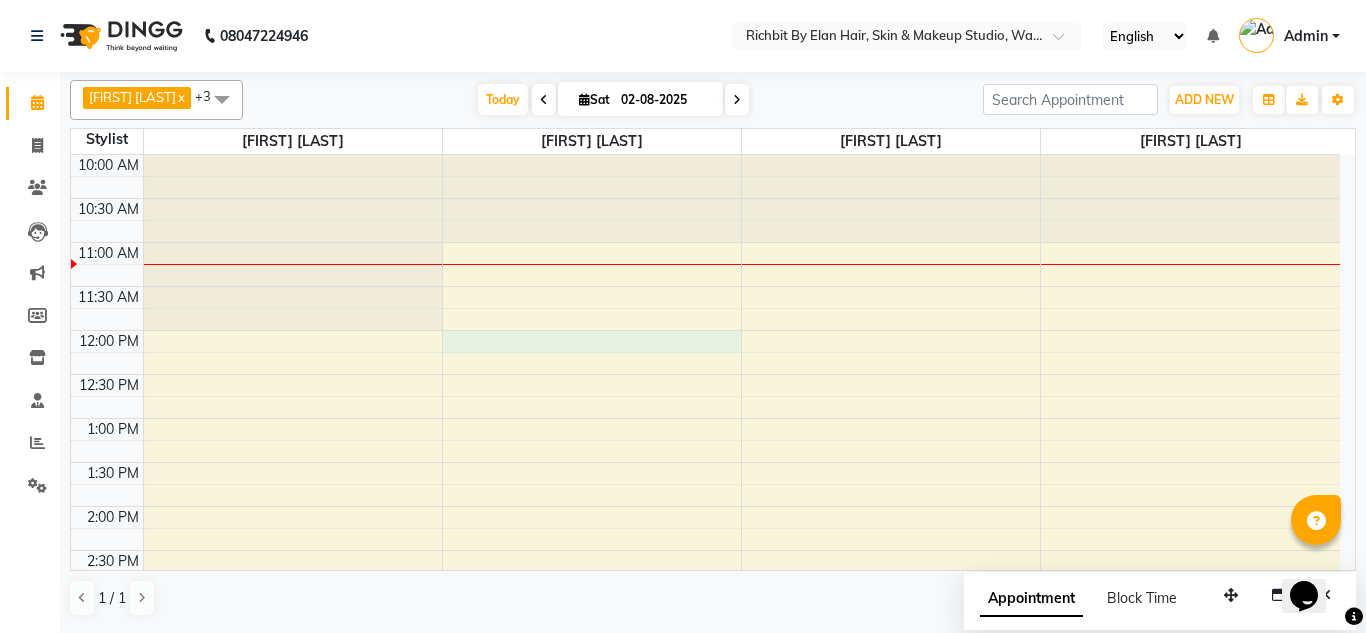 click on "10:00 AM 10:30 AM 11:00 AM 11:30 AM 12:00 PM 12:30 PM 1:00 PM 1:30 PM 2:00 PM 2:30 PM 3:00 PM 3:30 PM 4:00 PM 4:30 PM 5:00 PM 5:30 PM 6:00 PM 6:30 PM 7:00 PM 7:30 PM 8:00 PM 8:30 PM 9:00 PM 9:30 PM             shiddhi, TK01, 05:00 PM-05:45 PM, Hair Spa (Female) - Hair Upto Shoulder (Female)" at bounding box center (705, 682) 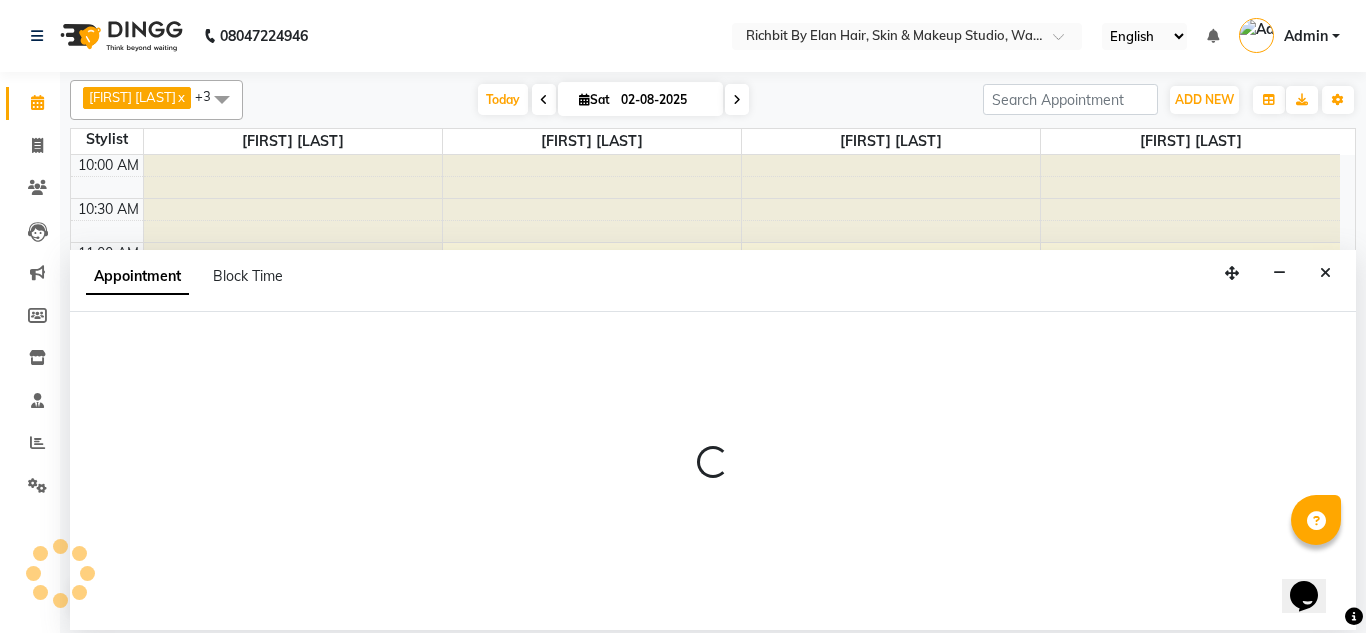 select on "39151" 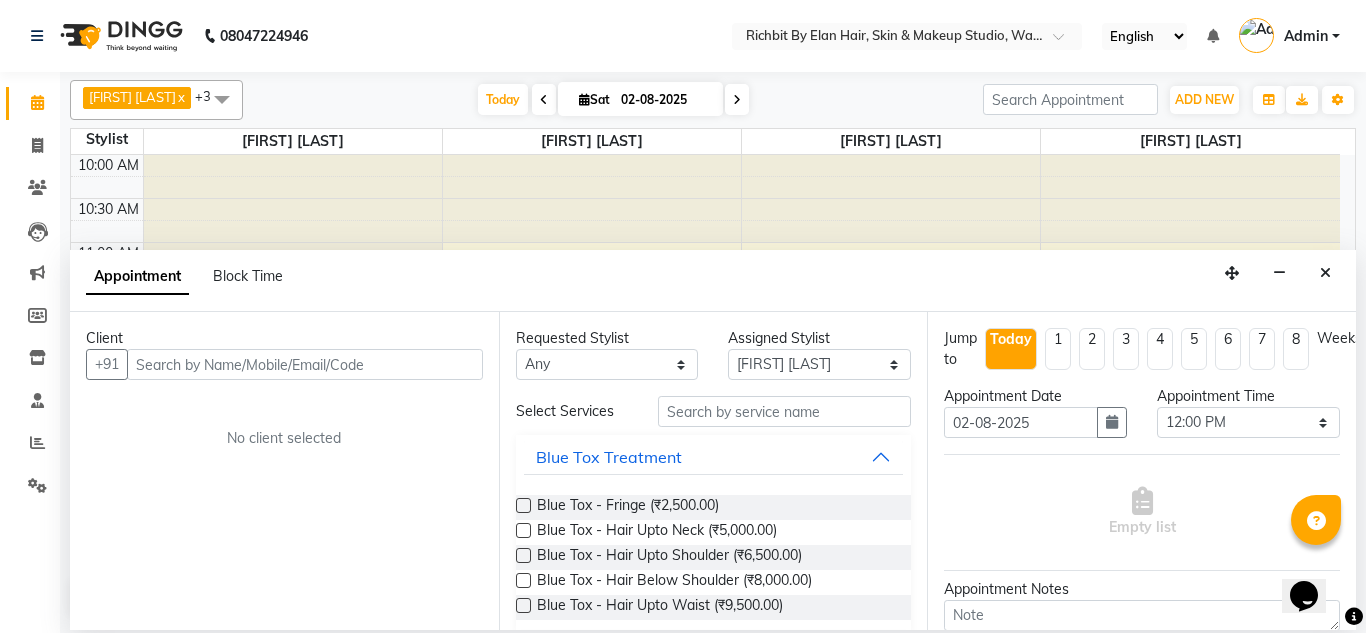 click at bounding box center [305, 364] 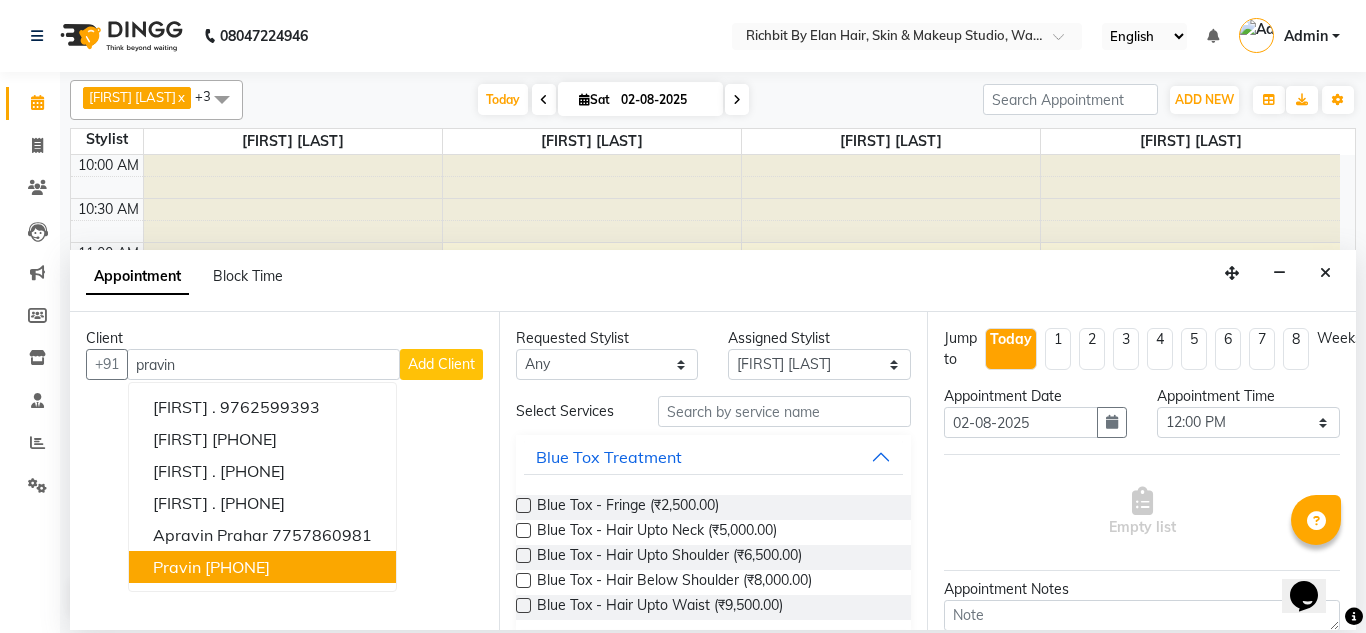 click on "pravin  9601461316" at bounding box center [262, 567] 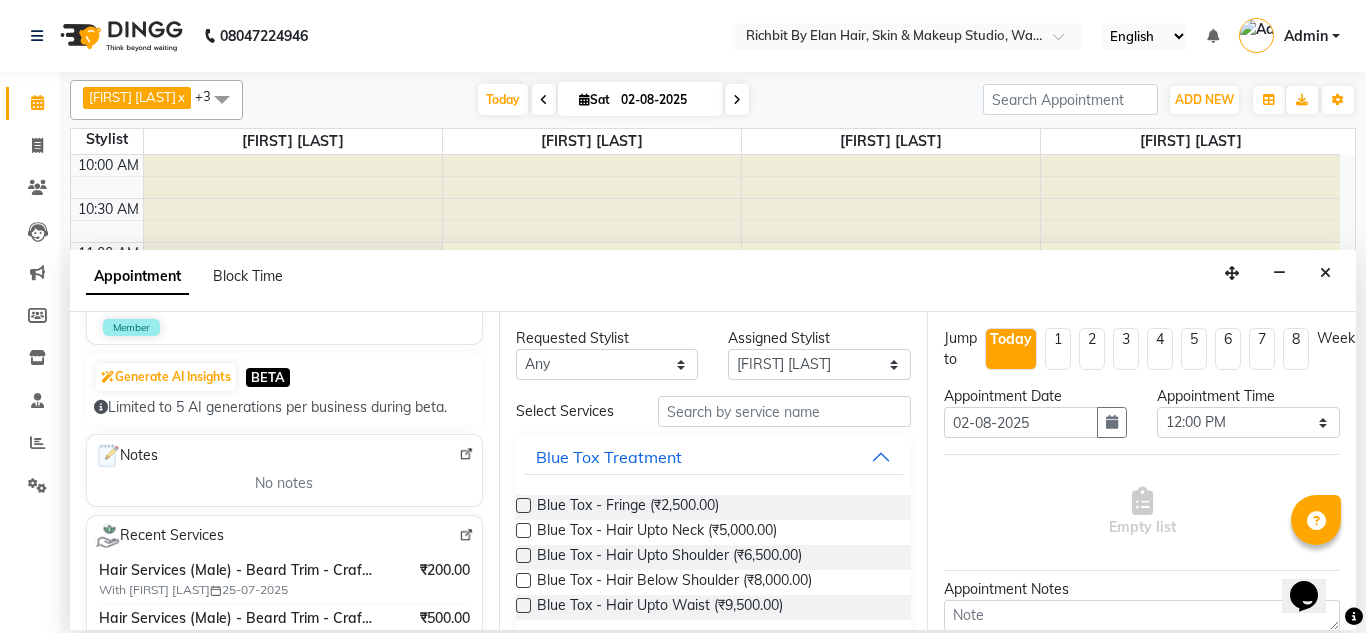 scroll, scrollTop: 200, scrollLeft: 0, axis: vertical 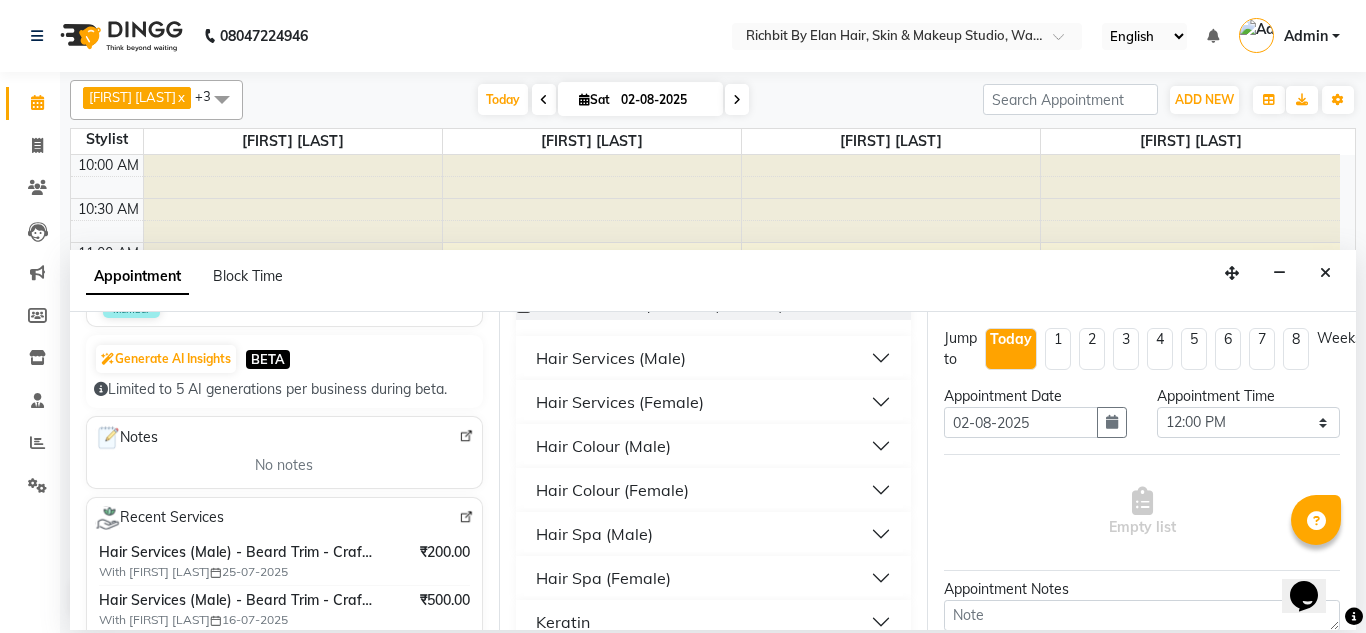 type on "[PHONE]" 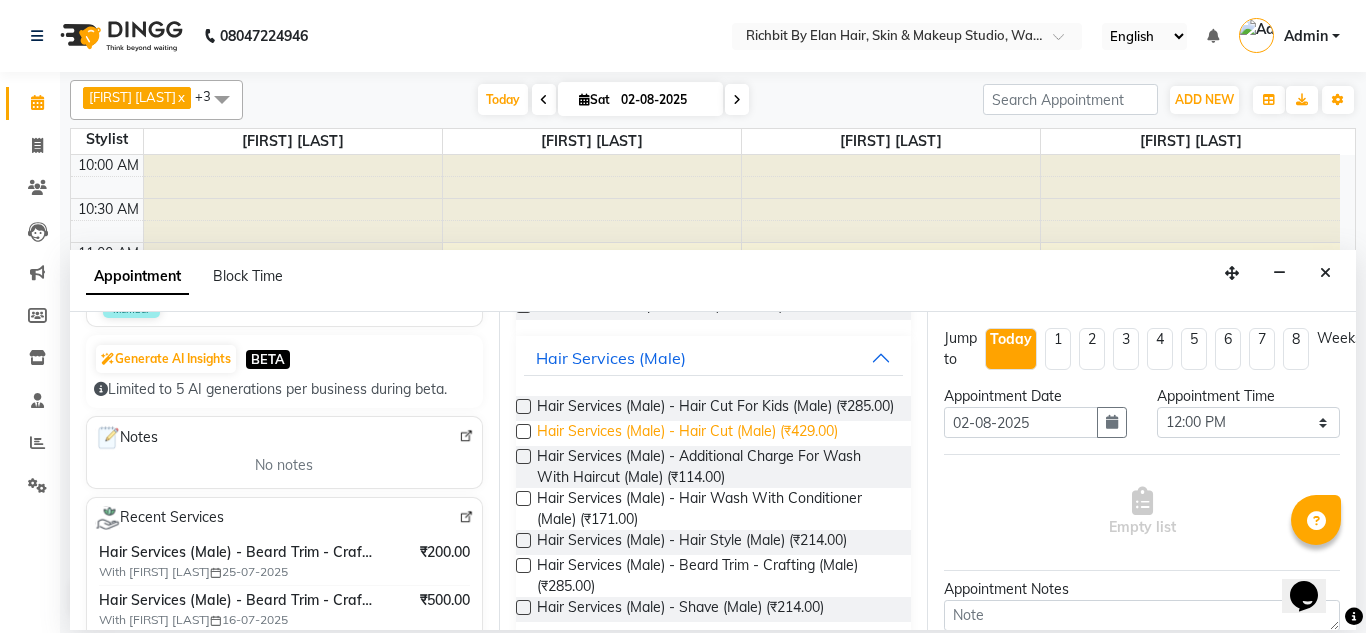 click on "Hair Services (Male) - Hair Cut (Male) (₹429.00)" at bounding box center (687, 433) 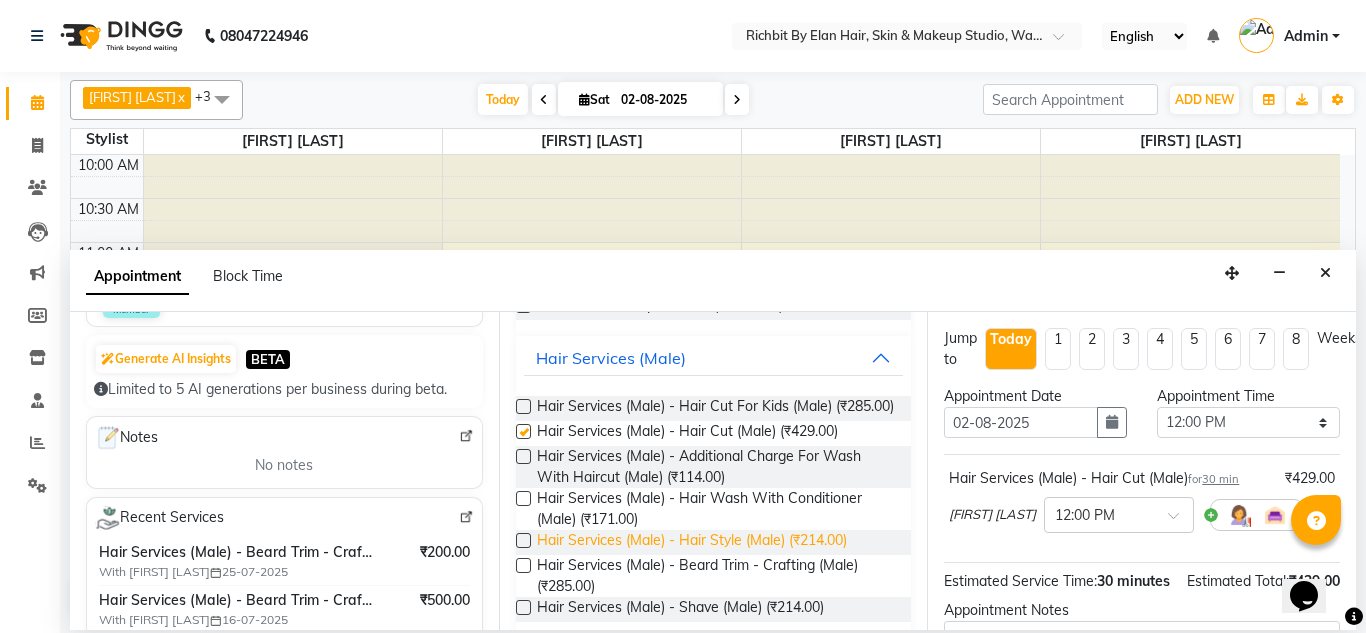checkbox on "false" 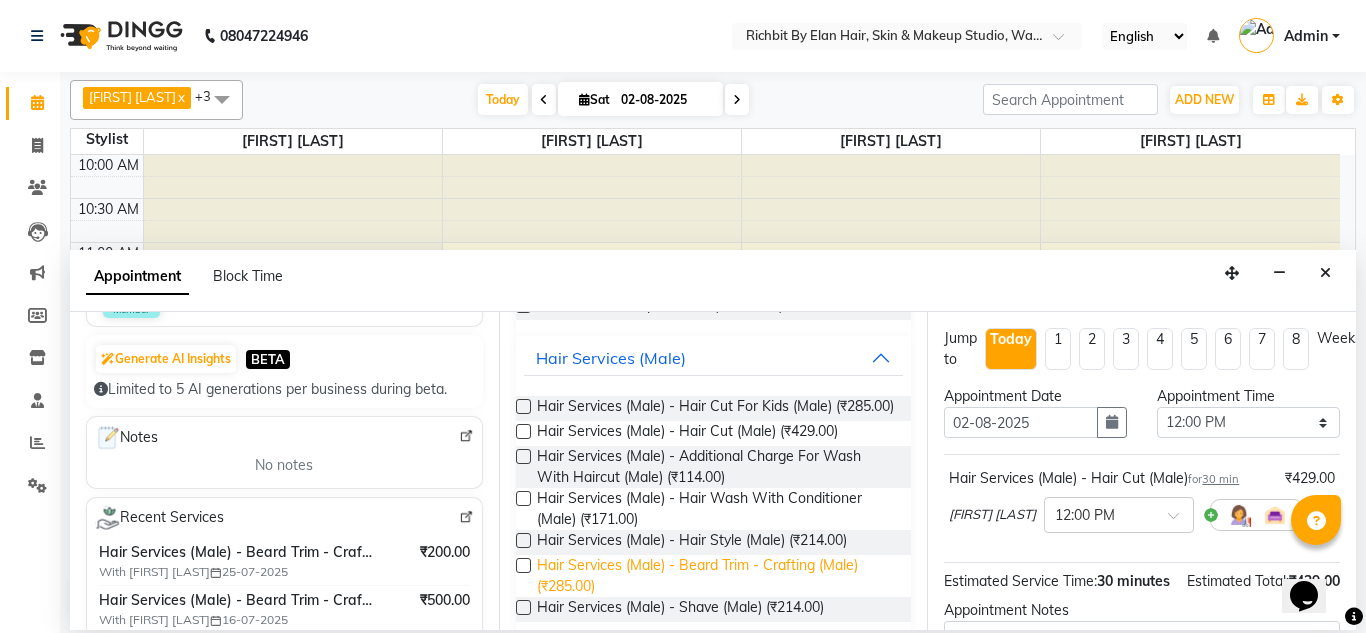 click on "Hair Services (Male) - Beard Trim - Crafting (Male) (₹285.00)" at bounding box center [716, 576] 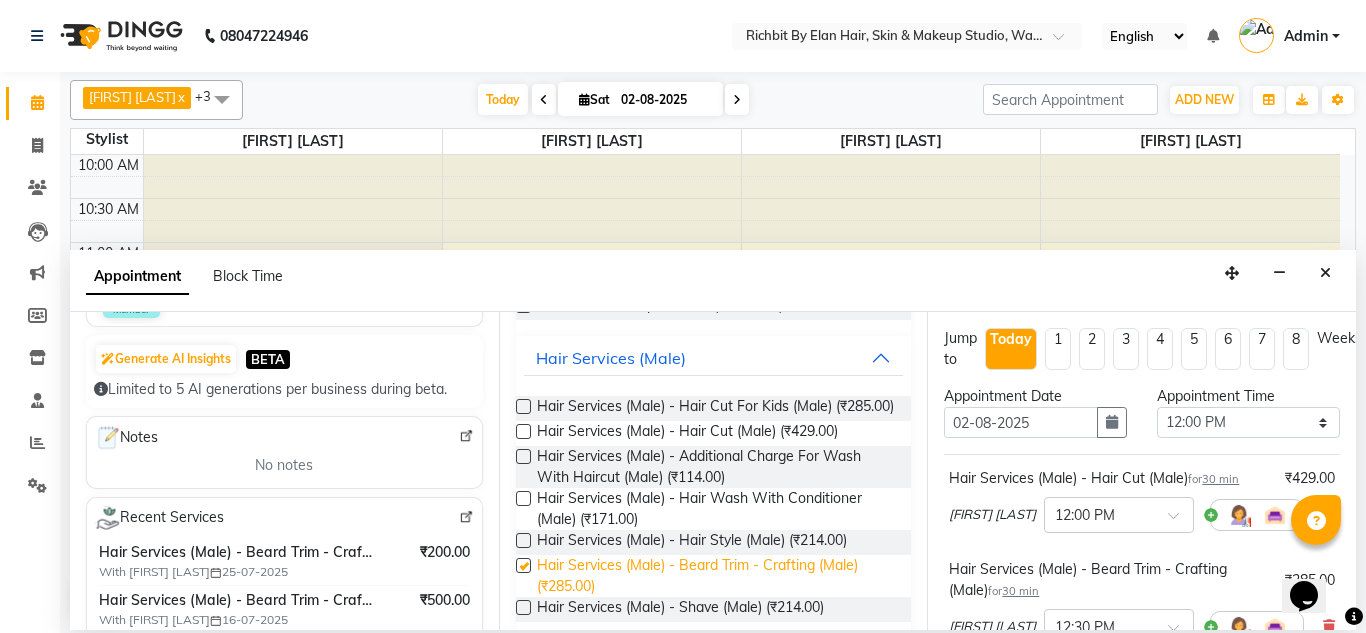 checkbox on "false" 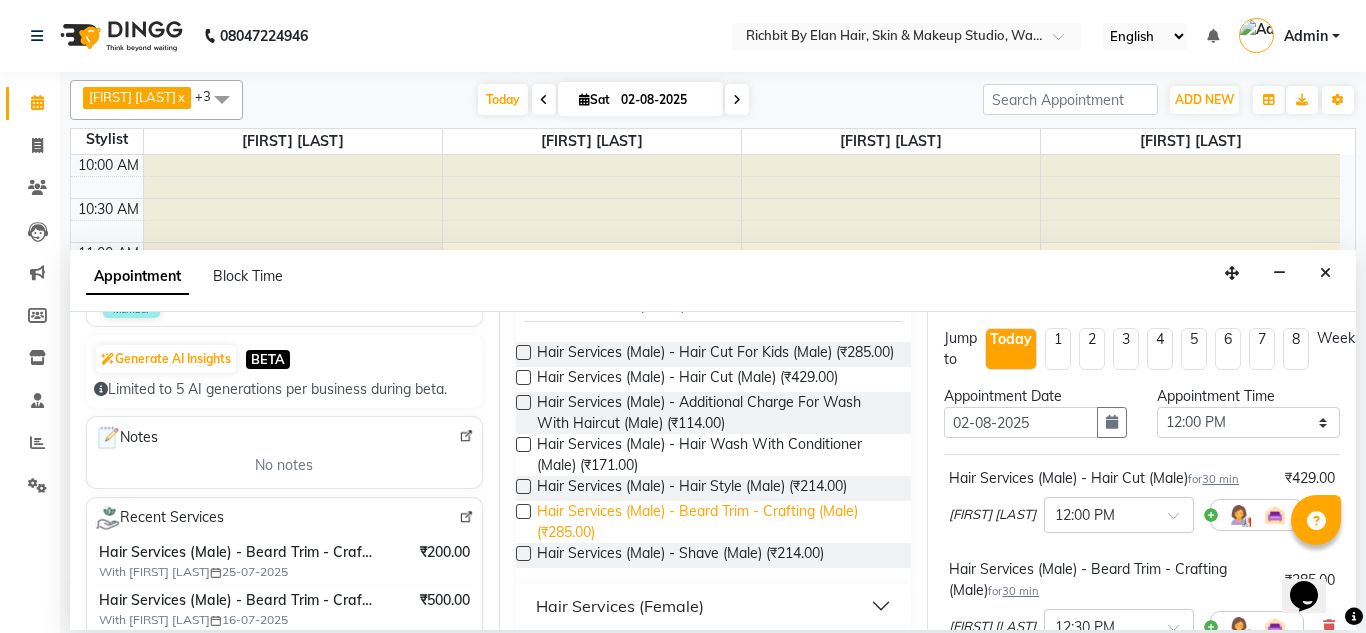 scroll, scrollTop: 400, scrollLeft: 0, axis: vertical 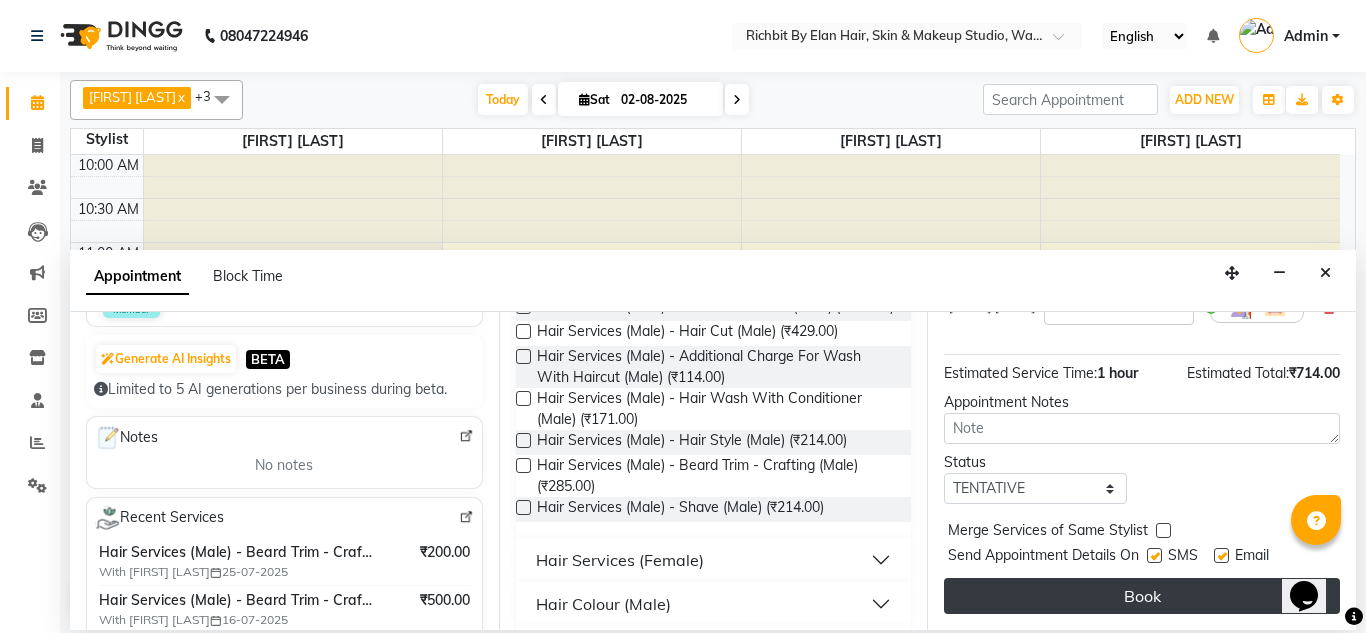 click on "Book" at bounding box center (1142, 596) 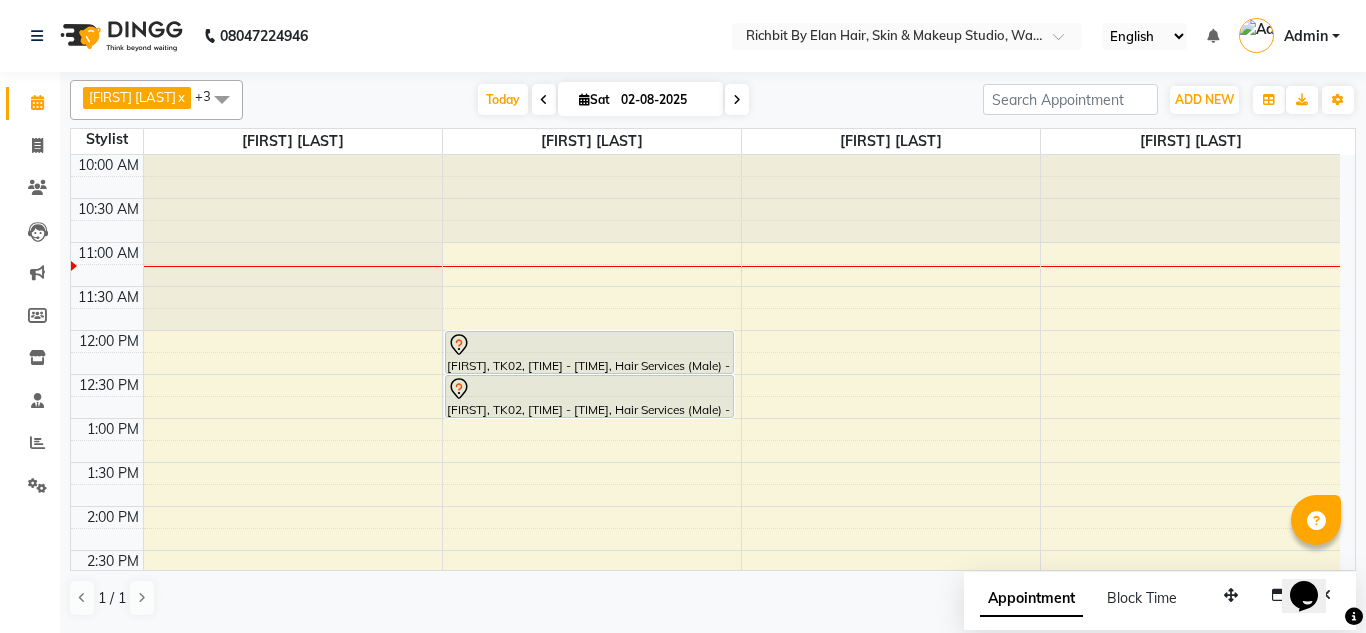 click at bounding box center (737, 100) 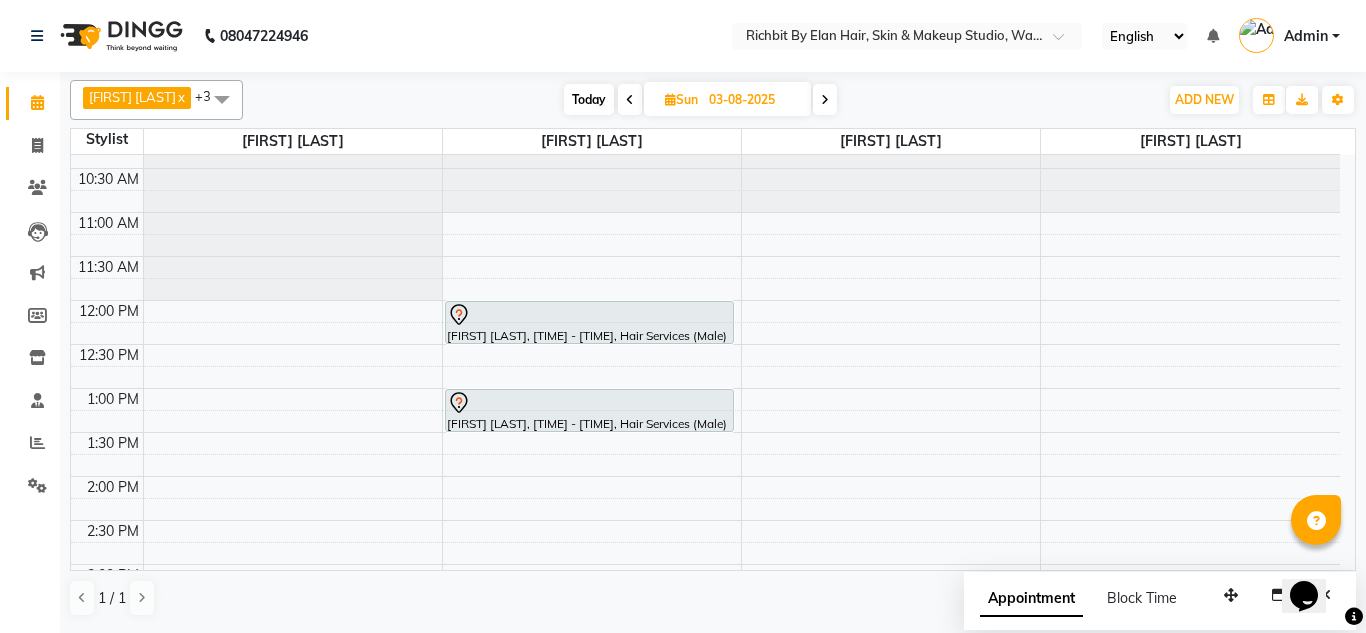 scroll, scrollTop: 0, scrollLeft: 0, axis: both 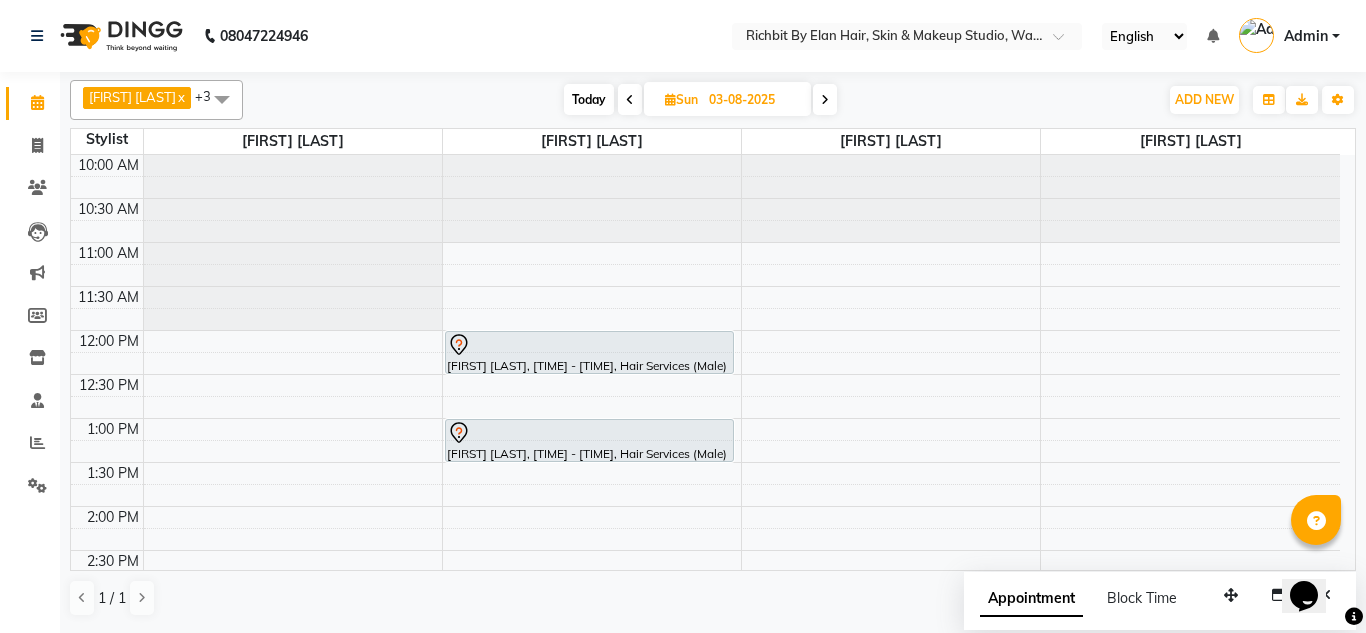 click at bounding box center (630, 100) 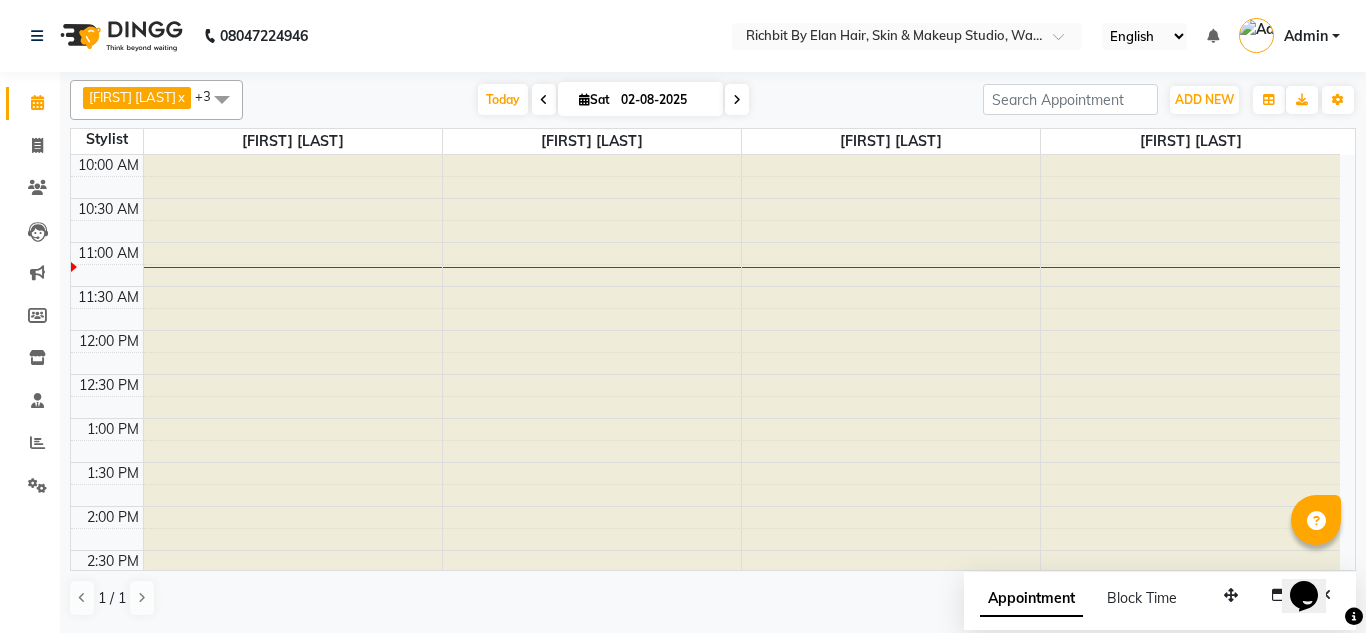 scroll, scrollTop: 89, scrollLeft: 0, axis: vertical 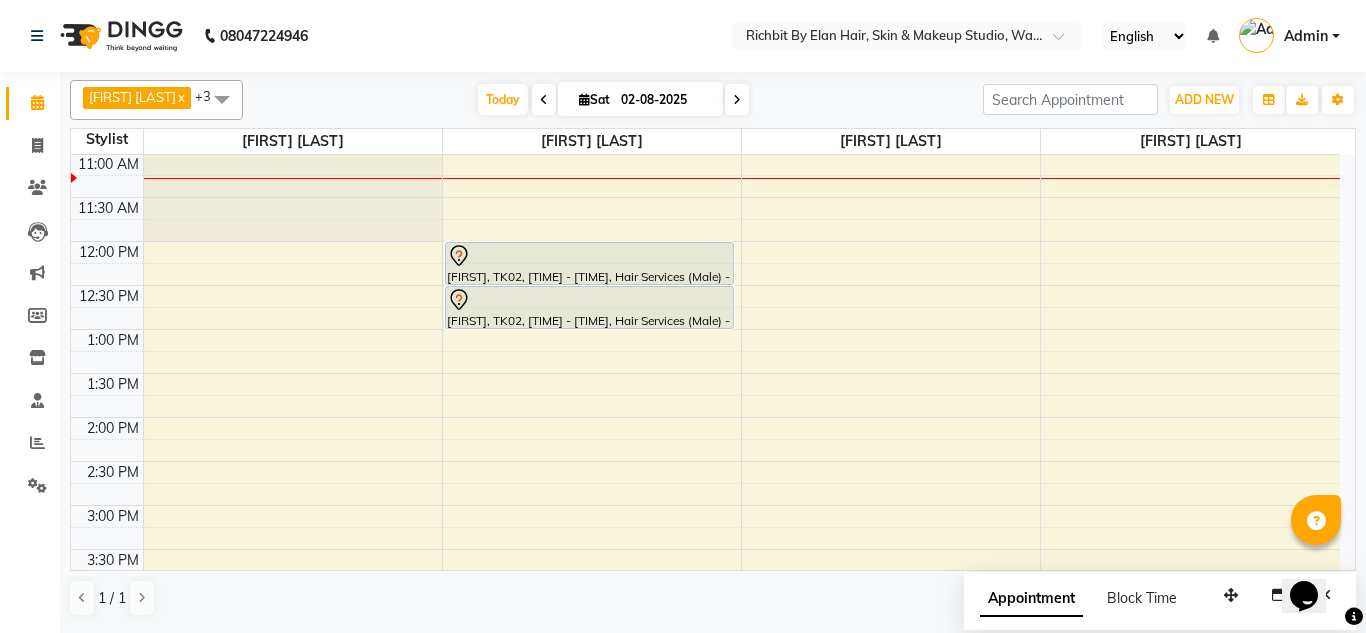 click at bounding box center (544, 99) 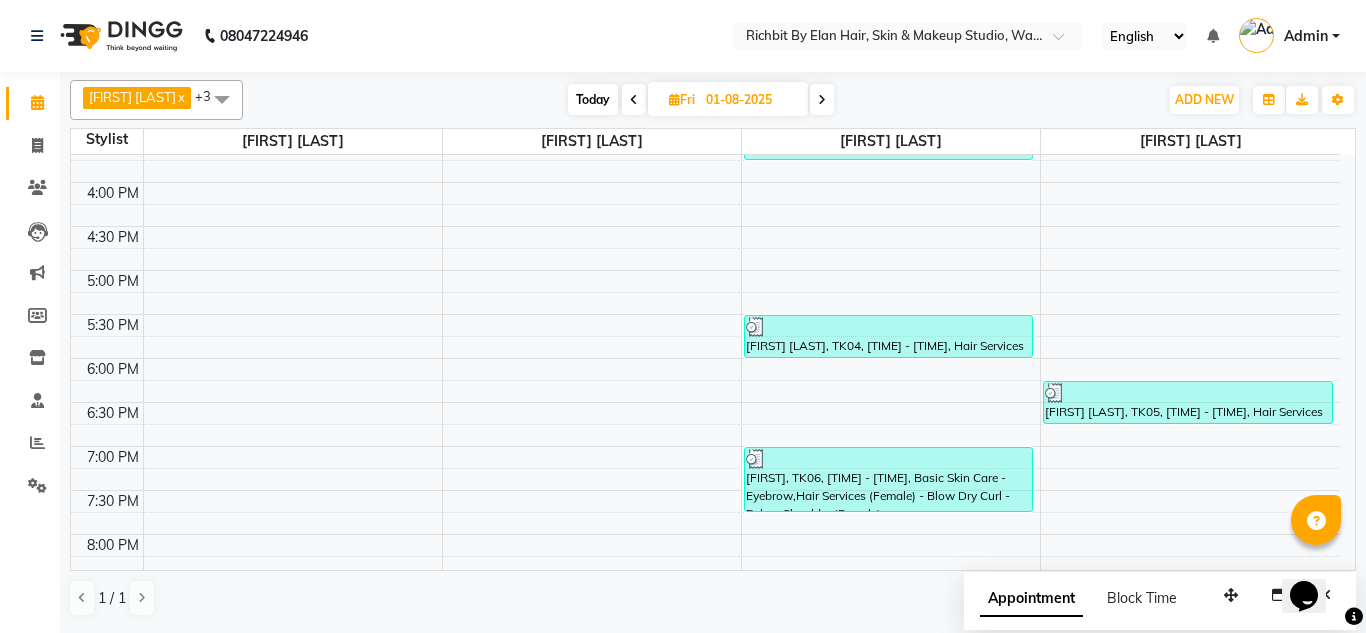 scroll, scrollTop: 640, scrollLeft: 0, axis: vertical 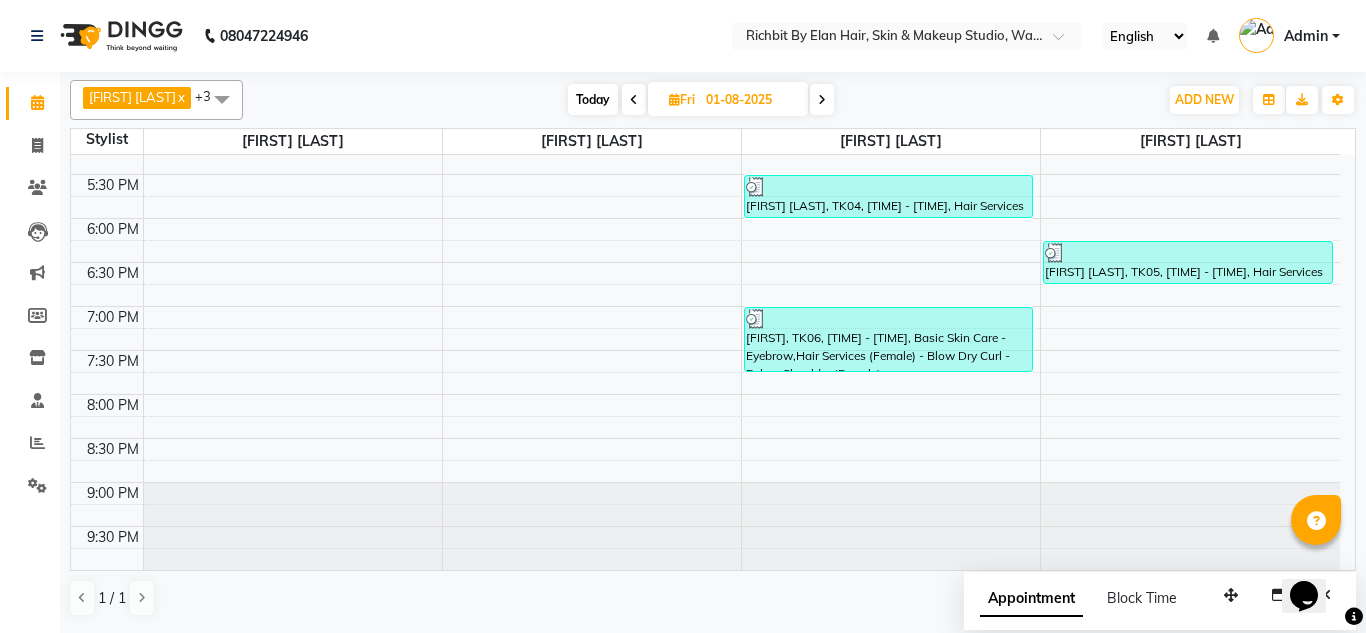 click on "Today" at bounding box center (593, 99) 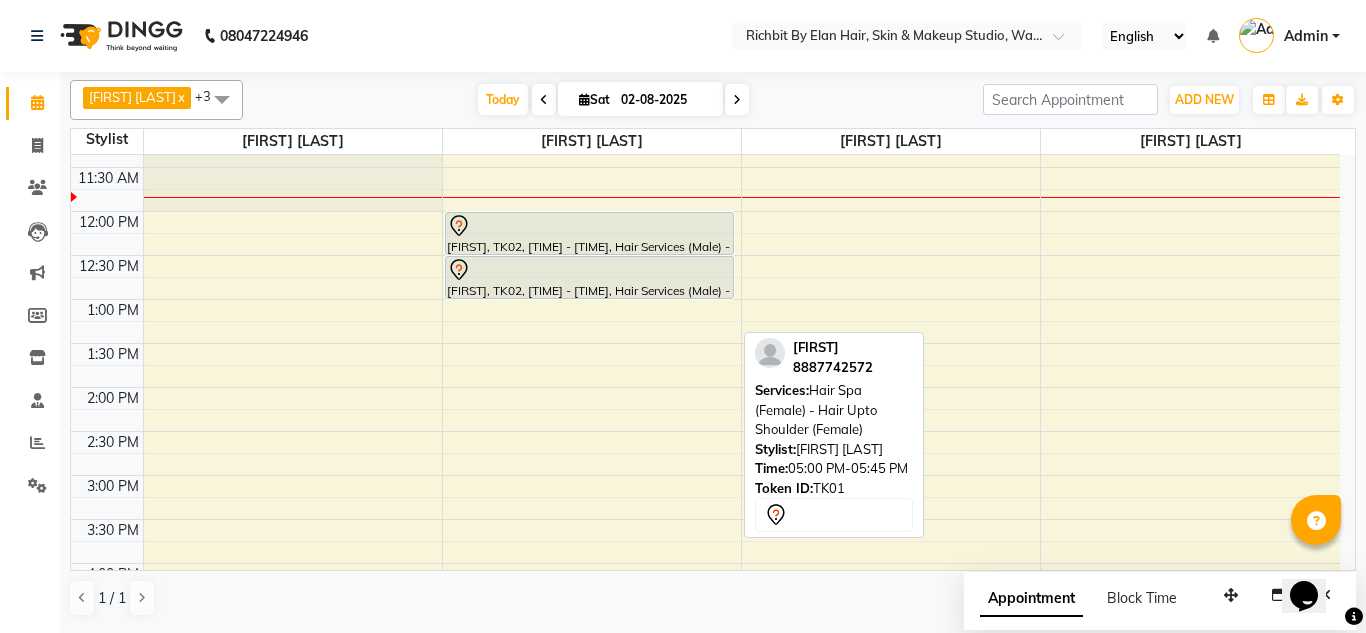 scroll, scrollTop: 0, scrollLeft: 0, axis: both 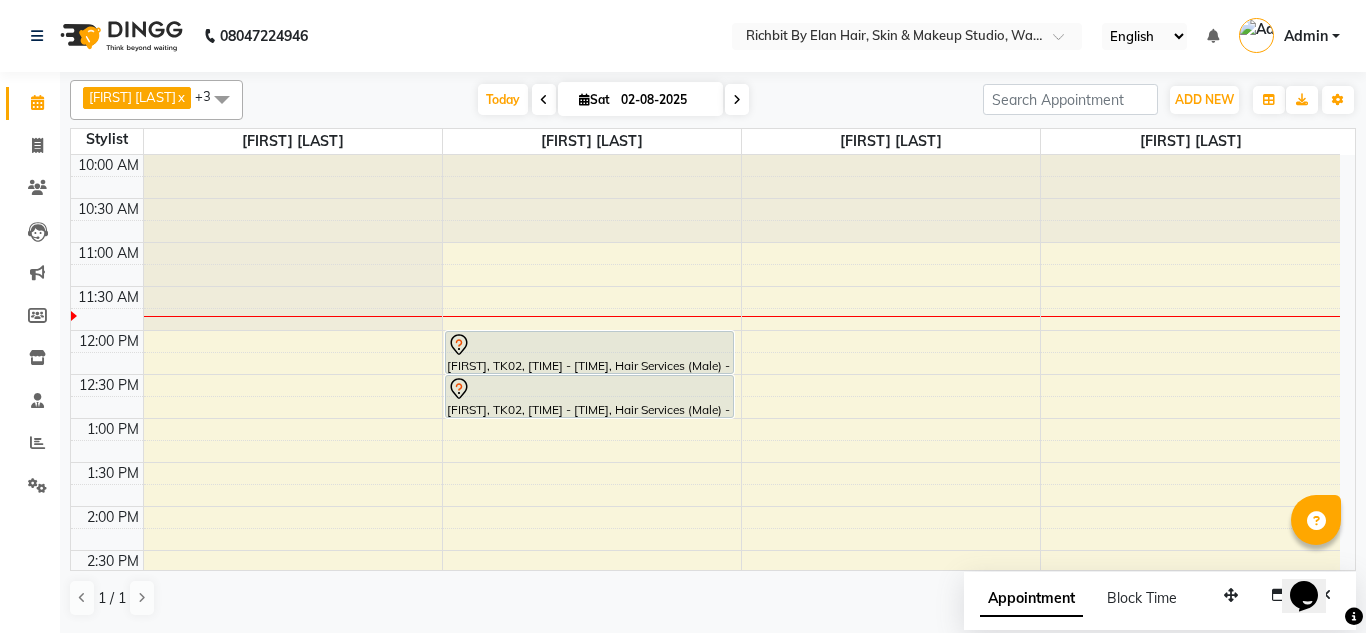 click on "10:00 AM 10:30 AM 11:00 AM 11:30 AM 12:00 PM 12:30 PM 1:00 PM 1:30 PM 2:00 PM 2:30 PM 3:00 PM 3:30 PM 4:00 PM 4:30 PM 5:00 PM 5:30 PM 6:00 PM 6:30 PM 7:00 PM 7:30 PM 8:00 PM 8:30 PM 9:00 PM 9:30 PM             pravin, TK02, 12:00 PM-12:30 PM, Hair Services (Male) - Hair Cut (Male)             pravin, TK02, 12:30 PM-01:00 PM, Hair Services (Male) - Beard Trim - Crafting (Male)             shiddhi, TK01, 05:00 PM-05:45 PM, Hair Spa (Female) - Hair Upto Shoulder (Female)" at bounding box center [705, 682] 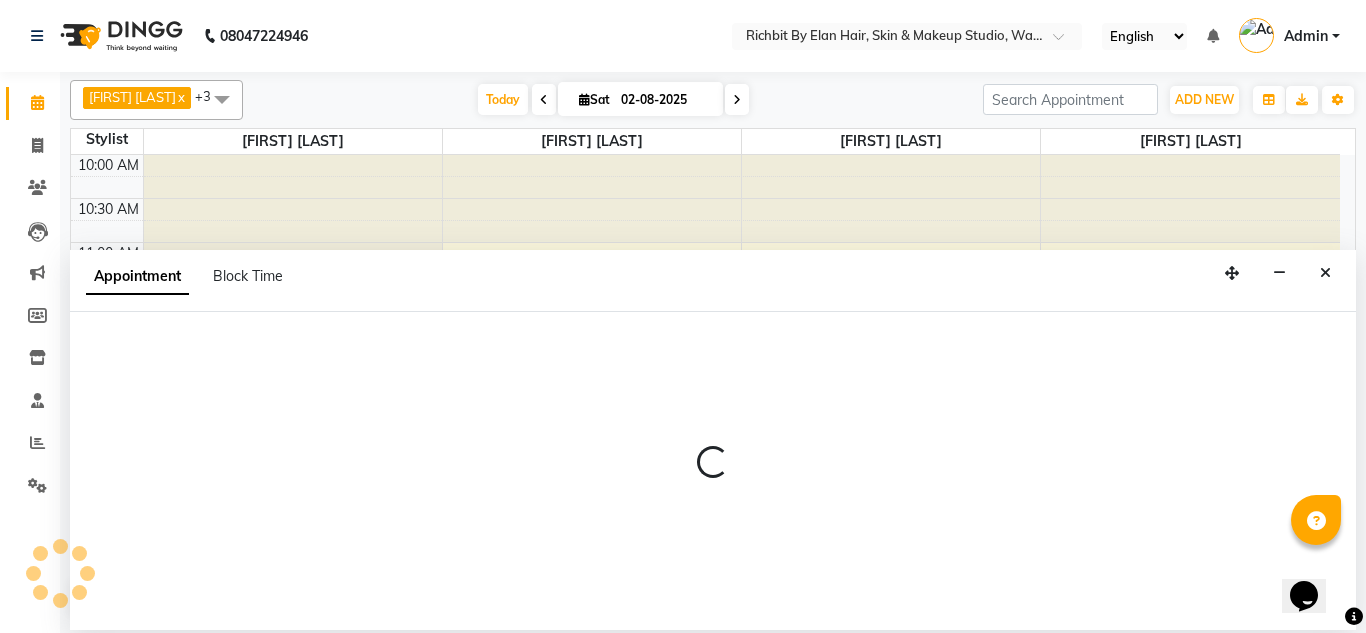 select on "59451" 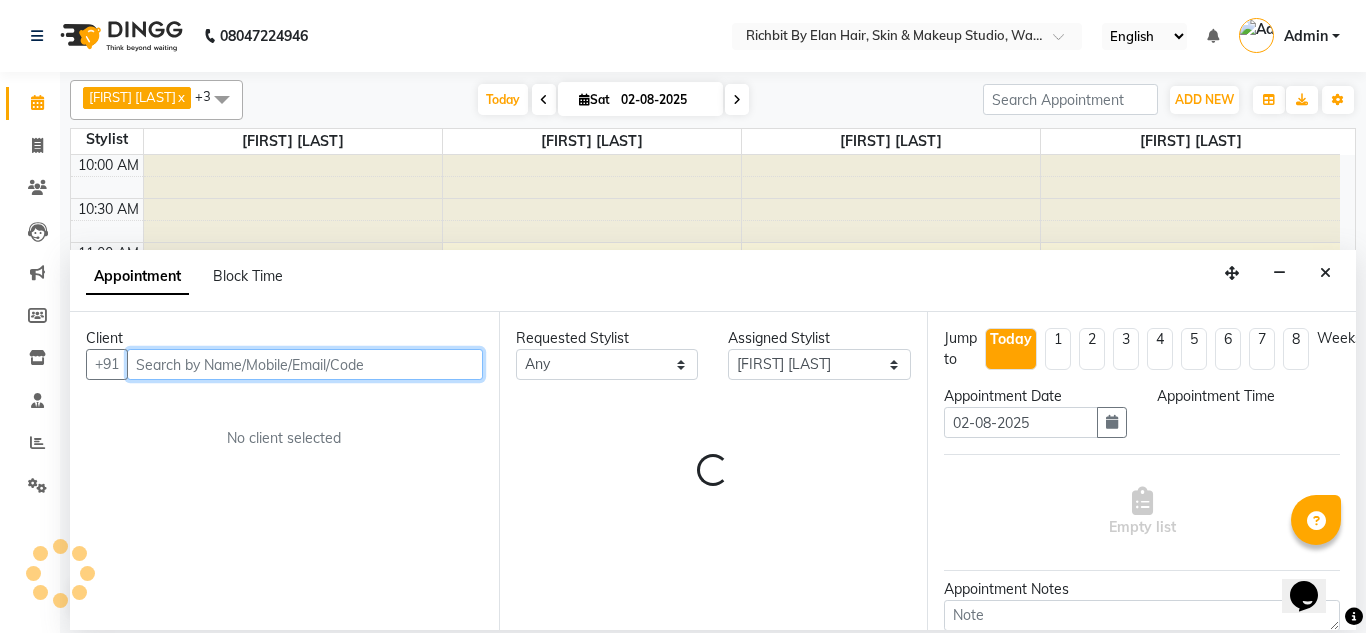 select on "720" 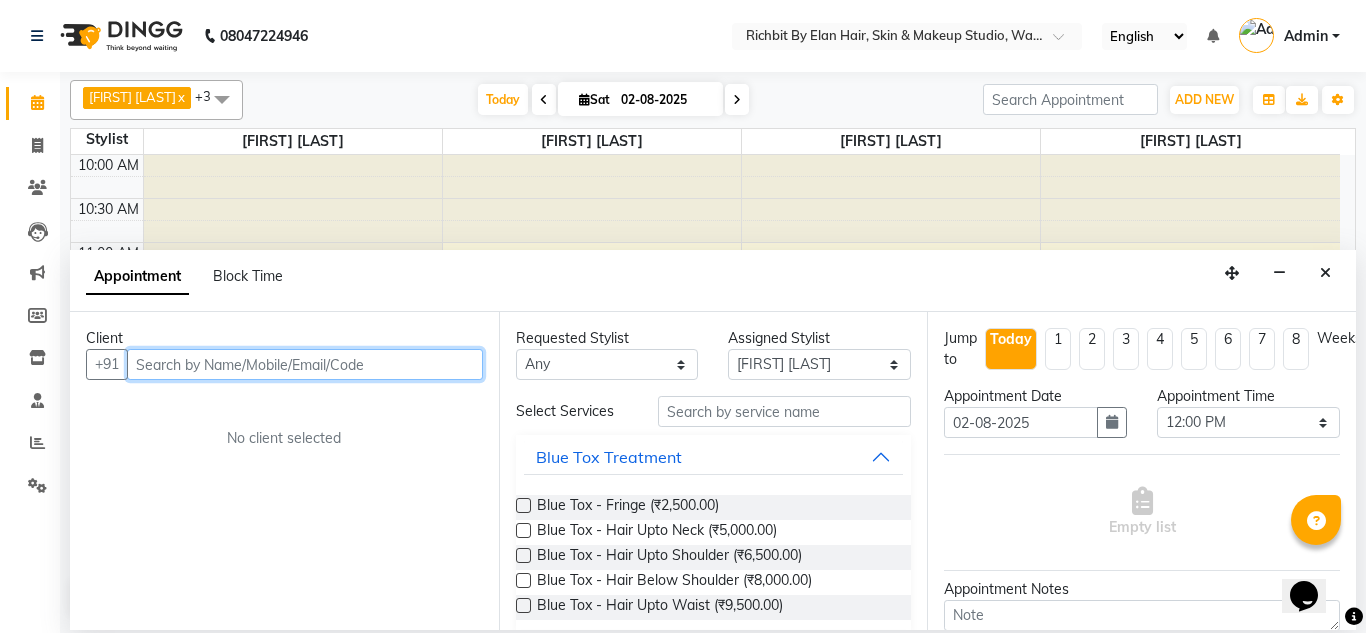click at bounding box center [305, 364] 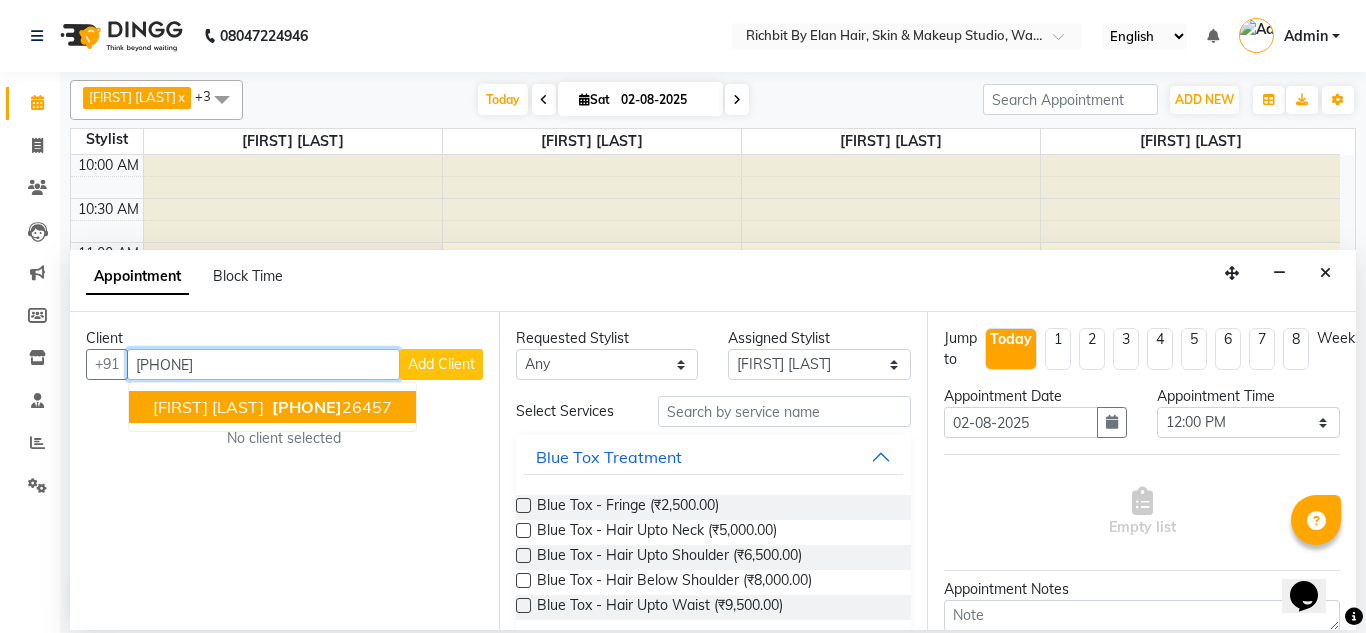 click on "86729" at bounding box center [307, 407] 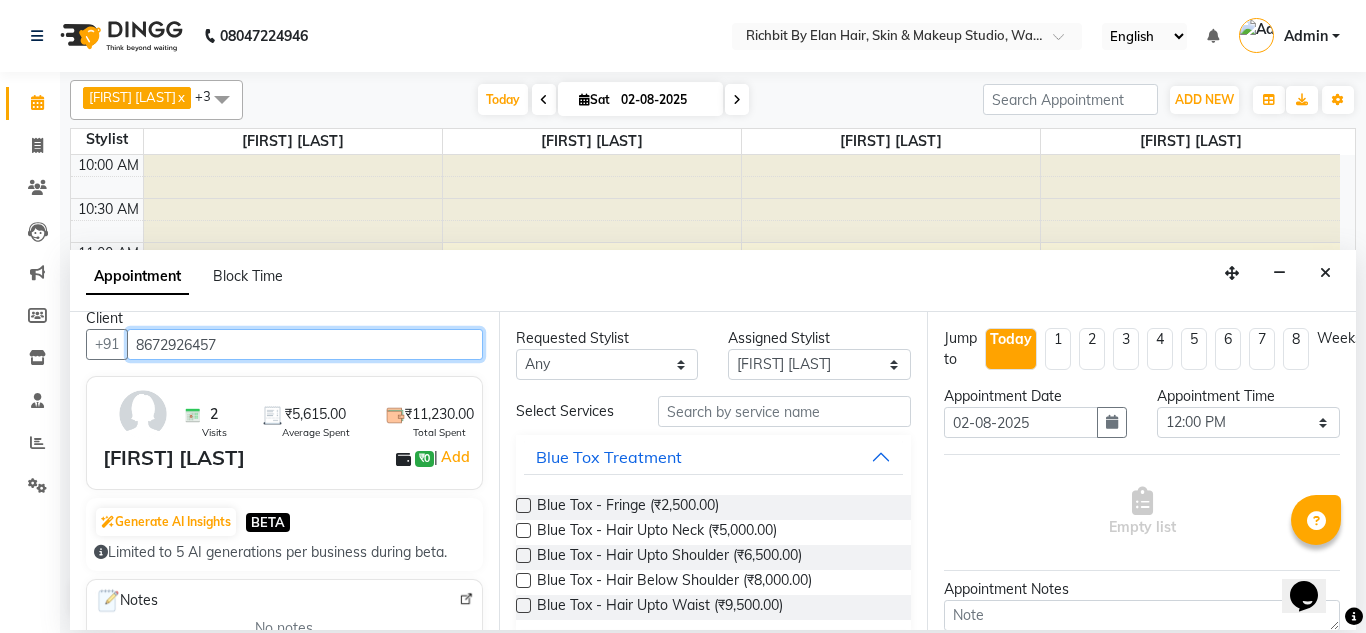 scroll, scrollTop: 0, scrollLeft: 0, axis: both 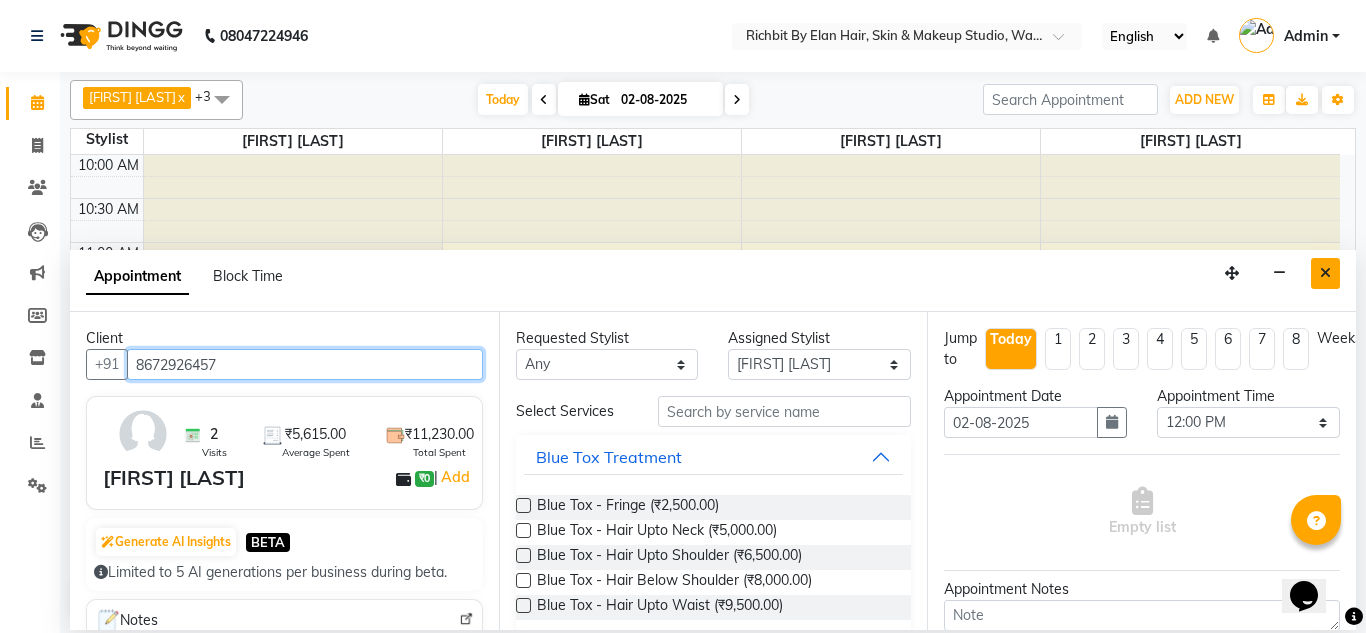 type on "8672926457" 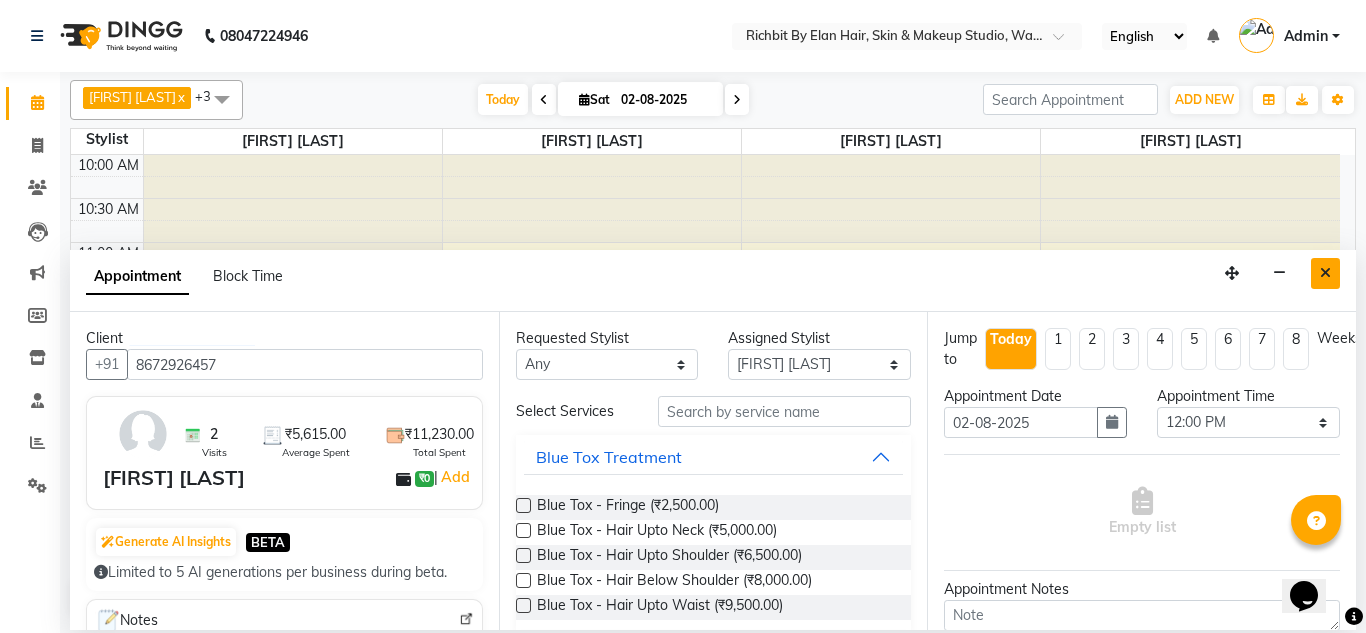 click at bounding box center (1325, 273) 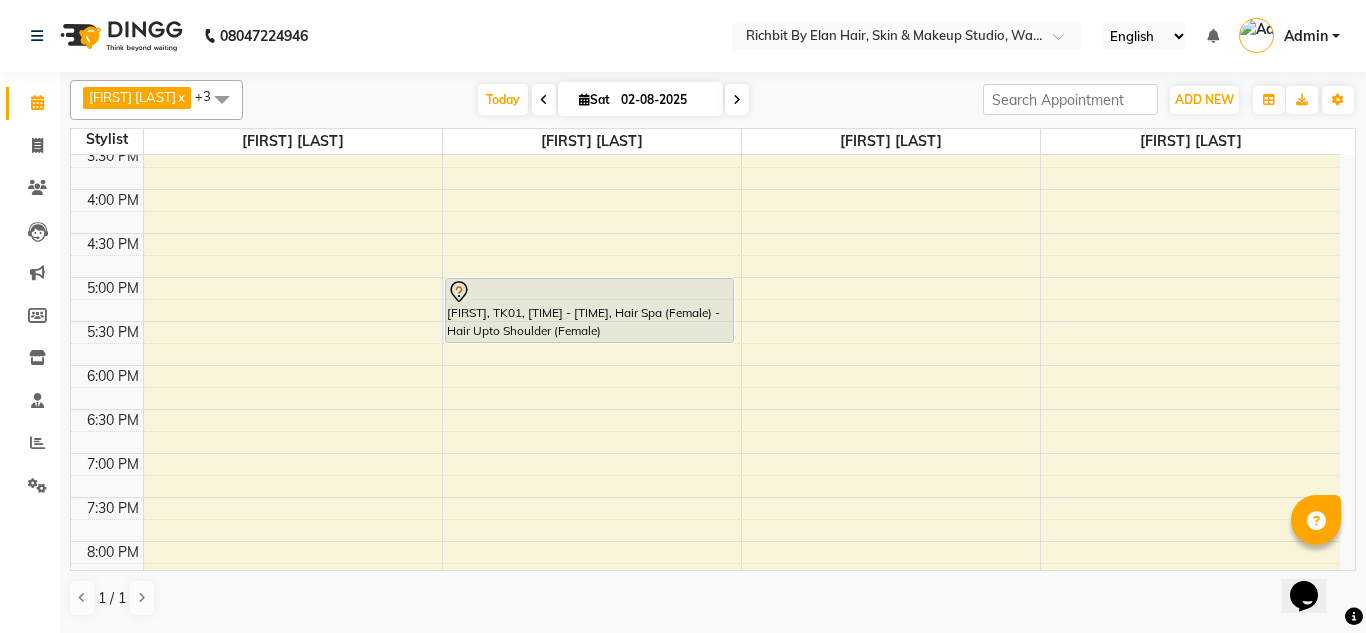 scroll, scrollTop: 500, scrollLeft: 0, axis: vertical 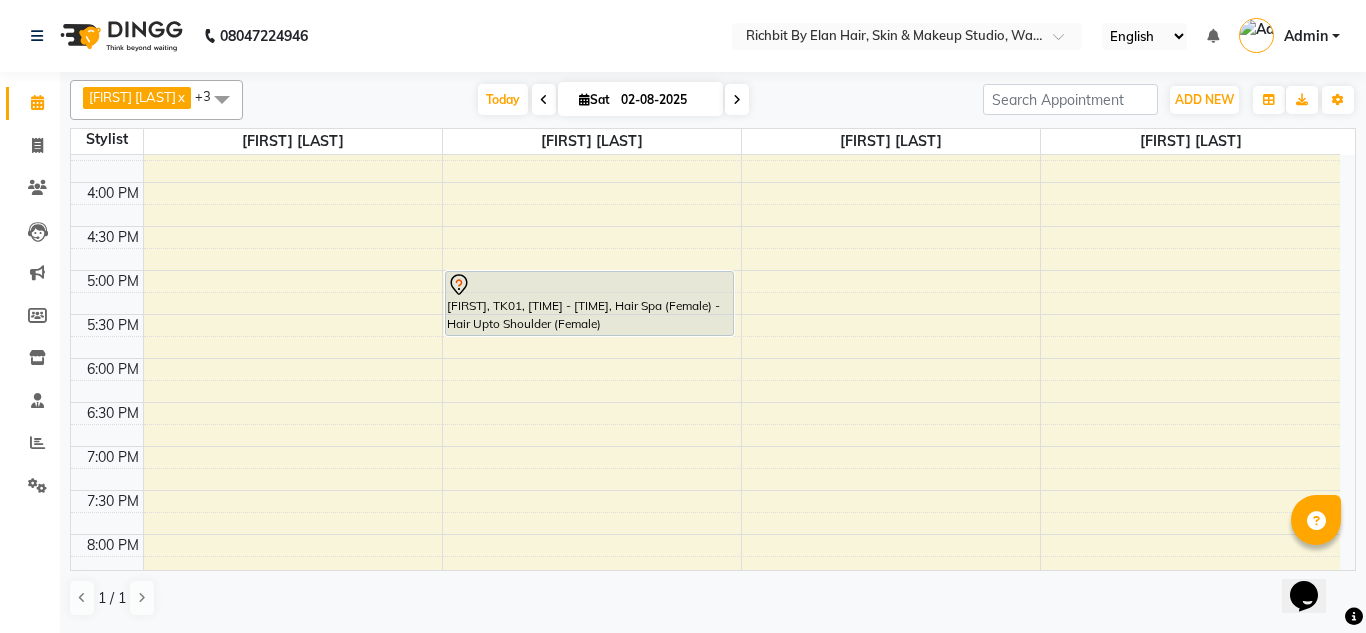 click on "10:00 AM 10:30 AM 11:00 AM 11:30 AM 12:00 PM 12:30 PM 1:00 PM 1:30 PM 2:00 PM 2:30 PM 3:00 PM 3:30 PM 4:00 PM 4:30 PM 5:00 PM 5:30 PM 6:00 PM 6:30 PM 7:00 PM 7:30 PM 8:00 PM 8:30 PM 9:00 PM 9:30 PM             pravin, TK02, 12:00 PM-12:30 PM, Hair Services (Male) - Hair Cut (Male)             pravin, TK02, 12:30 PM-01:00 PM, Hair Services (Male) - Beard Trim - Crafting (Male)             shiddhi, TK01, 05:00 PM-05:45 PM, Hair Spa (Female) - Hair Upto Shoulder (Female)" at bounding box center (705, 182) 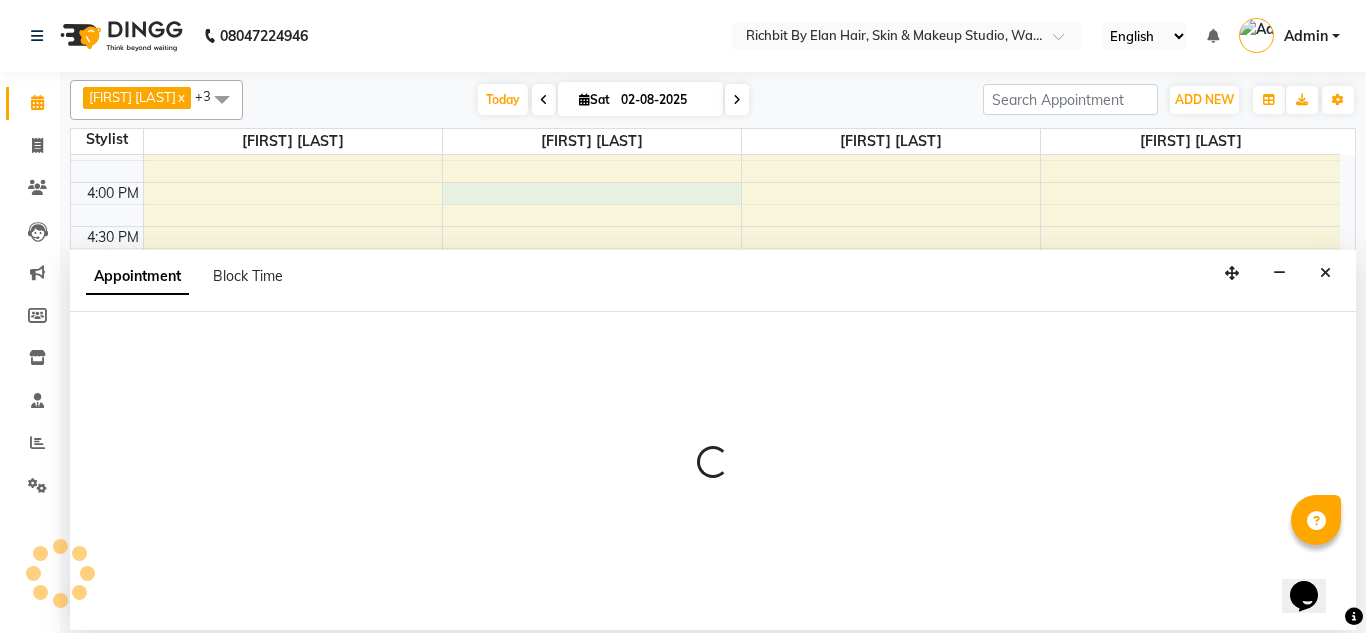 select on "39151" 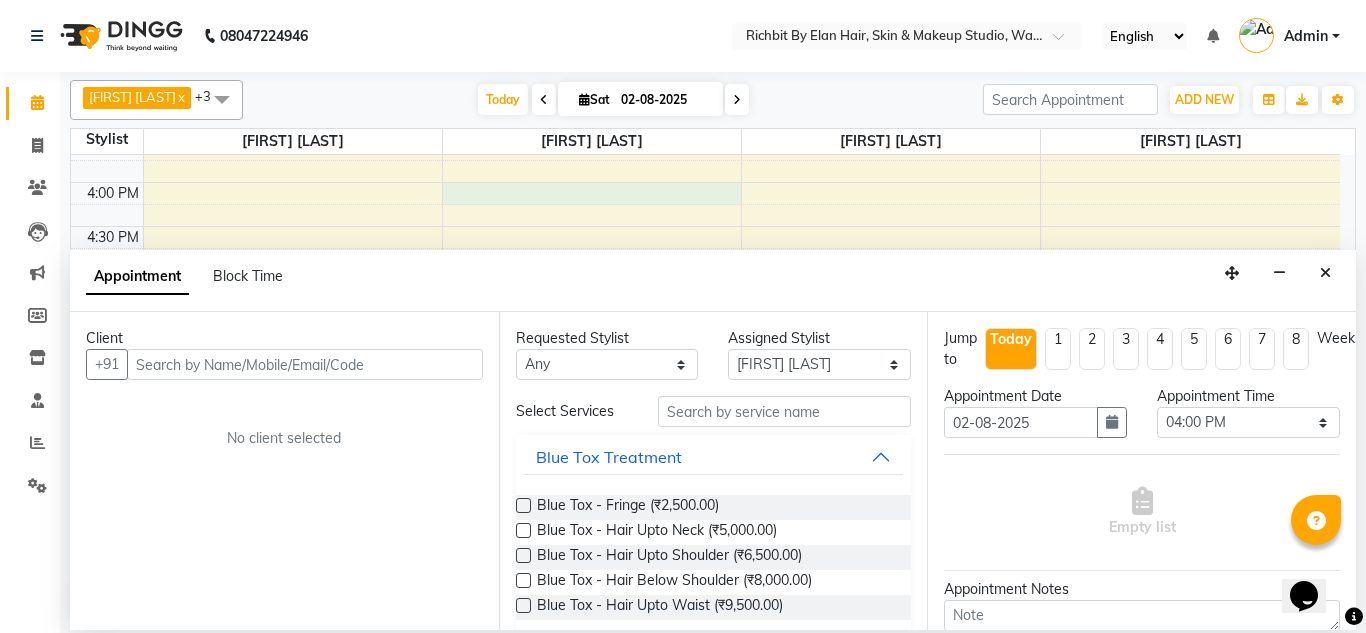 click at bounding box center [305, 364] 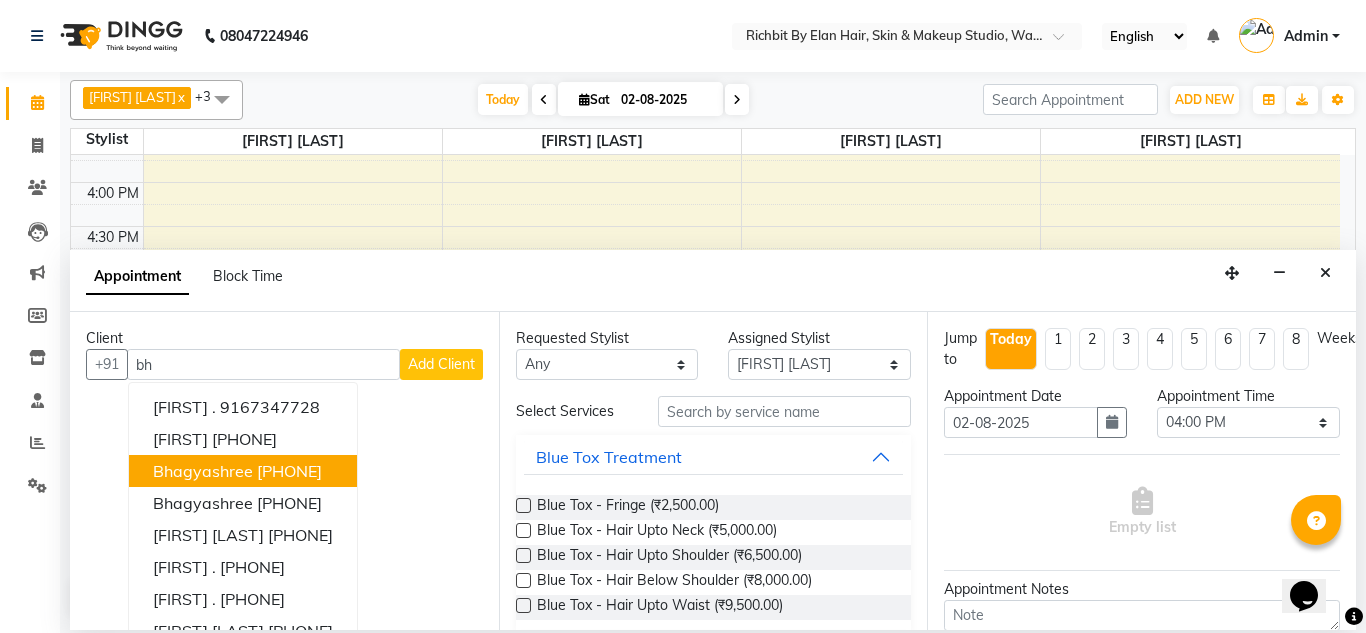 type on "b" 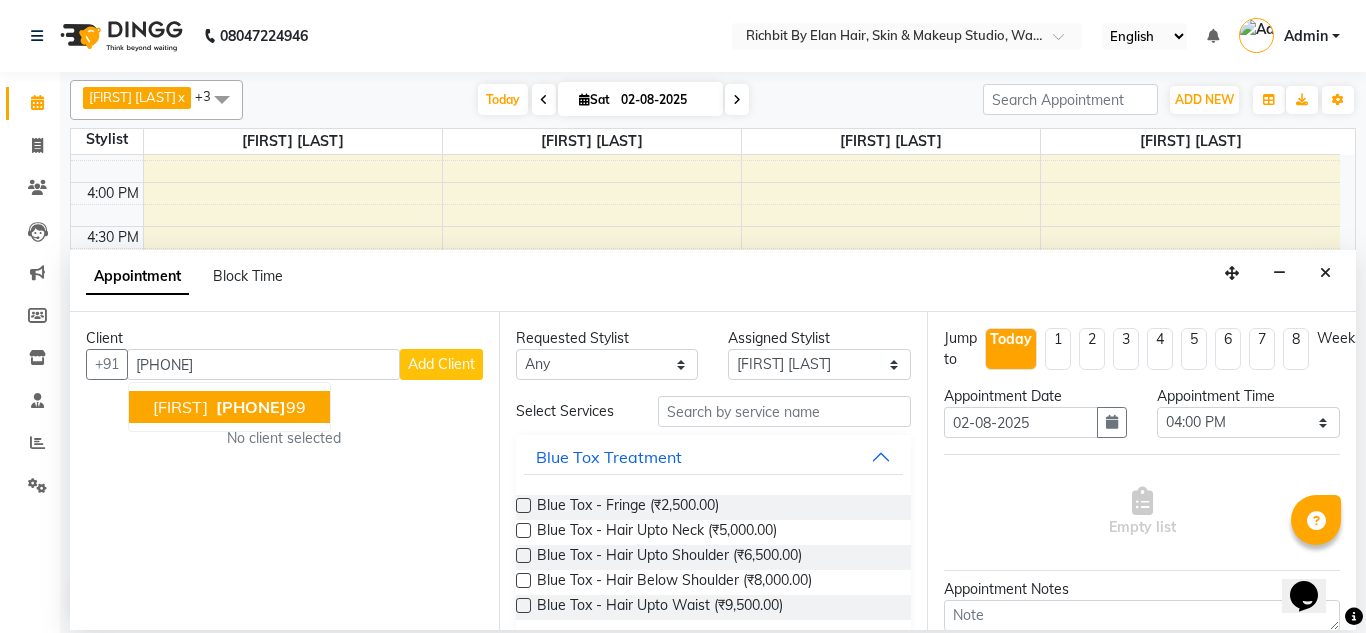 click on "90753141" at bounding box center (251, 407) 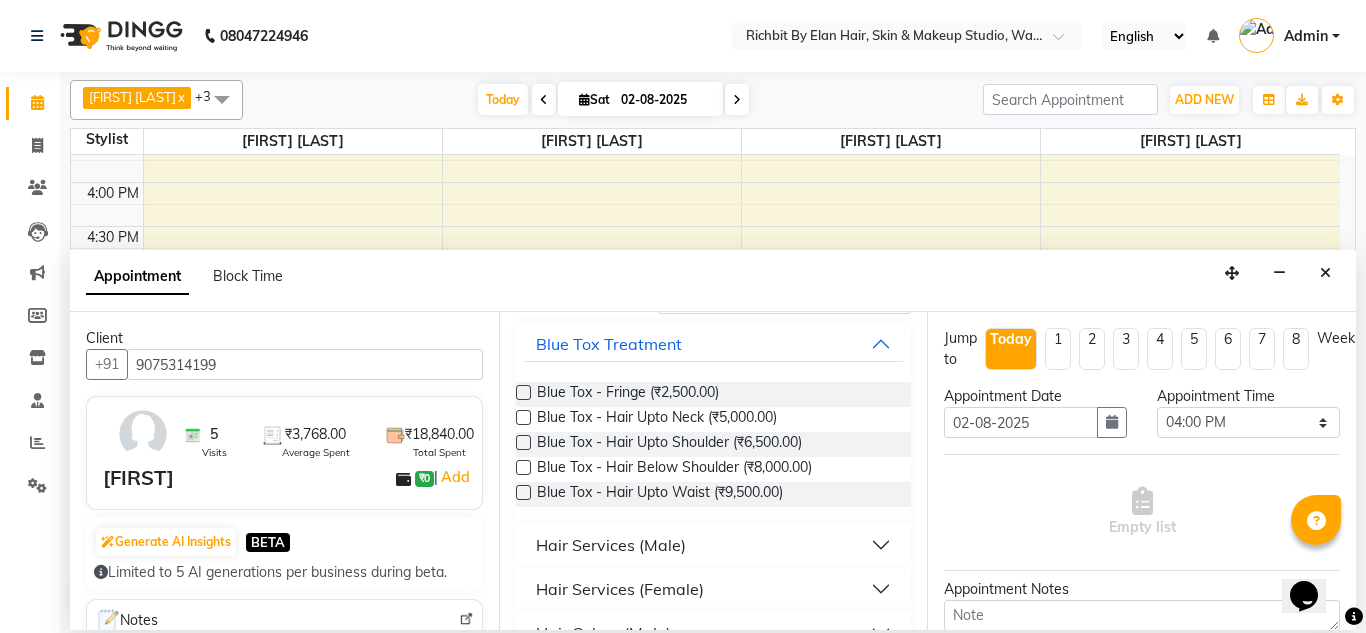 scroll, scrollTop: 300, scrollLeft: 0, axis: vertical 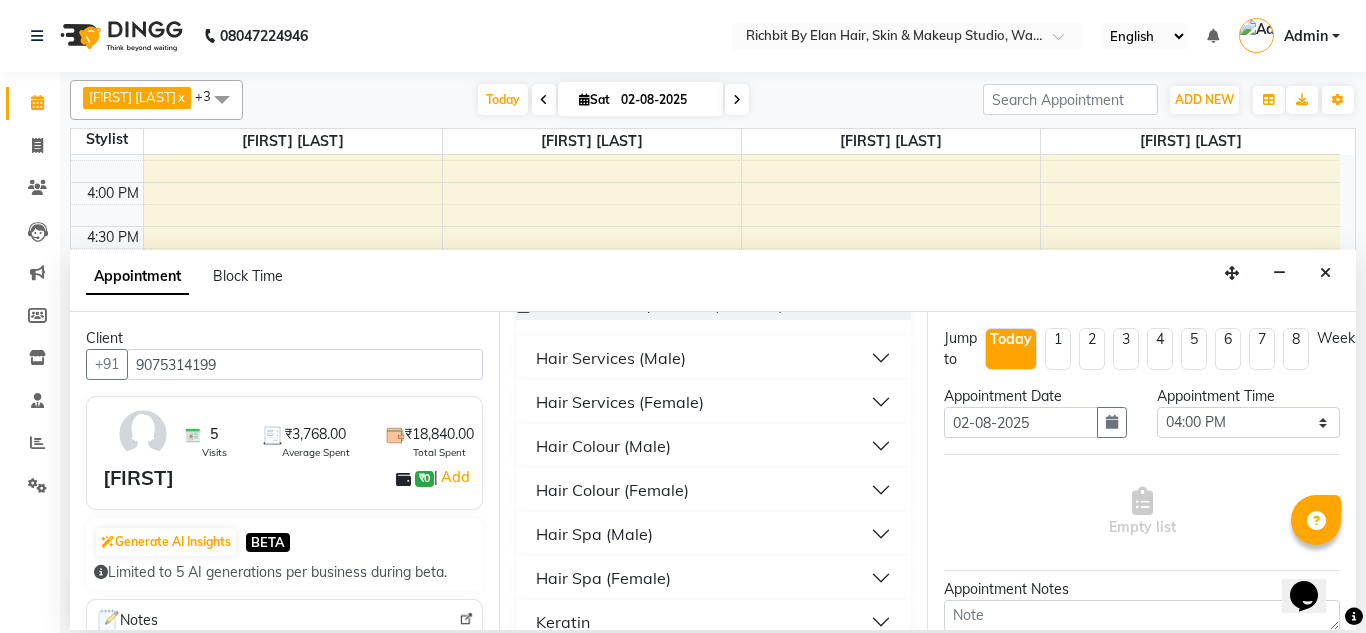 type on "9075314199" 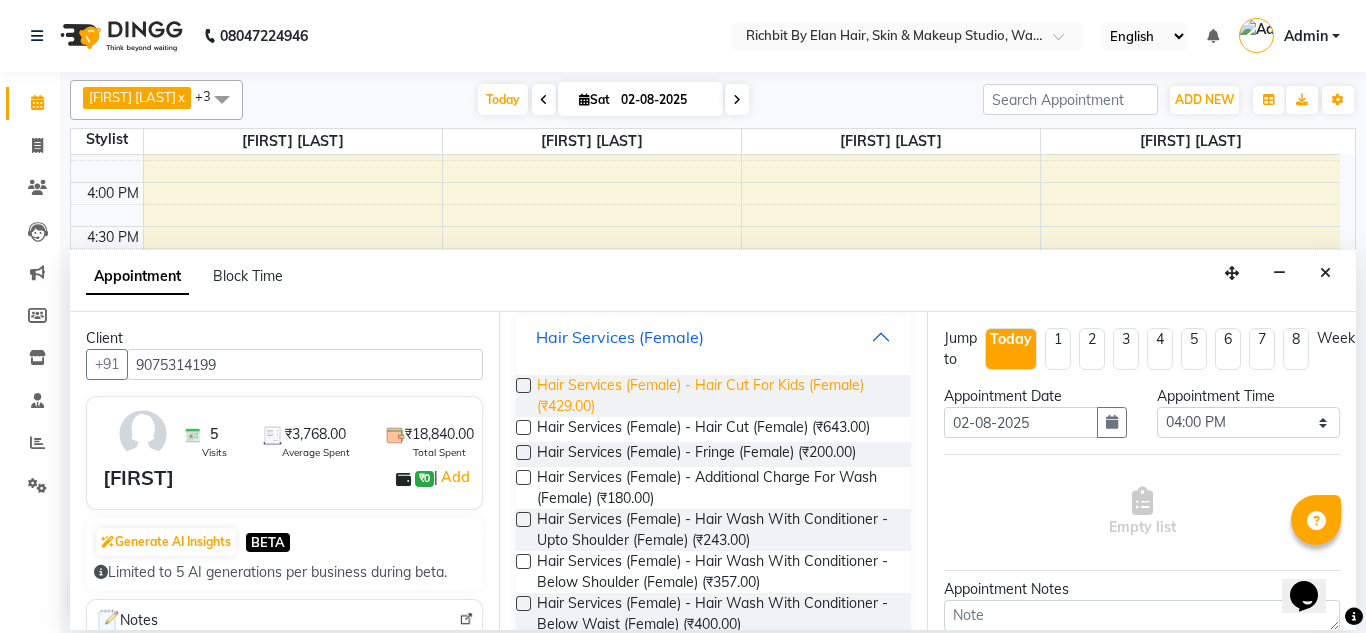 scroll, scrollTop: 400, scrollLeft: 0, axis: vertical 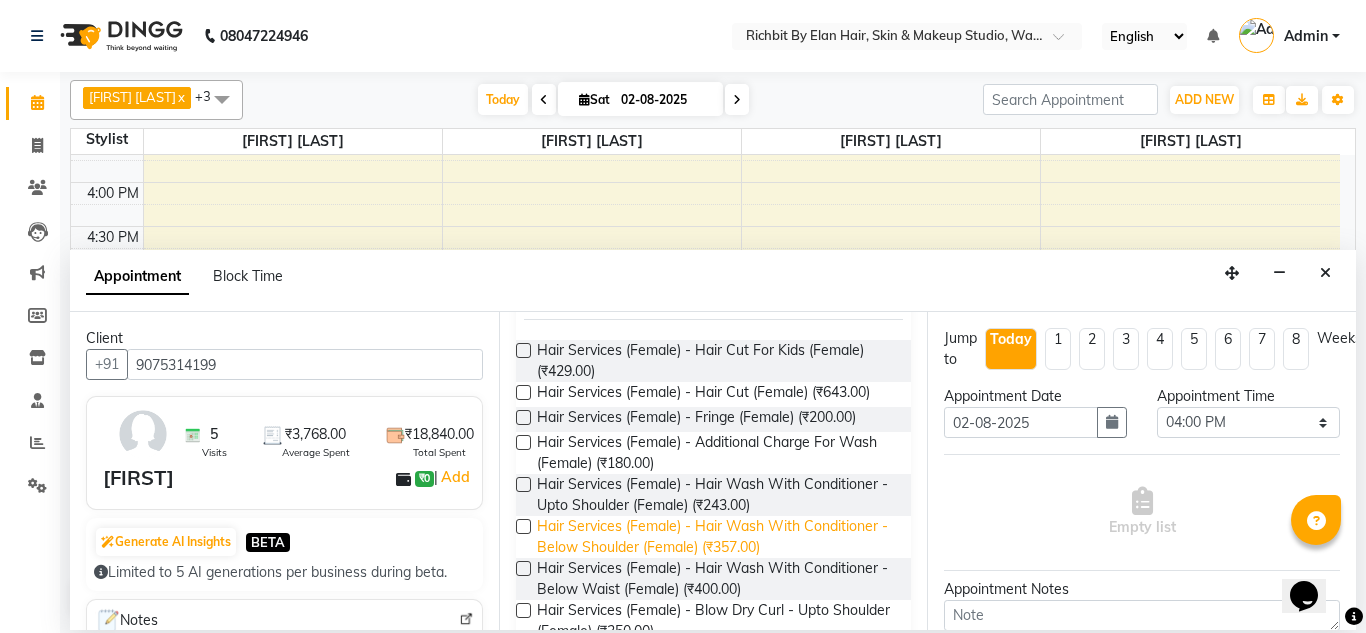 click on "Hair Services (Female) - Hair Wash With Conditioner - Below Shoulder (Female) (₹357.00)" at bounding box center [716, 537] 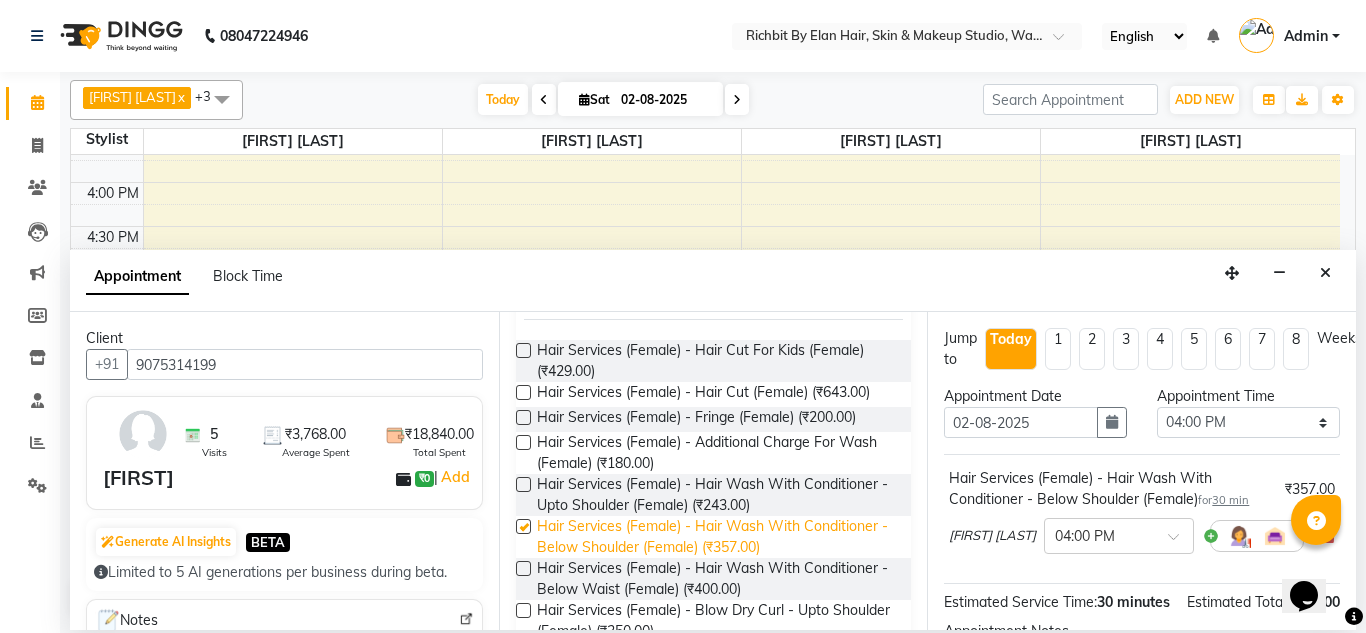 checkbox on "false" 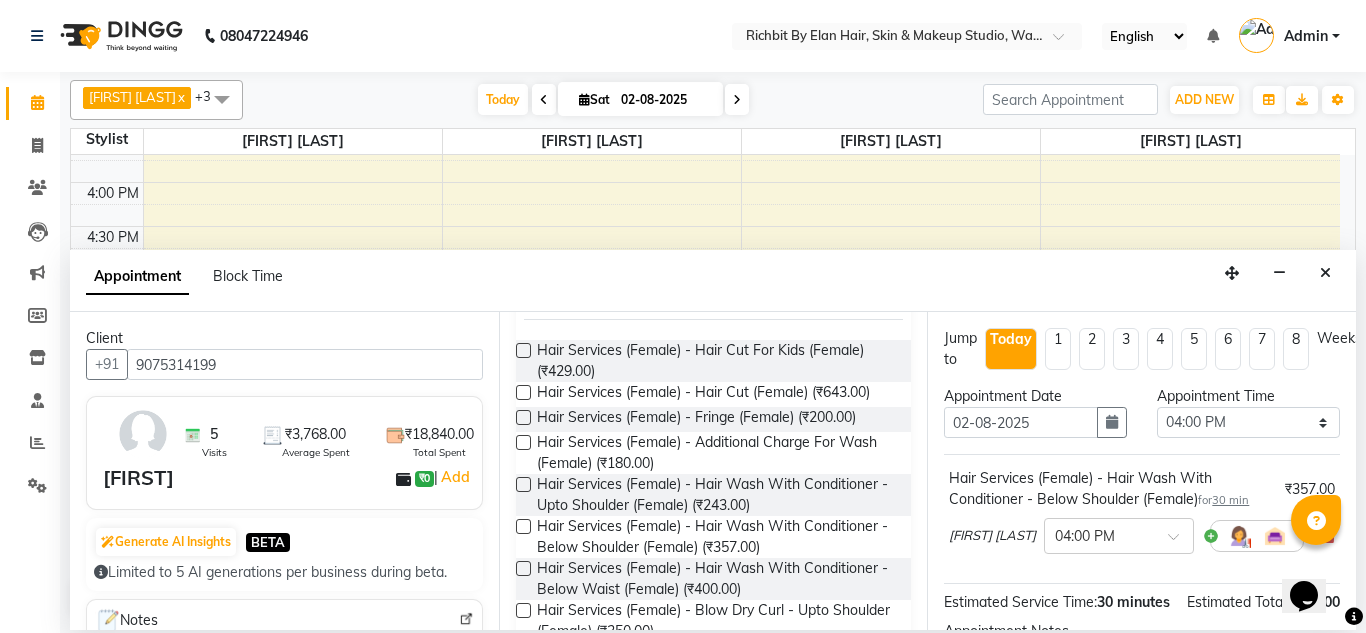 scroll, scrollTop: 600, scrollLeft: 0, axis: vertical 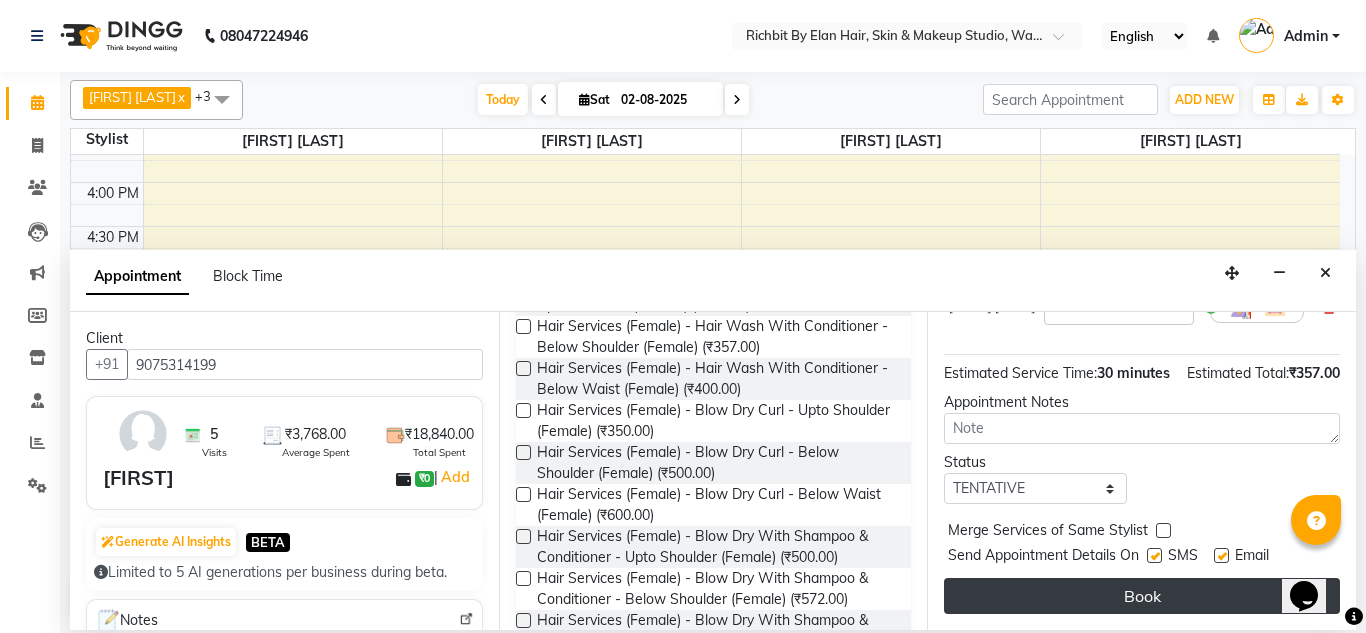 click on "Book" at bounding box center [1142, 596] 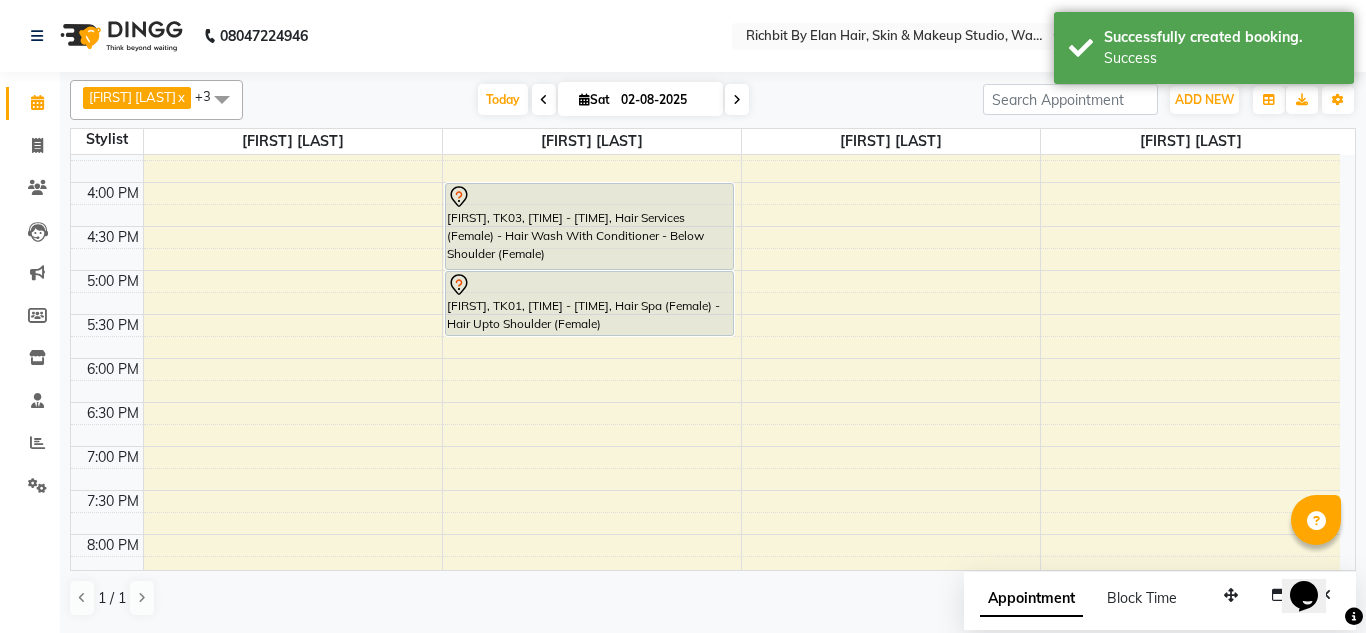 drag, startPoint x: 590, startPoint y: 223, endPoint x: 592, endPoint y: 251, distance: 28.071337 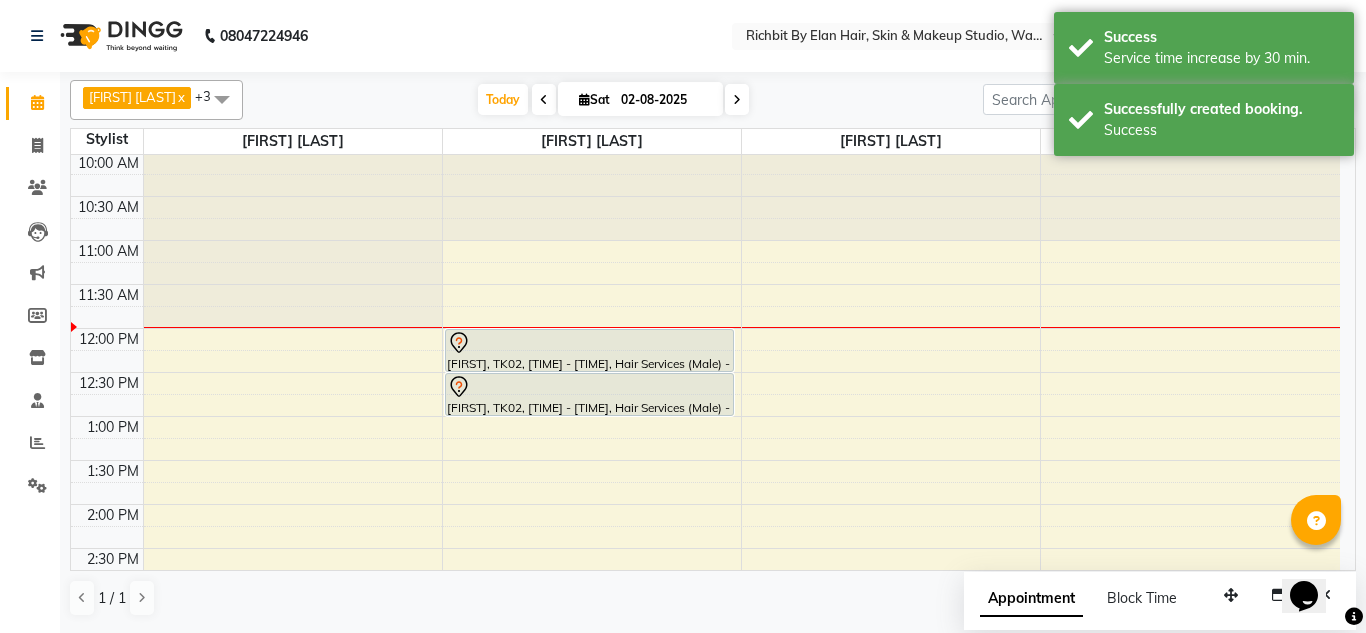 scroll, scrollTop: 0, scrollLeft: 0, axis: both 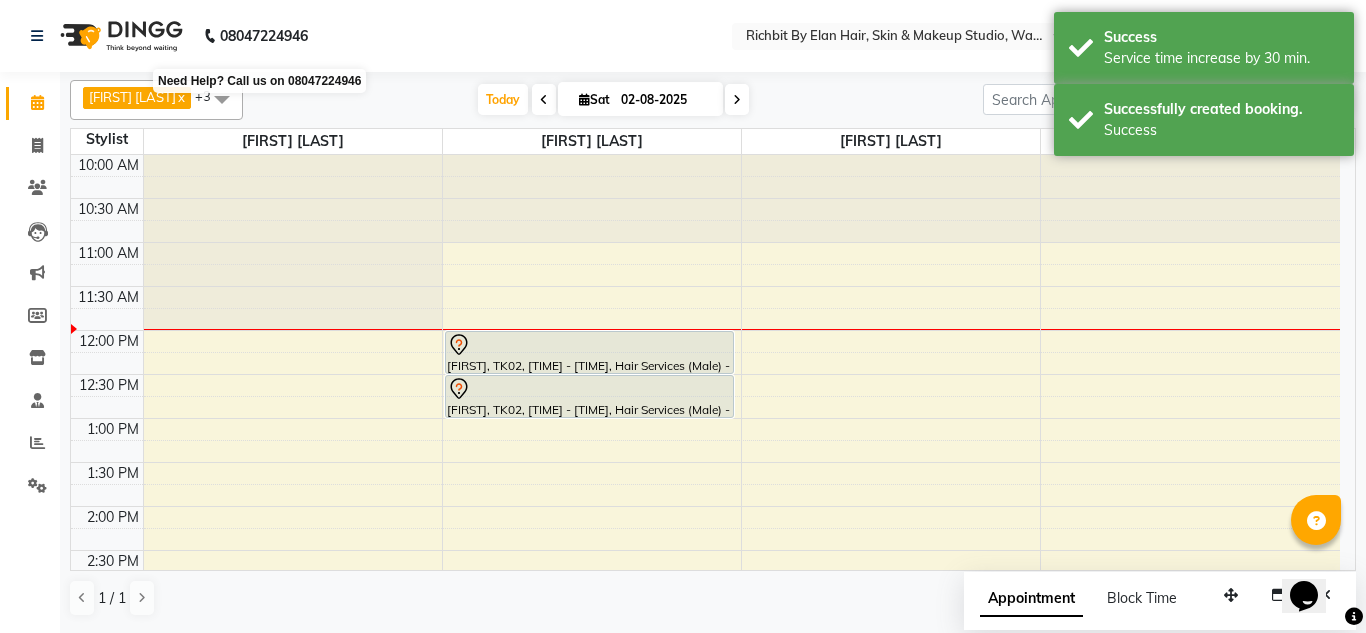 click on "08047224946" 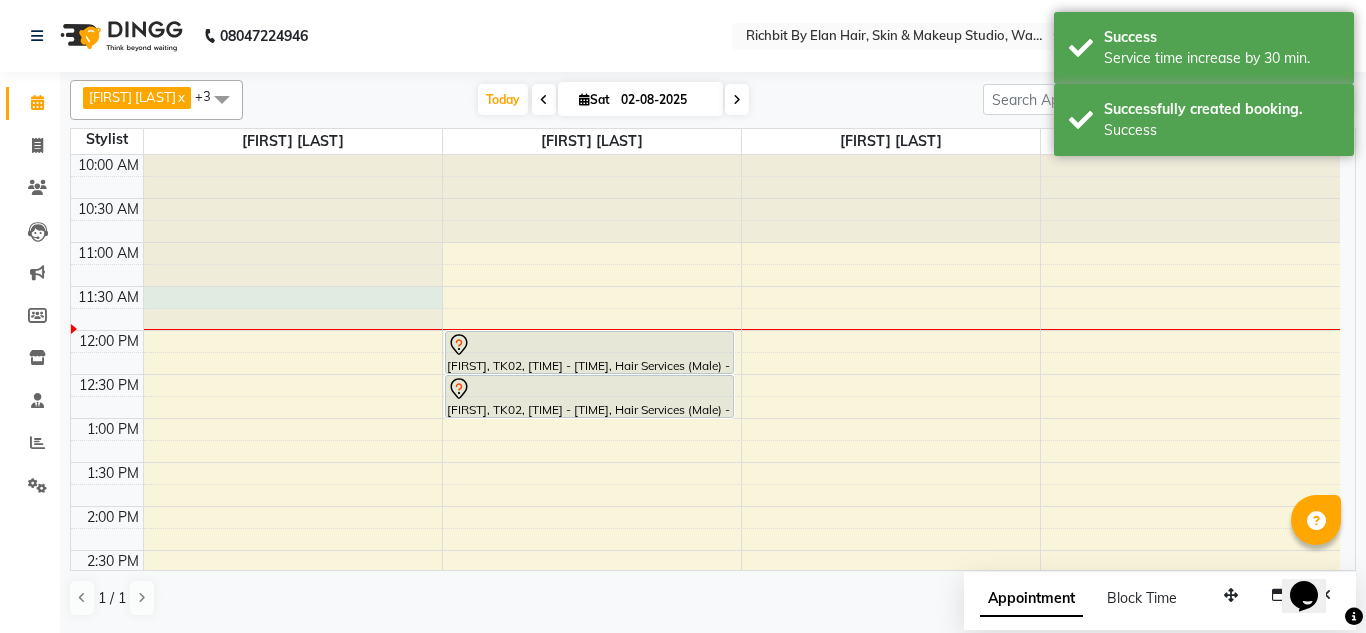 click at bounding box center [293, 155] 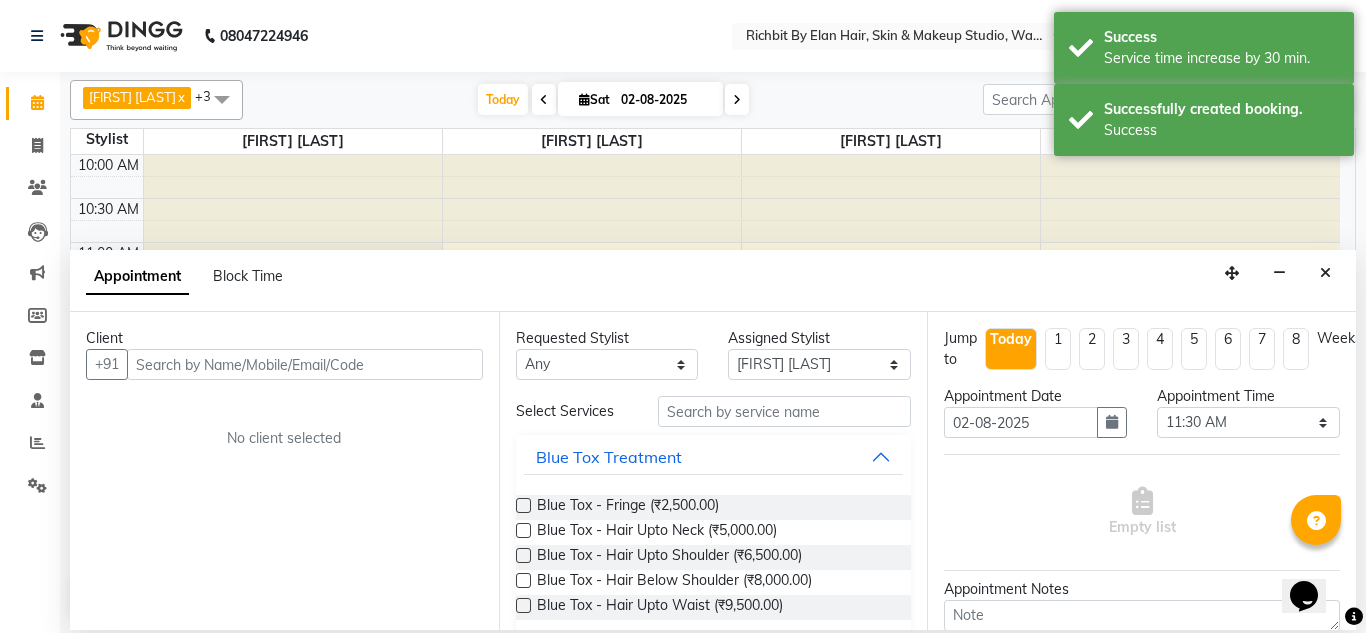 click on "Appointment Block Time" at bounding box center [713, 281] 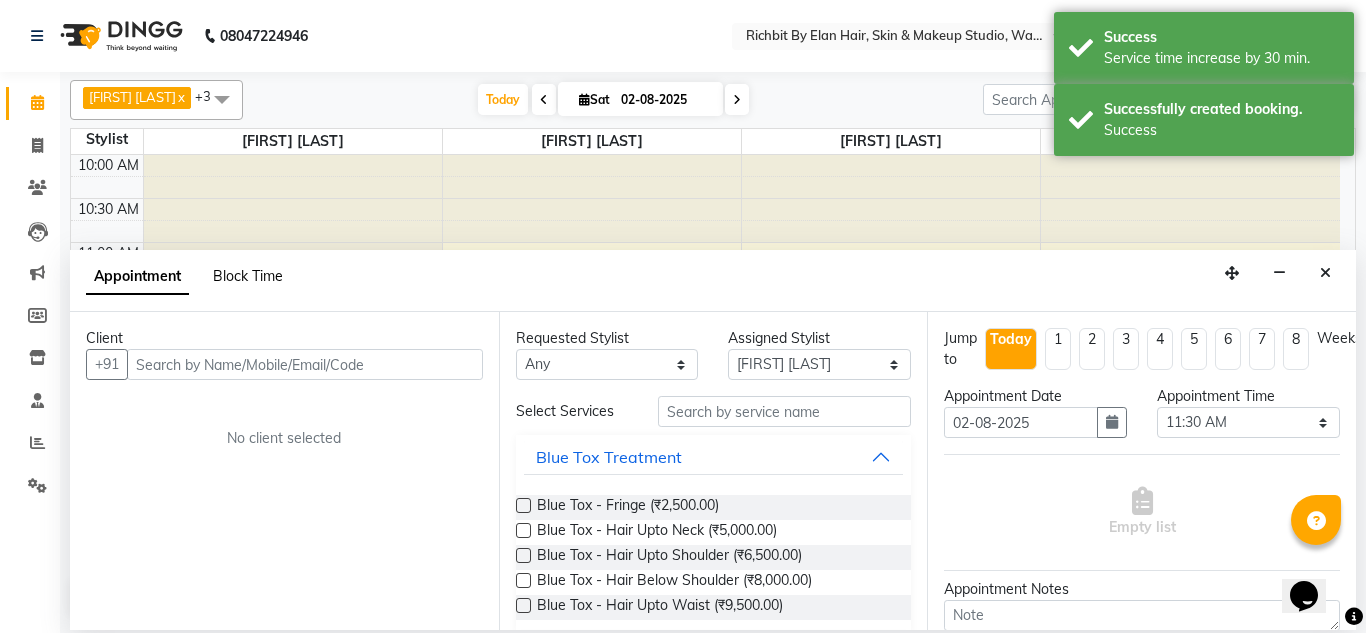 click on "Block Time" at bounding box center [248, 276] 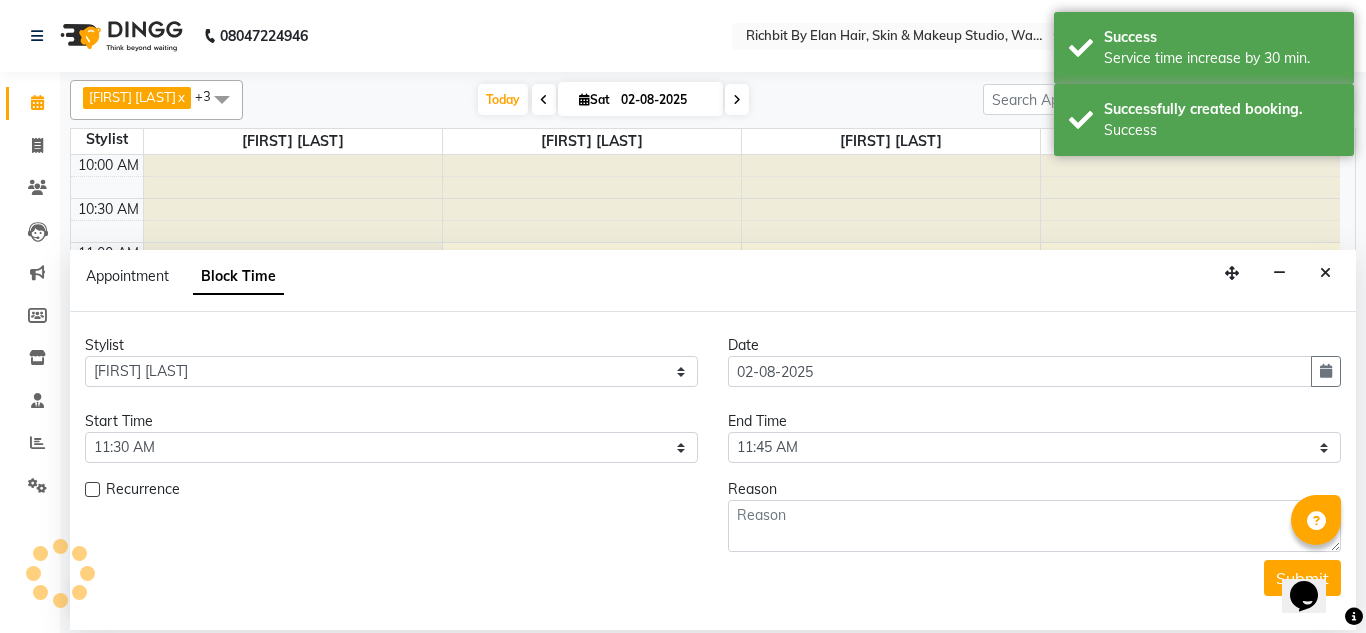 scroll, scrollTop: 89, scrollLeft: 0, axis: vertical 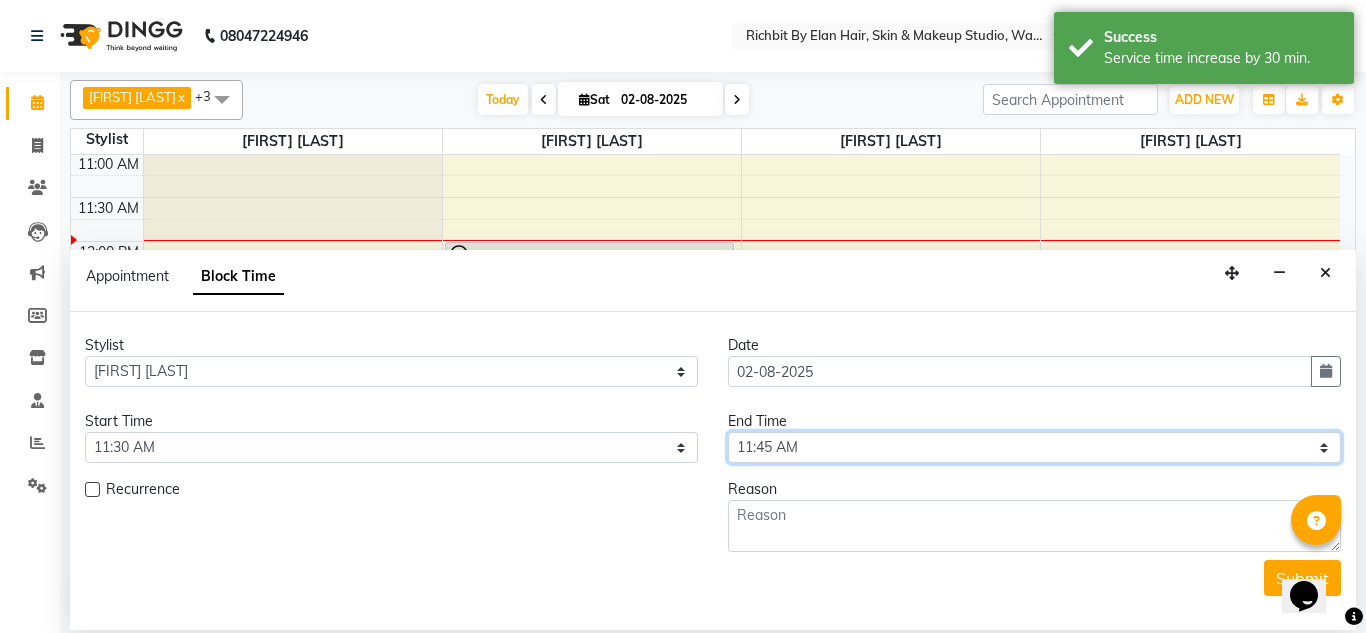 click on "Select 11:00 AM 11:15 AM 11:30 AM 11:45 AM 12:00 PM 12:15 PM 12:30 PM 12:45 PM 01:00 PM 01:15 PM 01:30 PM 01:45 PM 02:00 PM 02:15 PM 02:30 PM 02:45 PM 03:00 PM 03:15 PM 03:30 PM 03:45 PM 04:00 PM 04:15 PM 04:30 PM 04:45 PM 05:00 PM 05:15 PM 05:30 PM 05:45 PM 06:00 PM 06:15 PM 06:30 PM 06:45 PM 07:00 PM 07:15 PM 07:30 PM 07:45 PM 08:00 PM 08:15 PM 08:30 PM 08:45 PM 09:00 PM" at bounding box center (1034, 447) 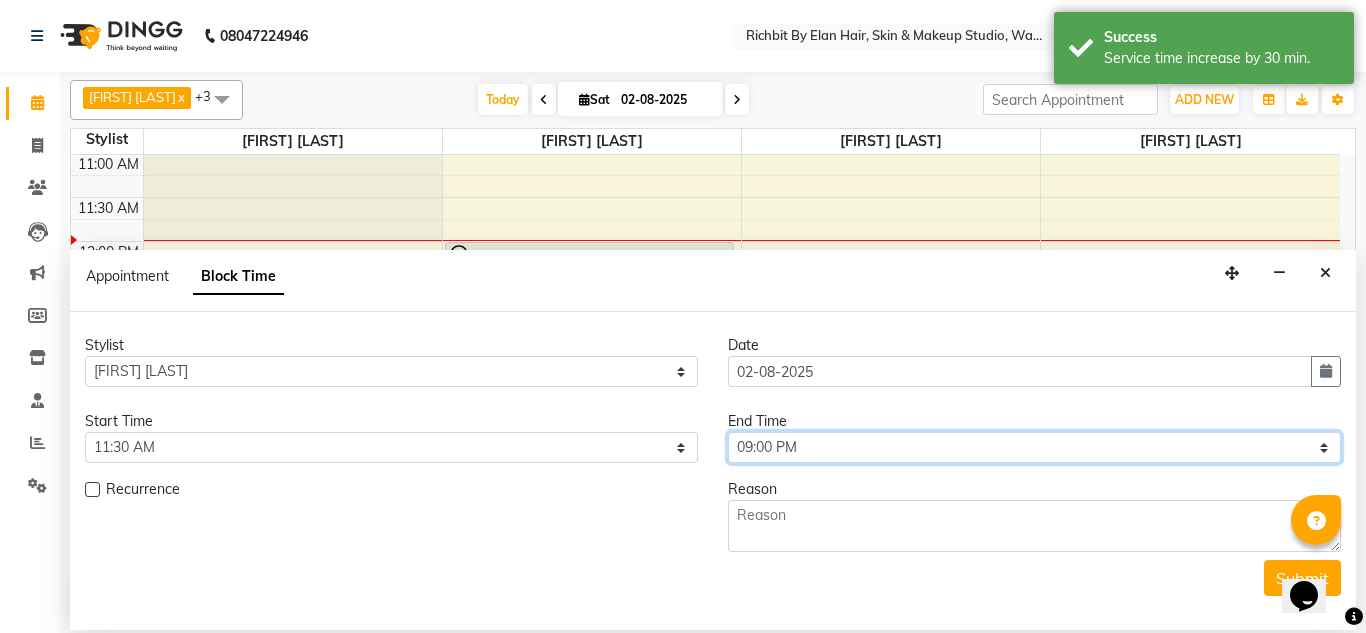 click on "Select 11:00 AM 11:15 AM 11:30 AM 11:45 AM 12:00 PM 12:15 PM 12:30 PM 12:45 PM 01:00 PM 01:15 PM 01:30 PM 01:45 PM 02:00 PM 02:15 PM 02:30 PM 02:45 PM 03:00 PM 03:15 PM 03:30 PM 03:45 PM 04:00 PM 04:15 PM 04:30 PM 04:45 PM 05:00 PM 05:15 PM 05:30 PM 05:45 PM 06:00 PM 06:15 PM 06:30 PM 06:45 PM 07:00 PM 07:15 PM 07:30 PM 07:45 PM 08:00 PM 08:15 PM 08:30 PM 08:45 PM 09:00 PM" at bounding box center (1034, 447) 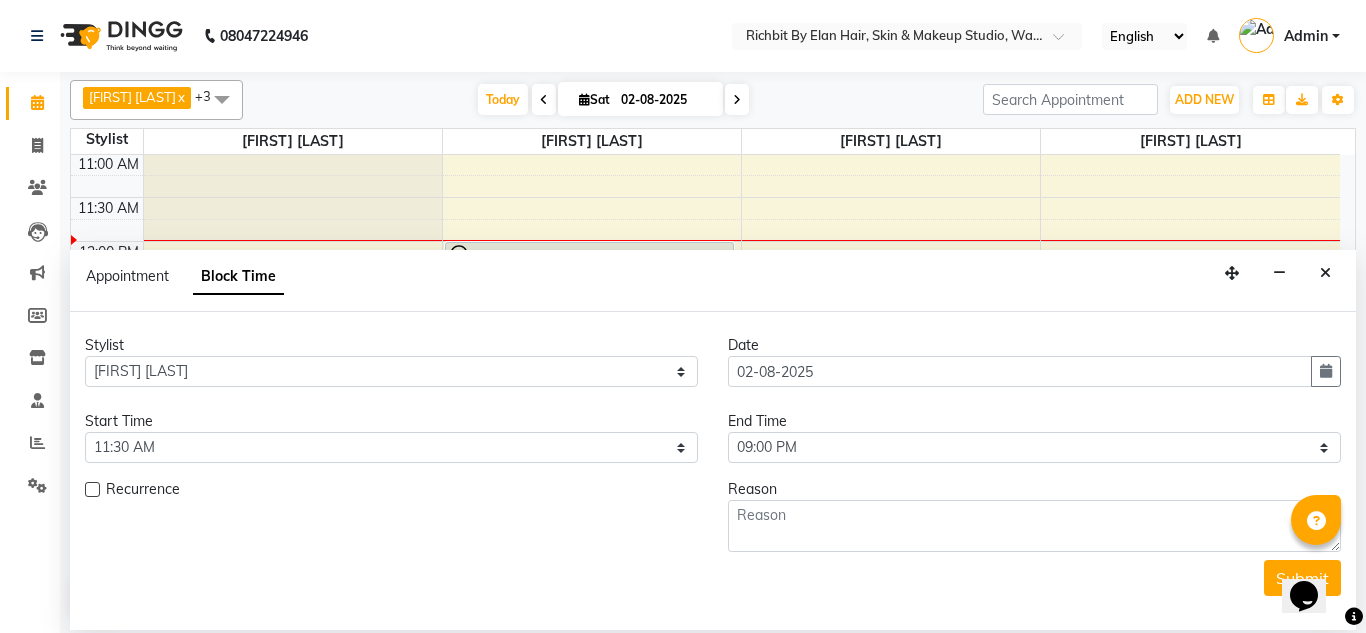 drag, startPoint x: 1136, startPoint y: 480, endPoint x: 1109, endPoint y: 509, distance: 39.623226 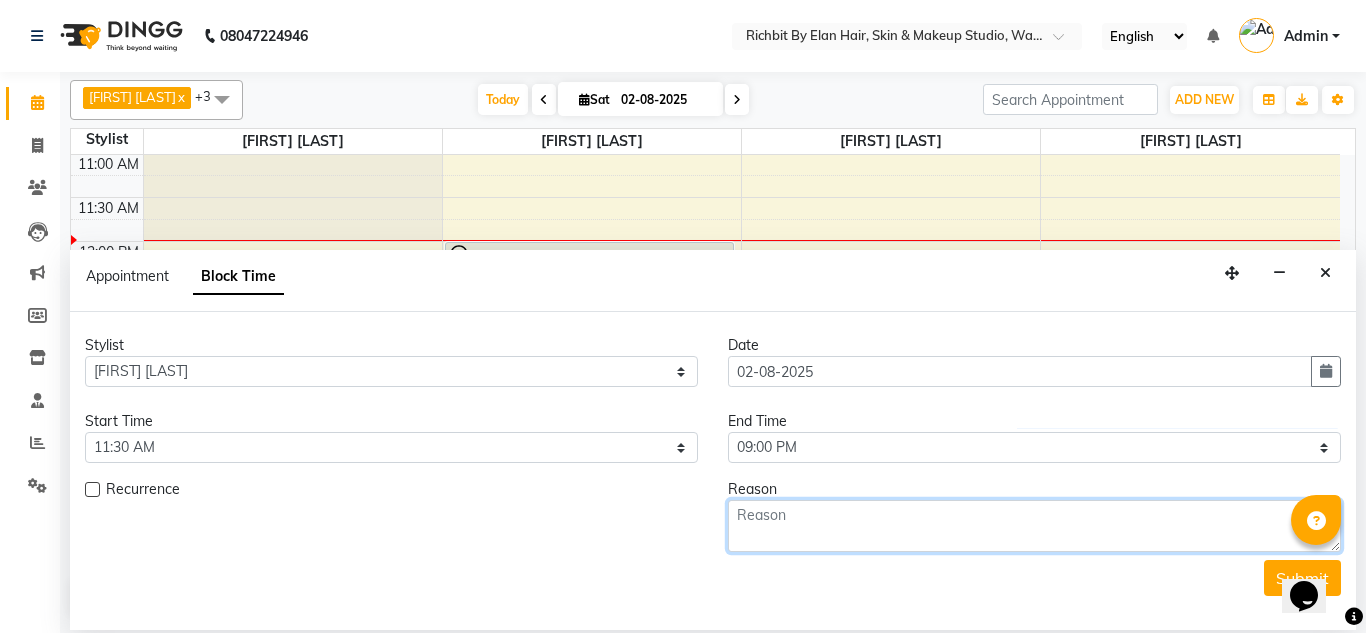 click at bounding box center (1034, 526) 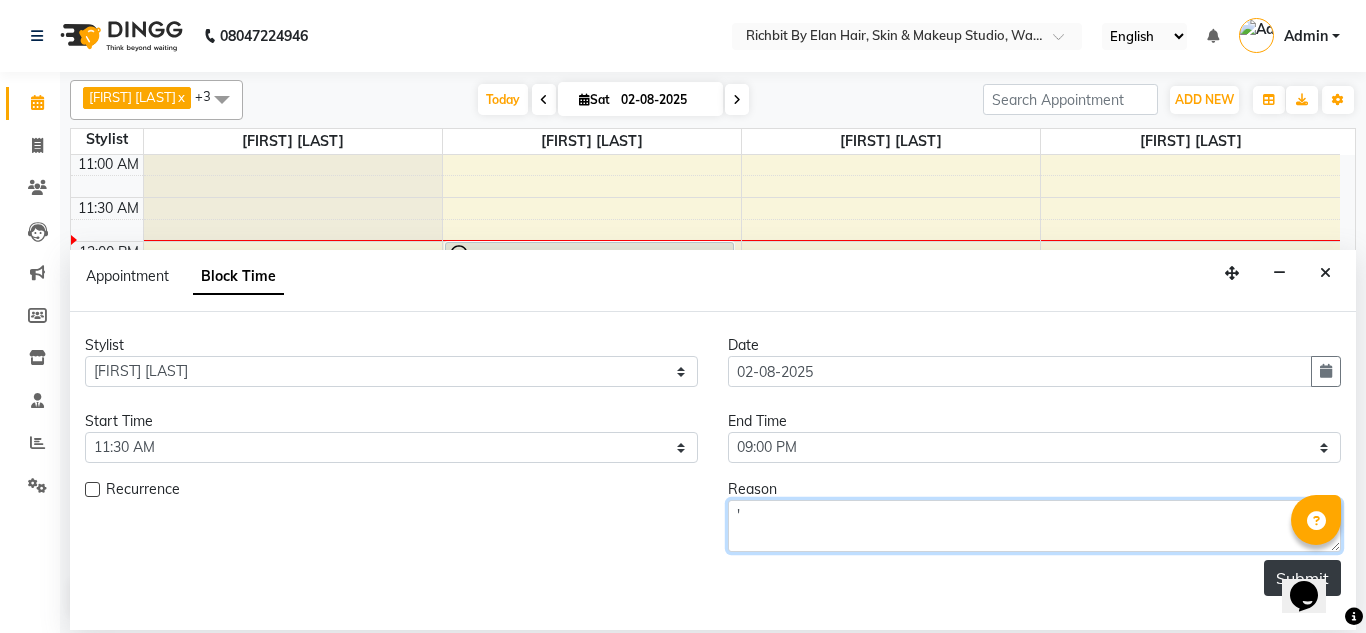 type on "'" 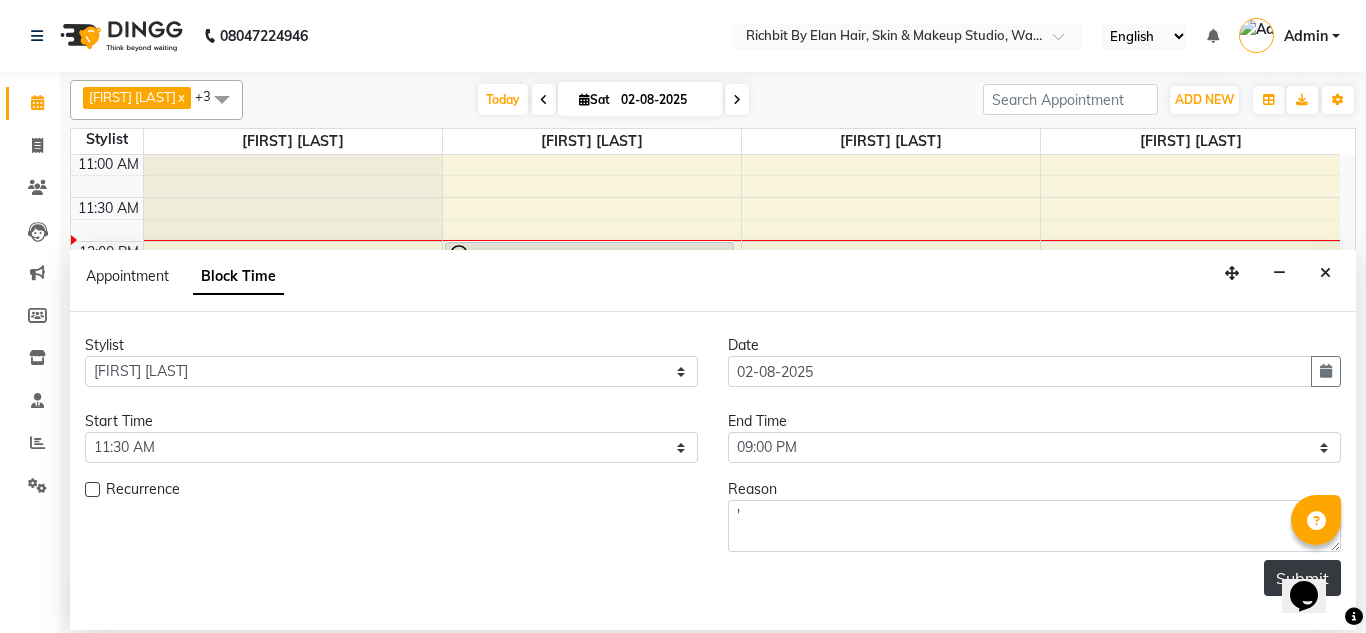 click on "Submit" at bounding box center [1302, 578] 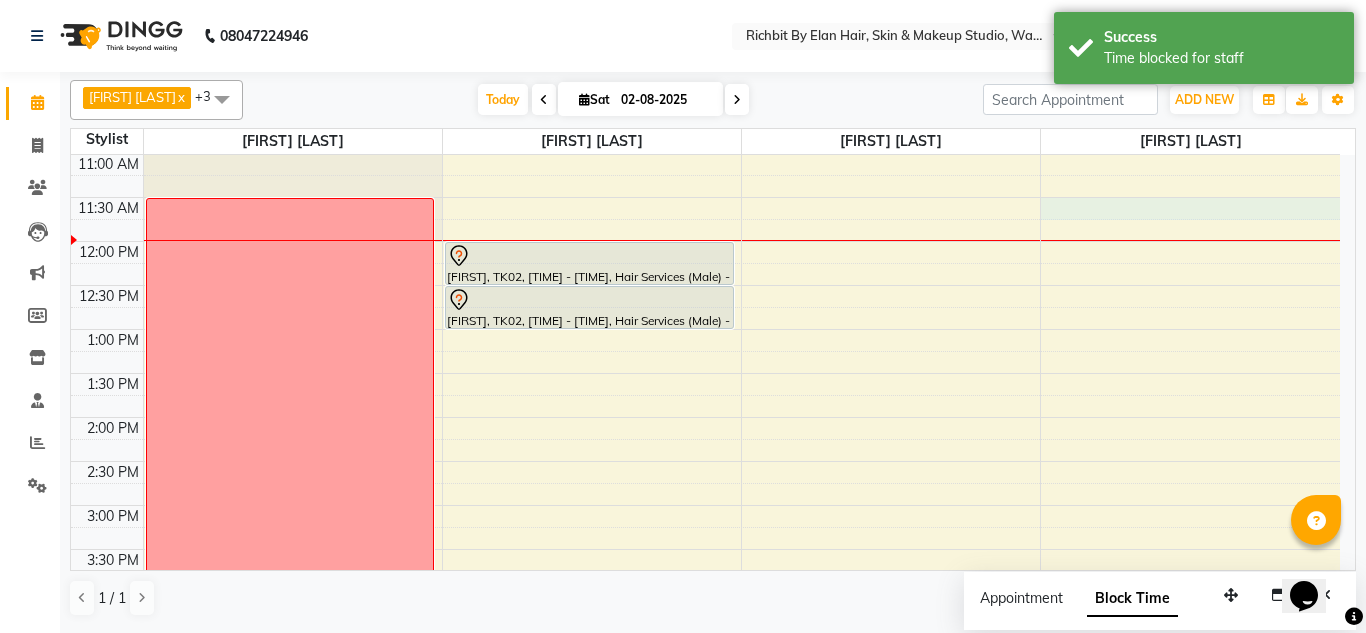 click on "10:00 AM 10:30 AM 11:00 AM 11:30 AM 12:00 PM 12:30 PM 1:00 PM 1:30 PM 2:00 PM 2:30 PM 3:00 PM 3:30 PM 4:00 PM 4:30 PM 5:00 PM 5:30 PM 6:00 PM 6:30 PM 7:00 PM 7:30 PM 8:00 PM 8:30 PM 9:00 PM 9:30 PM  '              pravin, TK02, 12:00 PM-12:30 PM, Hair Services (Male) - Hair Cut (Male)             pravin, TK02, 12:30 PM-01:00 PM, Hair Services (Male) - Beard Trim - Crafting (Male)             bhagyshri, TK03, 04:00 PM-05:00 PM, Hair Services (Female) - Hair Wash With Conditioner - Below Shoulder (Female)             shiddhi, TK01, 05:00 PM-05:45 PM, Hair Spa (Female) - Hair Upto Shoulder (Female)" at bounding box center (705, 593) 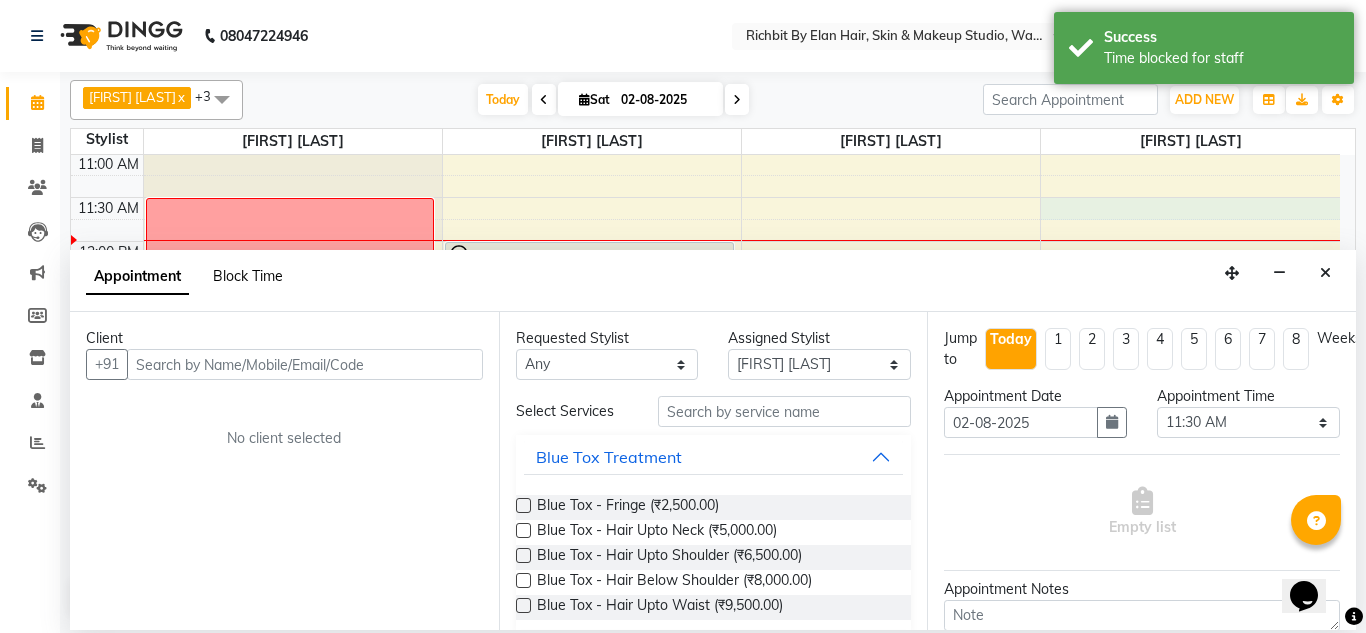 click on "Block Time" at bounding box center (248, 276) 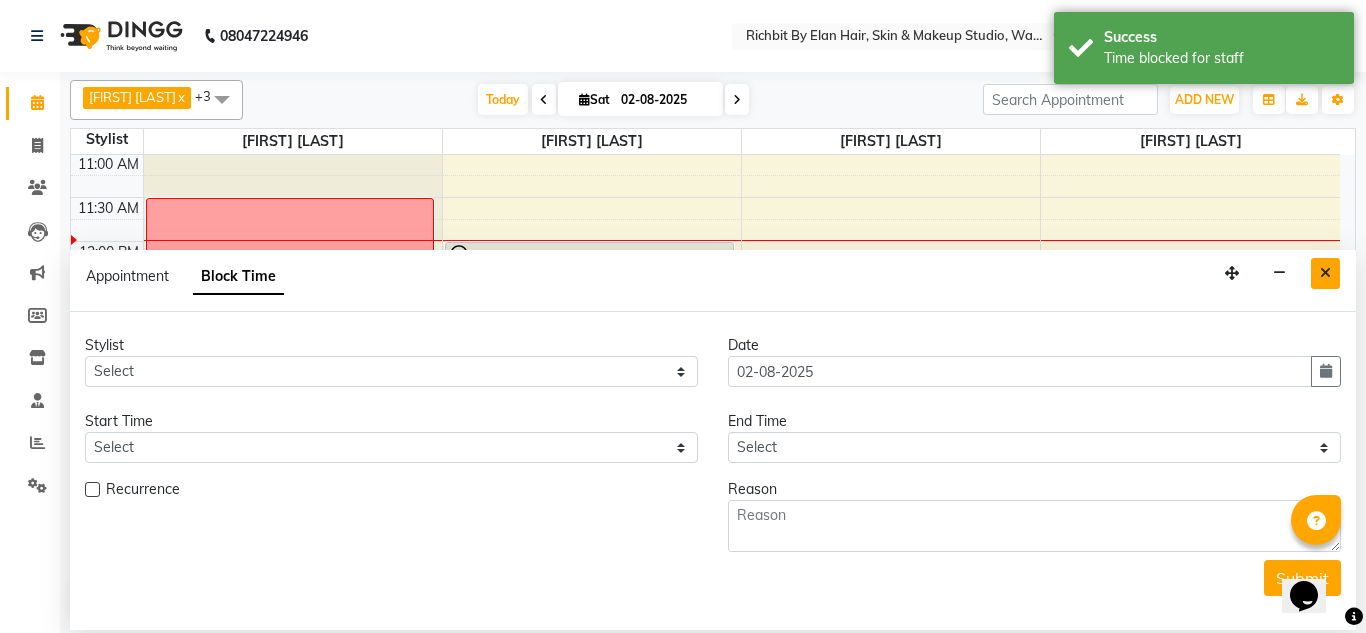 click at bounding box center [1325, 273] 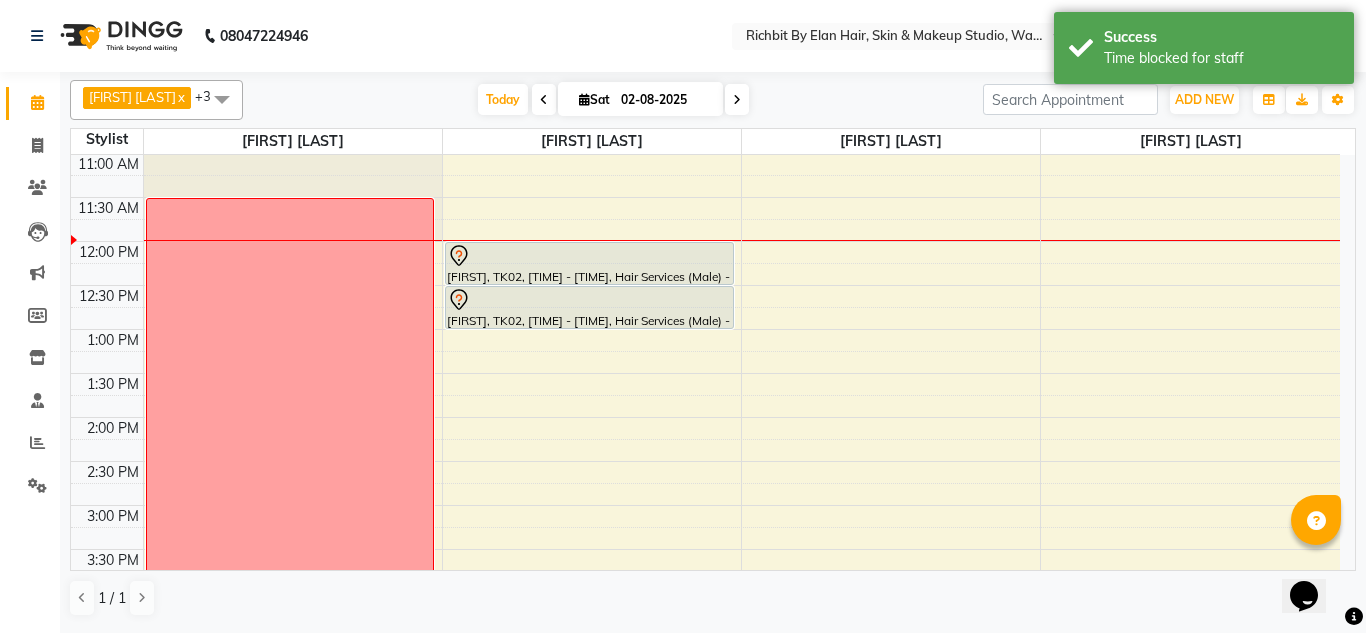 click on "10:00 AM 10:30 AM 11:00 AM 11:30 AM 12:00 PM 12:30 PM 1:00 PM 1:30 PM 2:00 PM 2:30 PM 3:00 PM 3:30 PM 4:00 PM 4:30 PM 5:00 PM 5:30 PM 6:00 PM 6:30 PM 7:00 PM 7:30 PM 8:00 PM 8:30 PM 9:00 PM 9:30 PM  '              pravin, TK02, 12:00 PM-12:30 PM, Hair Services (Male) - Hair Cut (Male)             pravin, TK02, 12:30 PM-01:00 PM, Hair Services (Male) - Beard Trim - Crafting (Male)             bhagyshri, TK03, 04:00 PM-05:00 PM, Hair Services (Female) - Hair Wash With Conditioner - Below Shoulder (Female)             shiddhi, TK01, 05:00 PM-05:45 PM, Hair Spa (Female) - Hair Upto Shoulder (Female)" at bounding box center [705, 593] 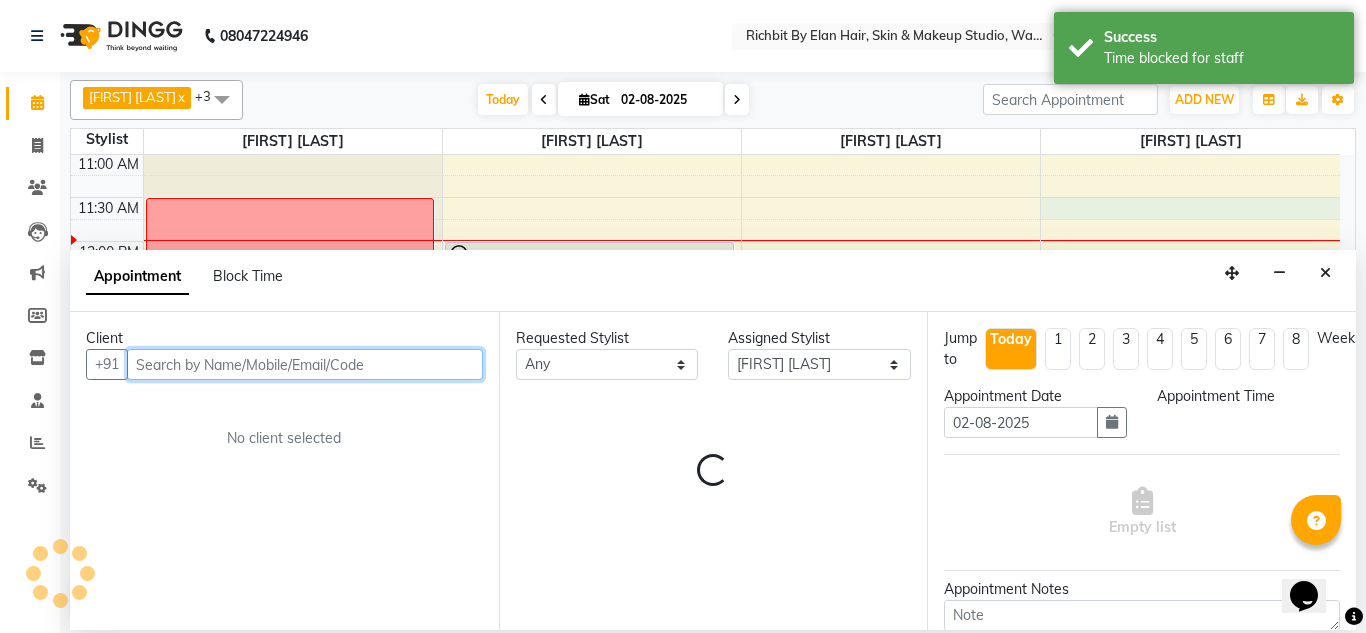 select on "690" 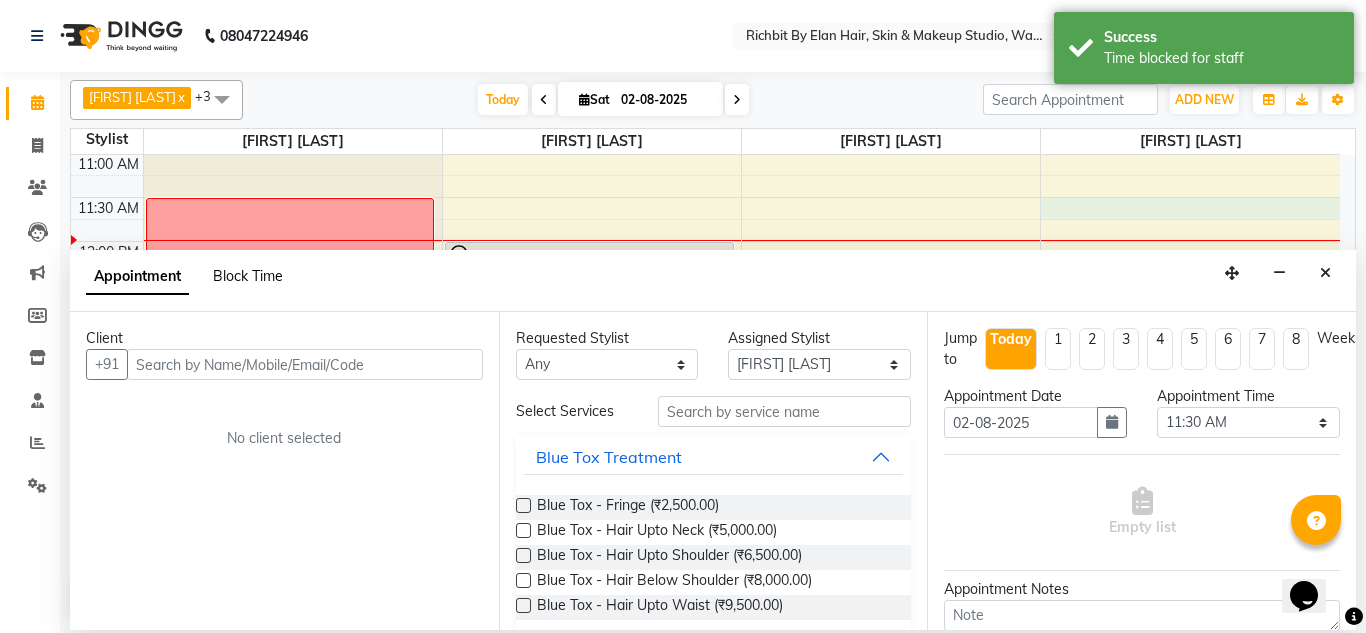 click on "Block Time" at bounding box center [248, 276] 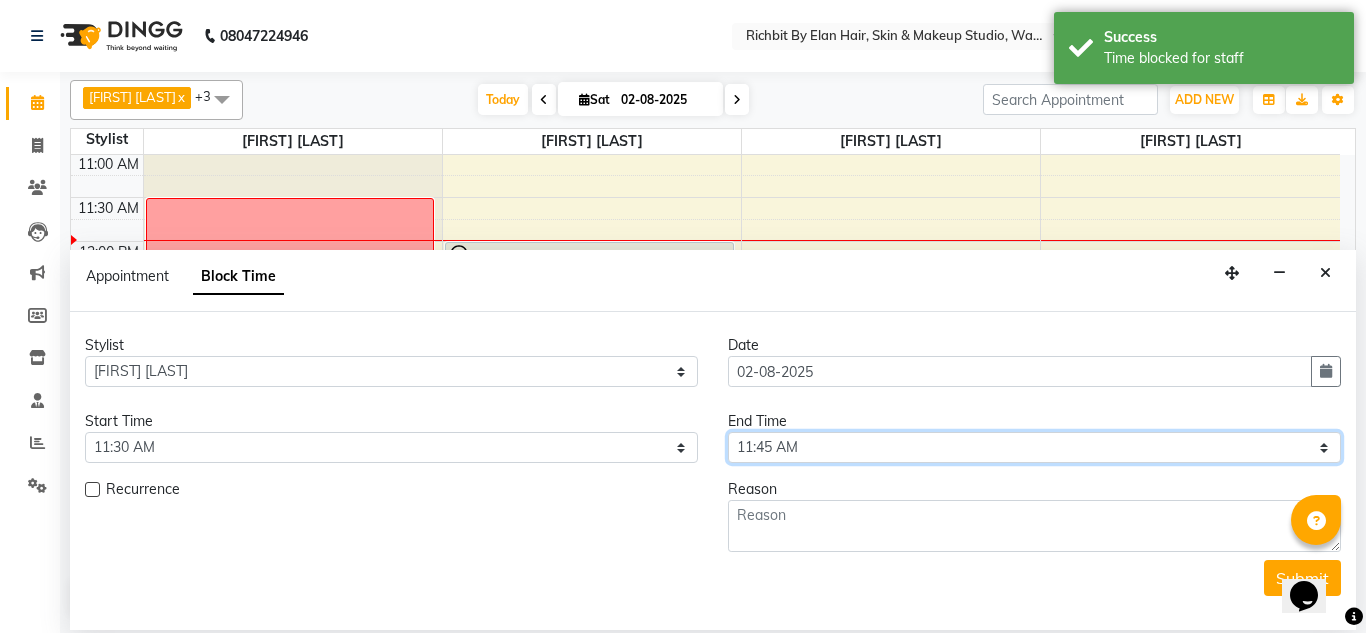 click on "Select 11:00 AM 11:15 AM 11:30 AM 11:45 AM 12:00 PM 12:15 PM 12:30 PM 12:45 PM 01:00 PM 01:15 PM 01:30 PM 01:45 PM 02:00 PM 02:15 PM 02:30 PM 02:45 PM 03:00 PM 03:15 PM 03:30 PM 03:45 PM 04:00 PM 04:15 PM 04:30 PM 04:45 PM 05:00 PM 05:15 PM 05:30 PM 05:45 PM 06:00 PM 06:15 PM 06:30 PM 06:45 PM 07:00 PM 07:15 PM 07:30 PM 07:45 PM 08:00 PM 08:15 PM 08:30 PM 08:45 PM 09:00 PM" at bounding box center (1034, 447) 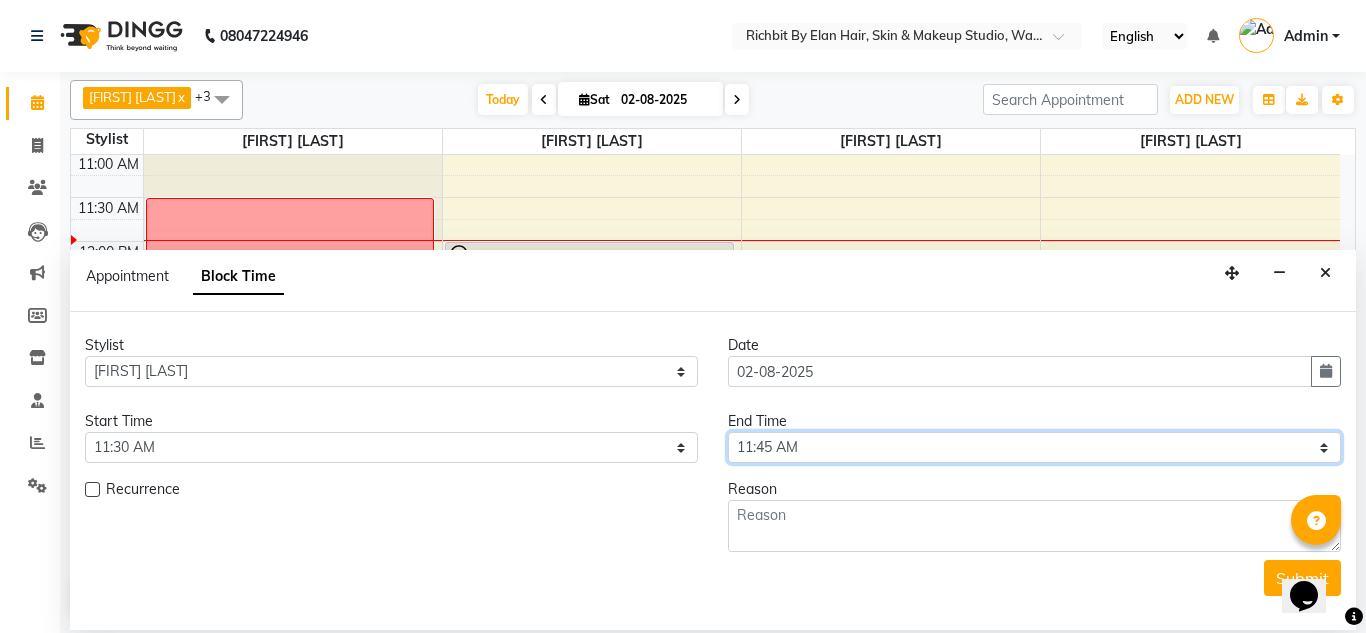 click on "Select 11:00 AM 11:15 AM 11:30 AM 11:45 AM 12:00 PM 12:15 PM 12:30 PM 12:45 PM 01:00 PM 01:15 PM 01:30 PM 01:45 PM 02:00 PM 02:15 PM 02:30 PM 02:45 PM 03:00 PM 03:15 PM 03:30 PM 03:45 PM 04:00 PM 04:15 PM 04:30 PM 04:45 PM 05:00 PM 05:15 PM 05:30 PM 05:45 PM 06:00 PM 06:15 PM 06:30 PM 06:45 PM 07:00 PM 07:15 PM 07:30 PM 07:45 PM 08:00 PM 08:15 PM 08:30 PM 08:45 PM 09:00 PM" at bounding box center (1034, 447) 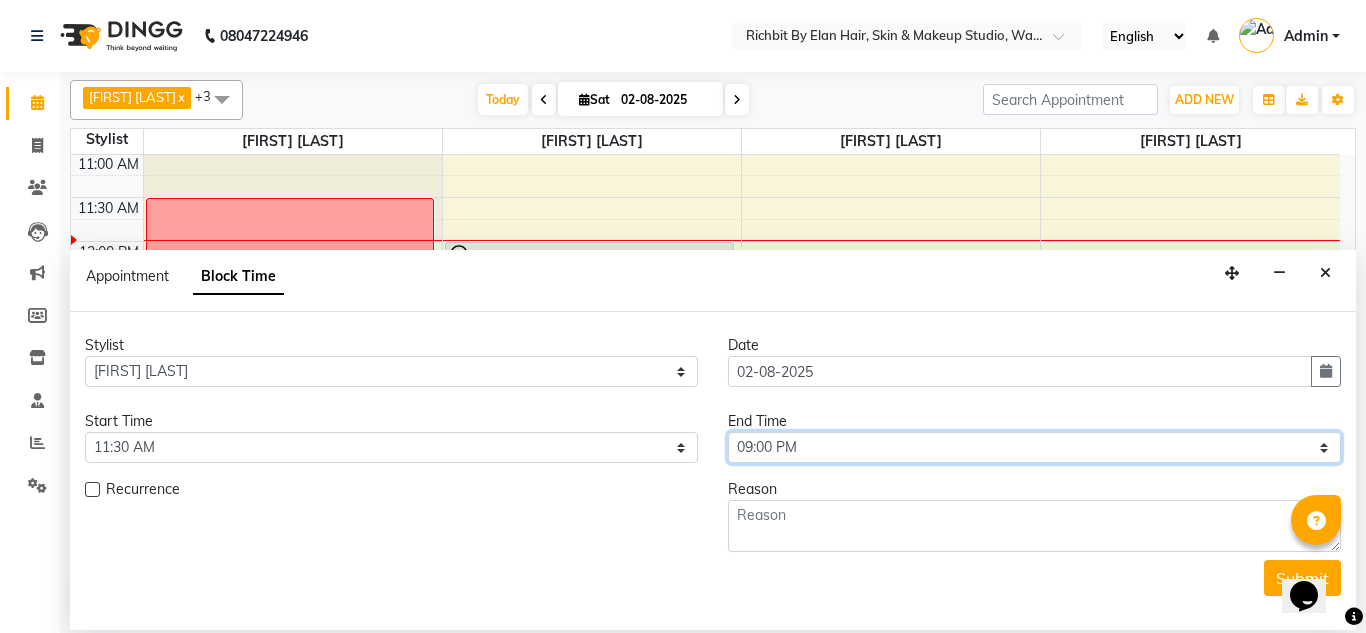 click on "Select 11:00 AM 11:15 AM 11:30 AM 11:45 AM 12:00 PM 12:15 PM 12:30 PM 12:45 PM 01:00 PM 01:15 PM 01:30 PM 01:45 PM 02:00 PM 02:15 PM 02:30 PM 02:45 PM 03:00 PM 03:15 PM 03:30 PM 03:45 PM 04:00 PM 04:15 PM 04:30 PM 04:45 PM 05:00 PM 05:15 PM 05:30 PM 05:45 PM 06:00 PM 06:15 PM 06:30 PM 06:45 PM 07:00 PM 07:15 PM 07:30 PM 07:45 PM 08:00 PM 08:15 PM 08:30 PM 08:45 PM 09:00 PM" at bounding box center [1034, 447] 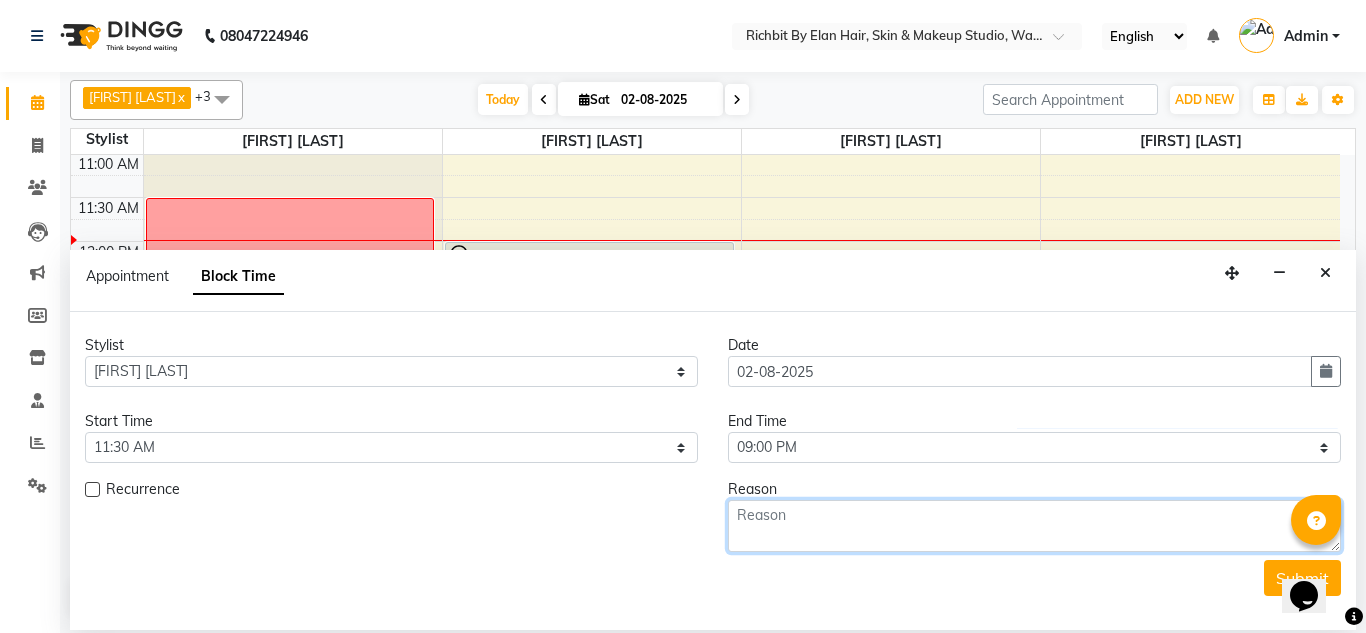 click at bounding box center [1034, 526] 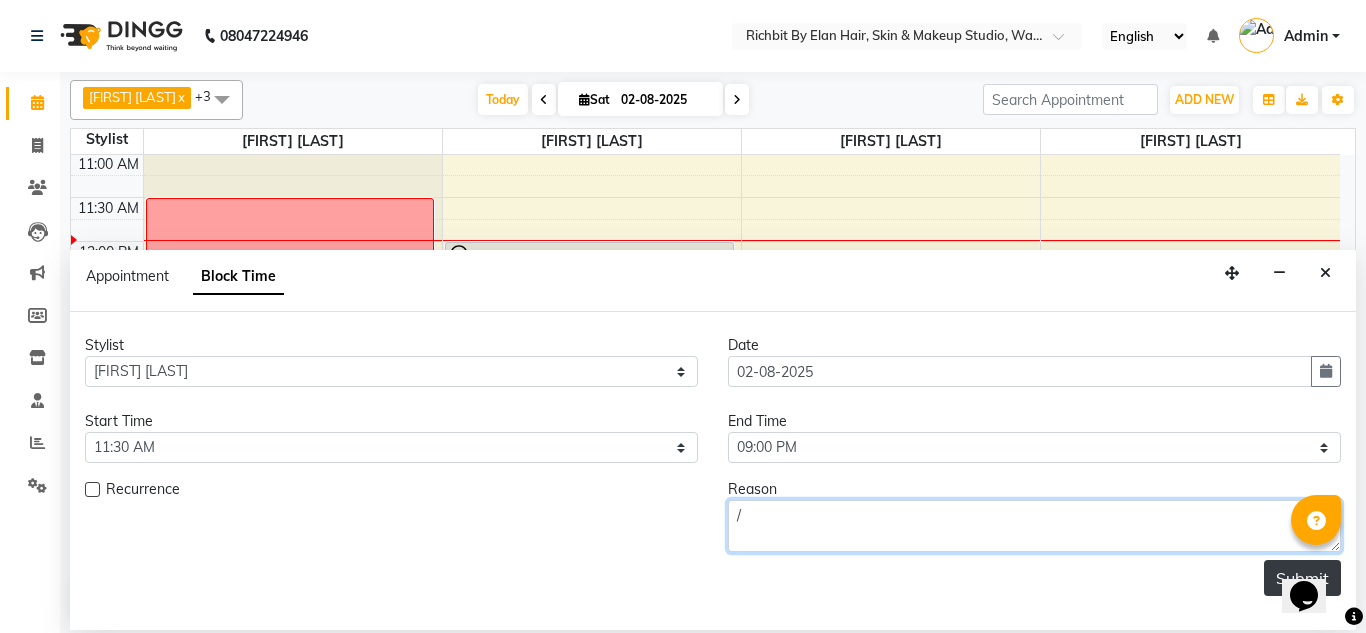type on "/" 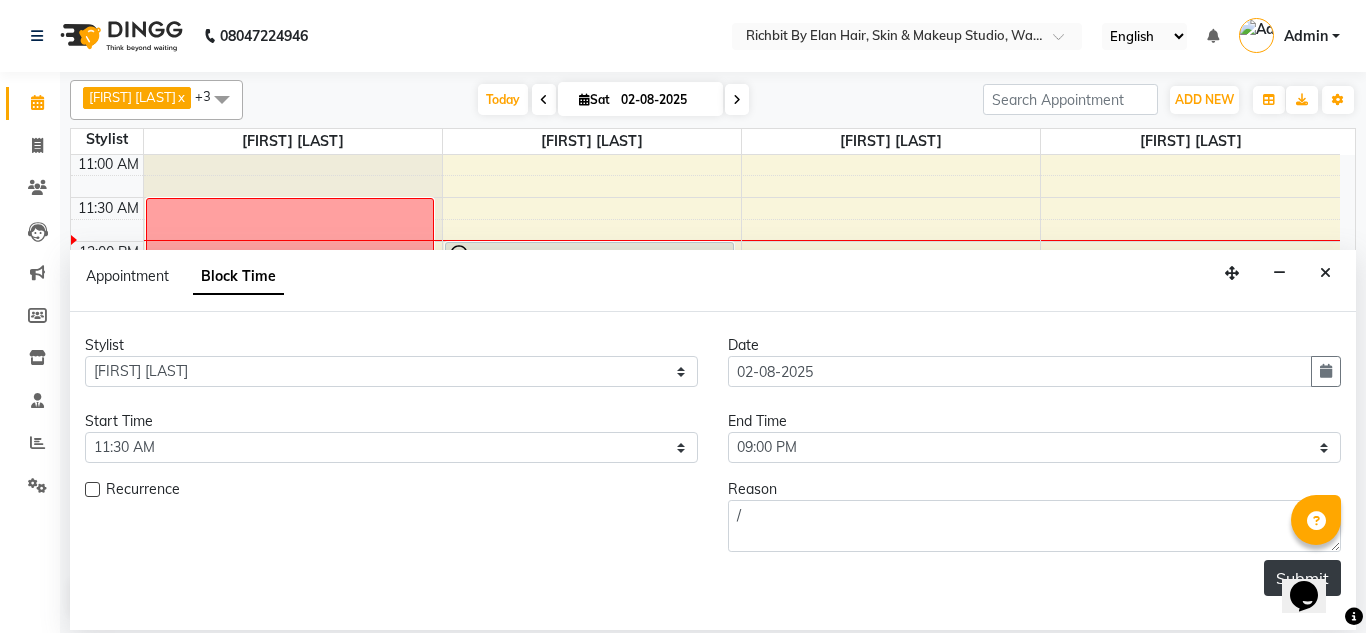 click on "Submit" at bounding box center [1302, 578] 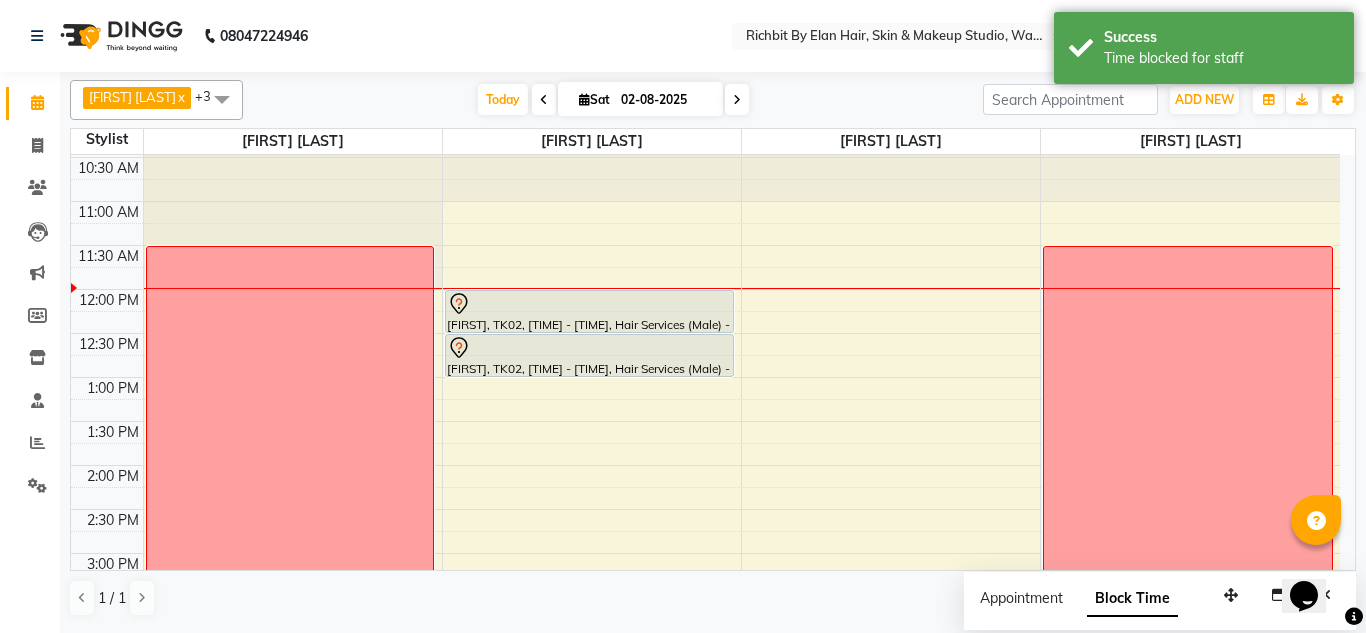 scroll, scrollTop: 0, scrollLeft: 0, axis: both 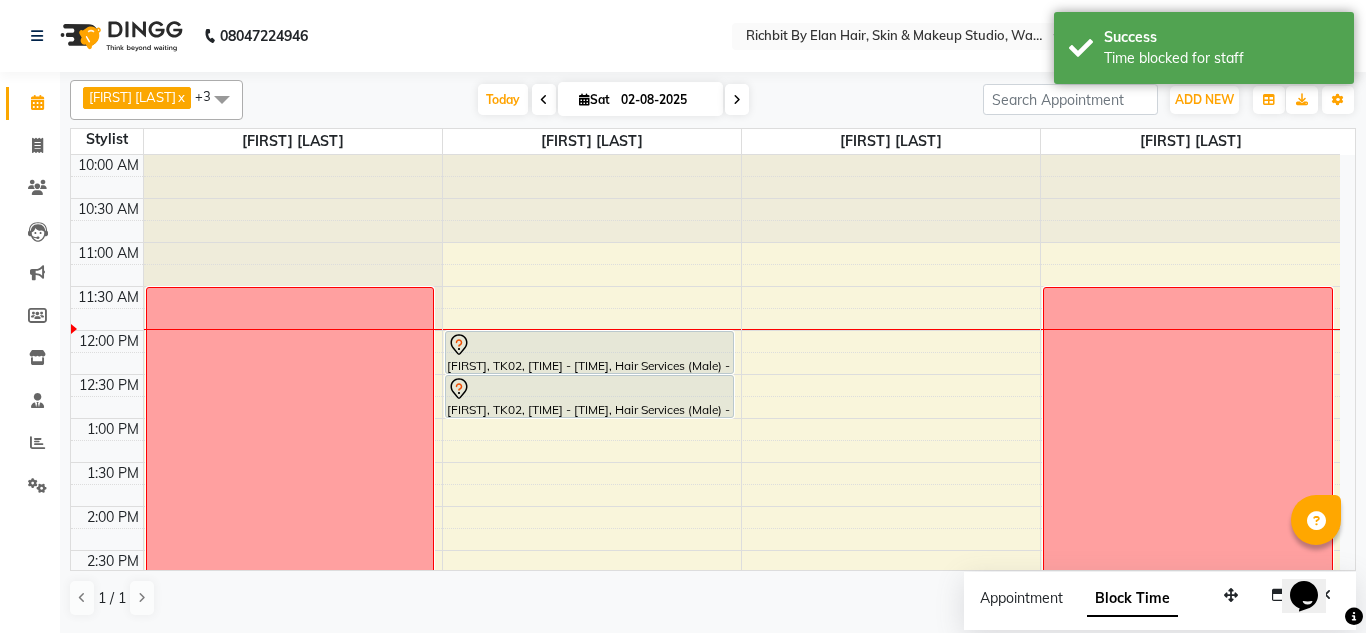 click at bounding box center (737, 100) 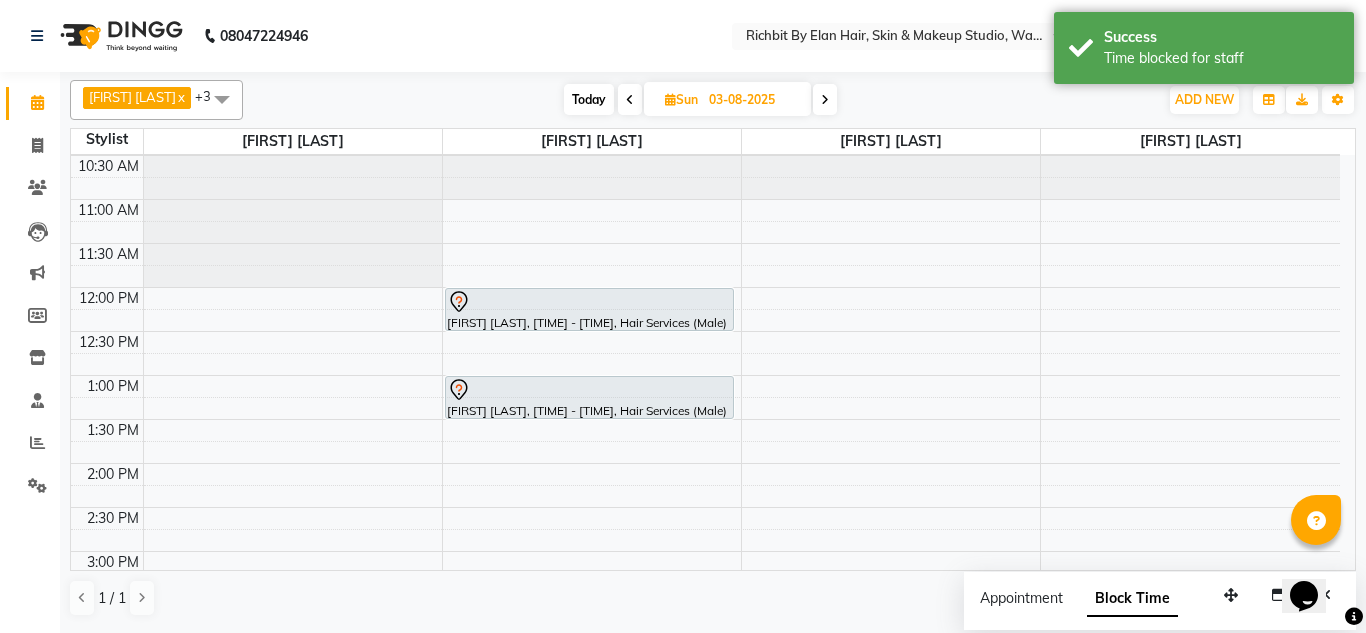 scroll, scrollTop: 0, scrollLeft: 0, axis: both 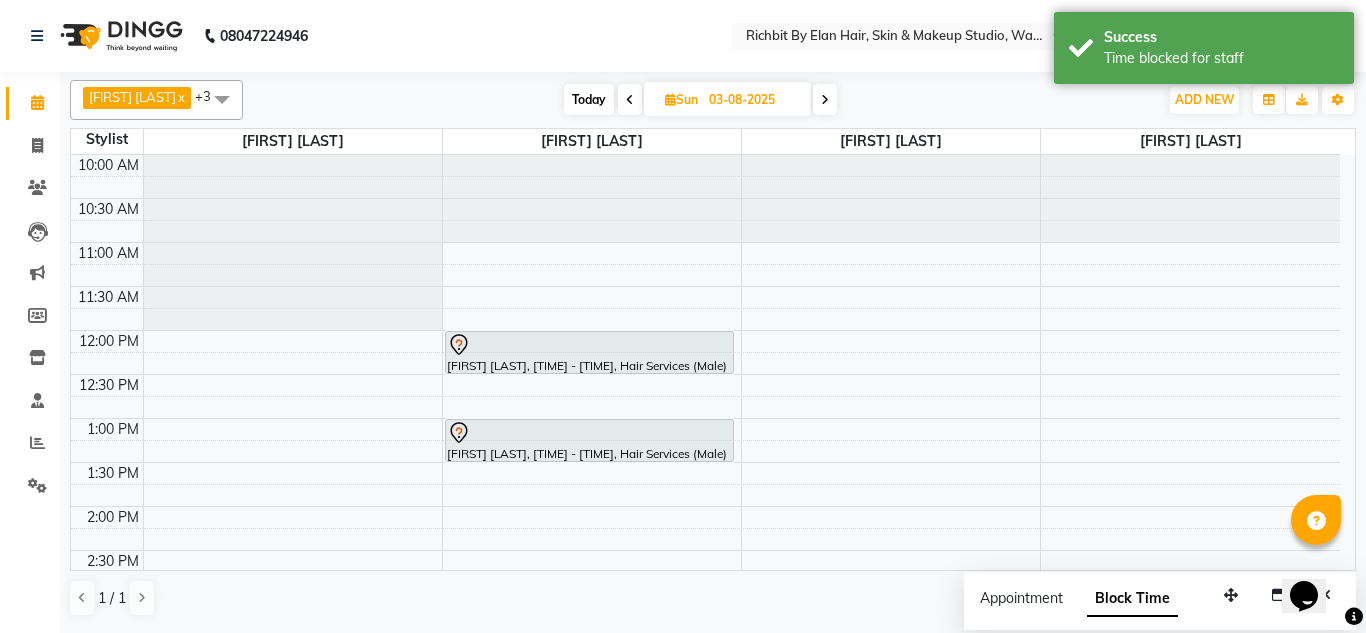 click on "10:00 AM 10:30 AM 11:00 AM 11:30 AM 12:00 PM 12:30 PM 1:00 PM 1:30 PM 2:00 PM 2:30 PM 3:00 PM 3:30 PM 4:00 PM 4:30 PM 5:00 PM 5:30 PM 6:00 PM 6:30 PM 7:00 PM 7:30 PM 8:00 PM 8:30 PM 9:00 PM 9:30 PM             Pranay Wakde, 12:00 PM-12:30 PM, Hair Services (Male) - Hair Cut (Male)             Rohit Suravase, 01:00 PM-01:30 PM, Hair Services (Male) - Hair Cut (Male)" at bounding box center (705, 682) 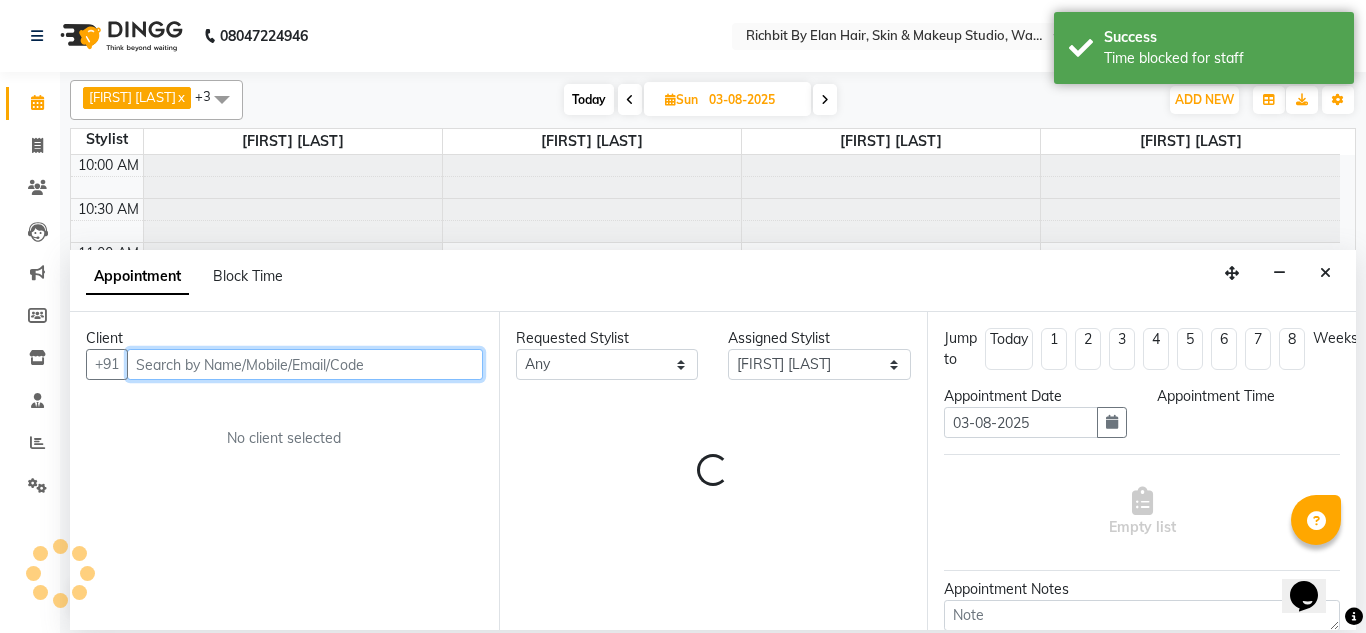 select on "720" 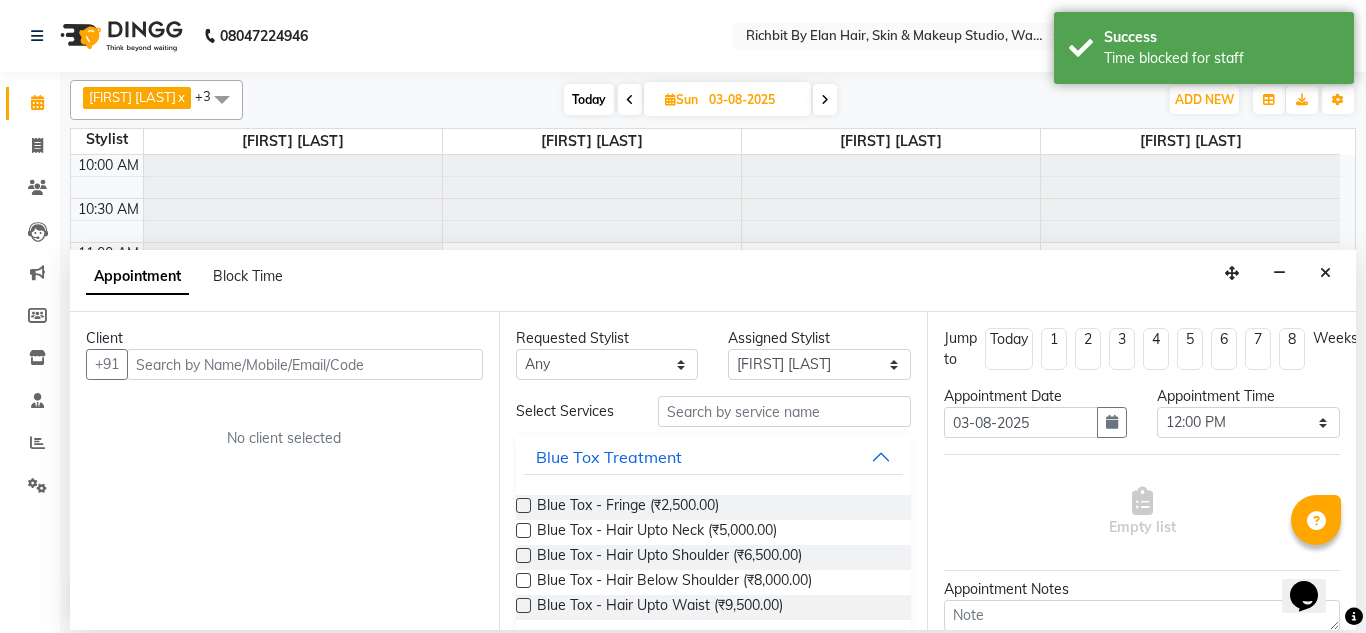 click on "Appointment Block Time" at bounding box center [196, 280] 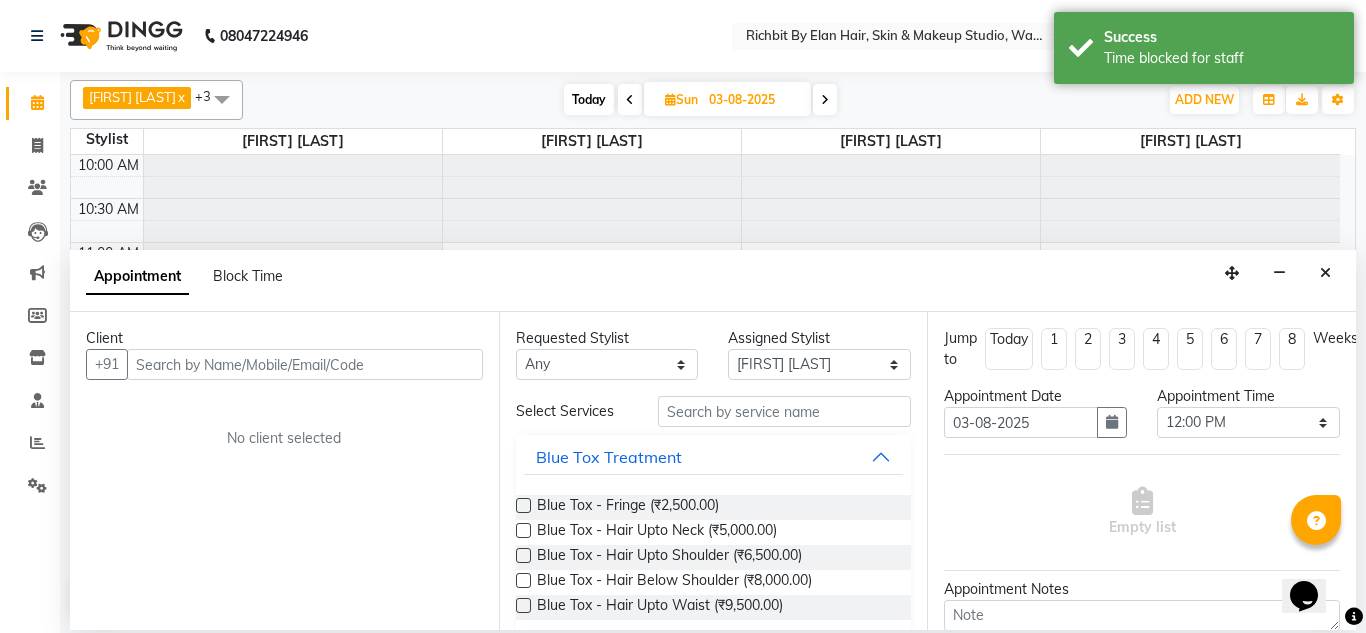 click on "Appointment Block Time" at bounding box center (196, 280) 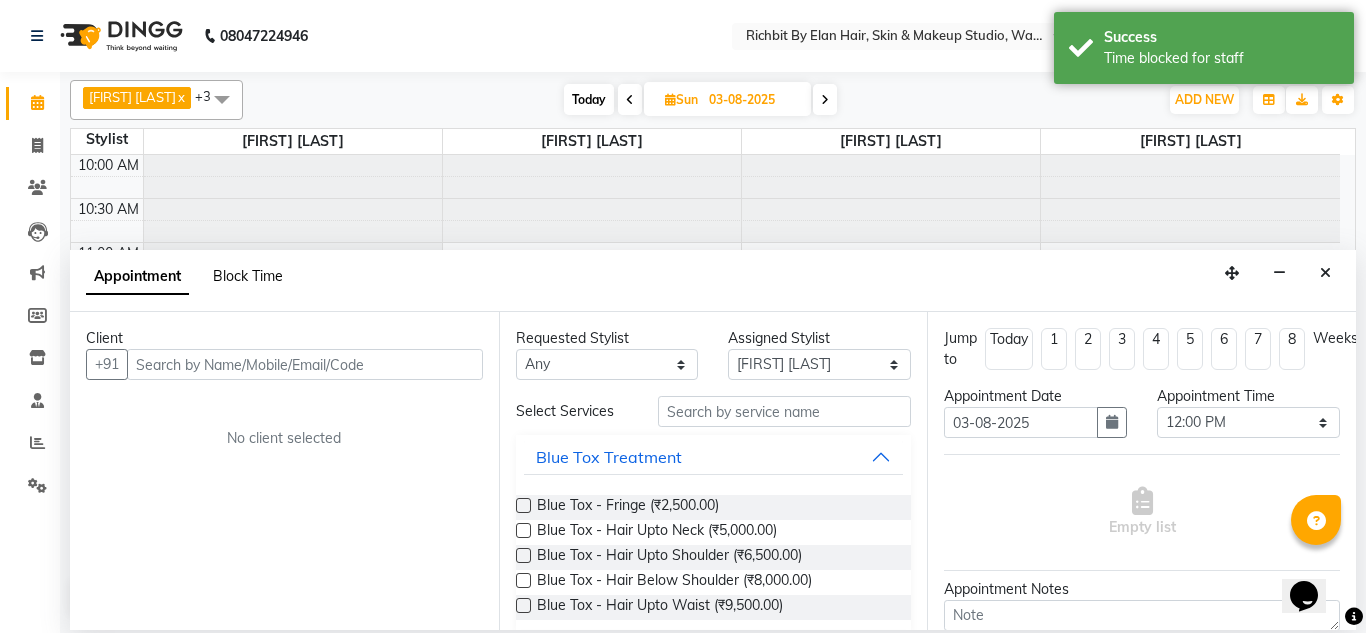 click on "Block Time" at bounding box center (248, 276) 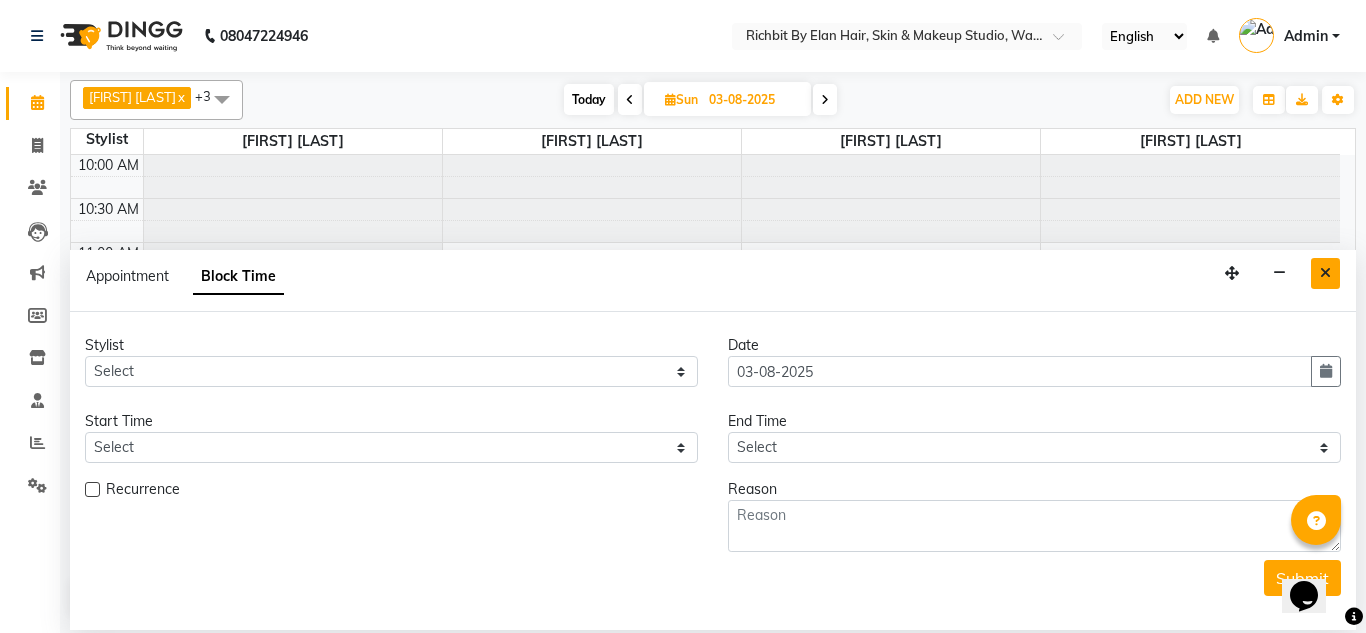 click at bounding box center (1325, 273) 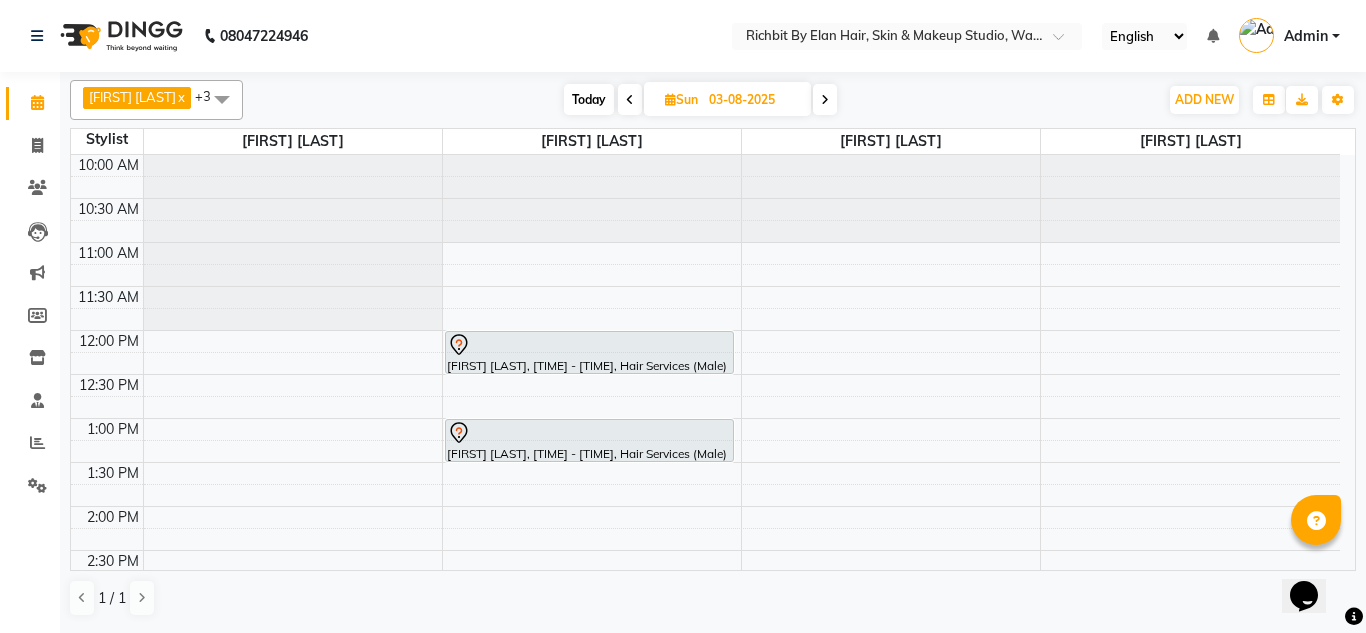 click on "10:00 AM 10:30 AM 11:00 AM 11:30 AM 12:00 PM 12:30 PM 1:00 PM 1:30 PM 2:00 PM 2:30 PM 3:00 PM 3:30 PM 4:00 PM 4:30 PM 5:00 PM 5:30 PM 6:00 PM 6:30 PM 7:00 PM 7:30 PM 8:00 PM 8:30 PM 9:00 PM 9:30 PM             Pranay Wakde, 12:00 PM-12:30 PM, Hair Services (Male) - Hair Cut (Male)             Rohit Suravase, 01:00 PM-01:30 PM, Hair Services (Male) - Hair Cut (Male)" at bounding box center [705, 682] 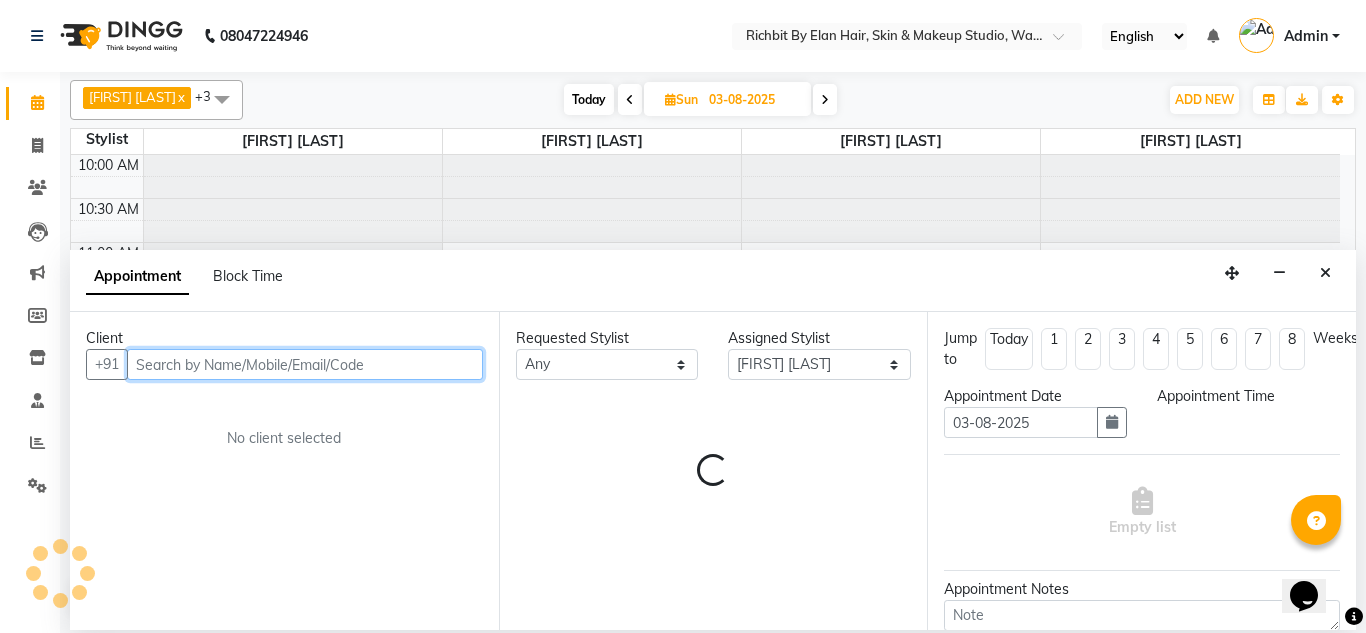 select on "720" 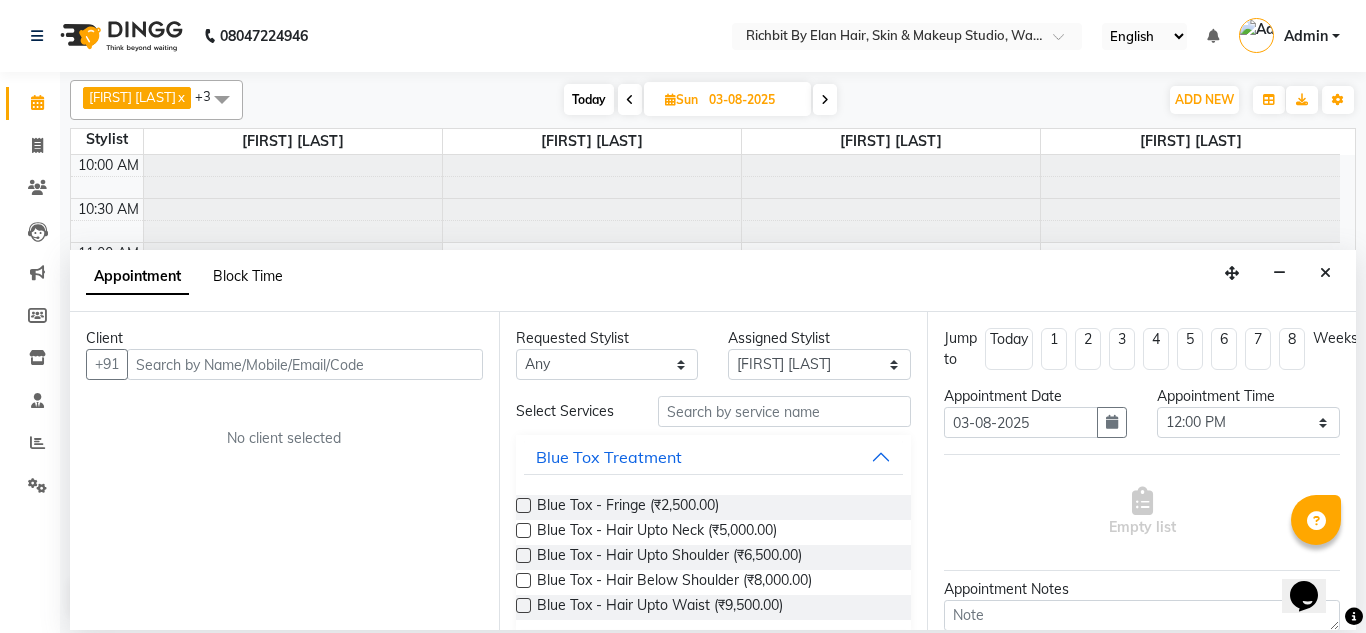 click on "Block Time" at bounding box center [248, 276] 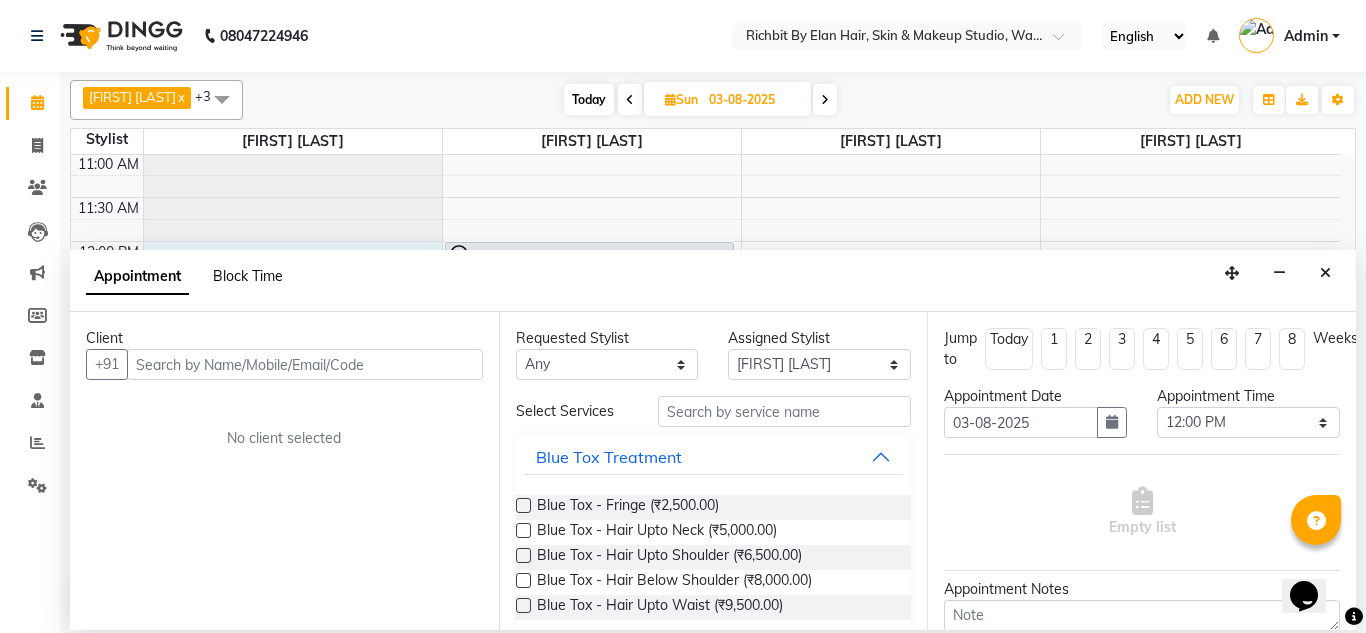 select on "21217" 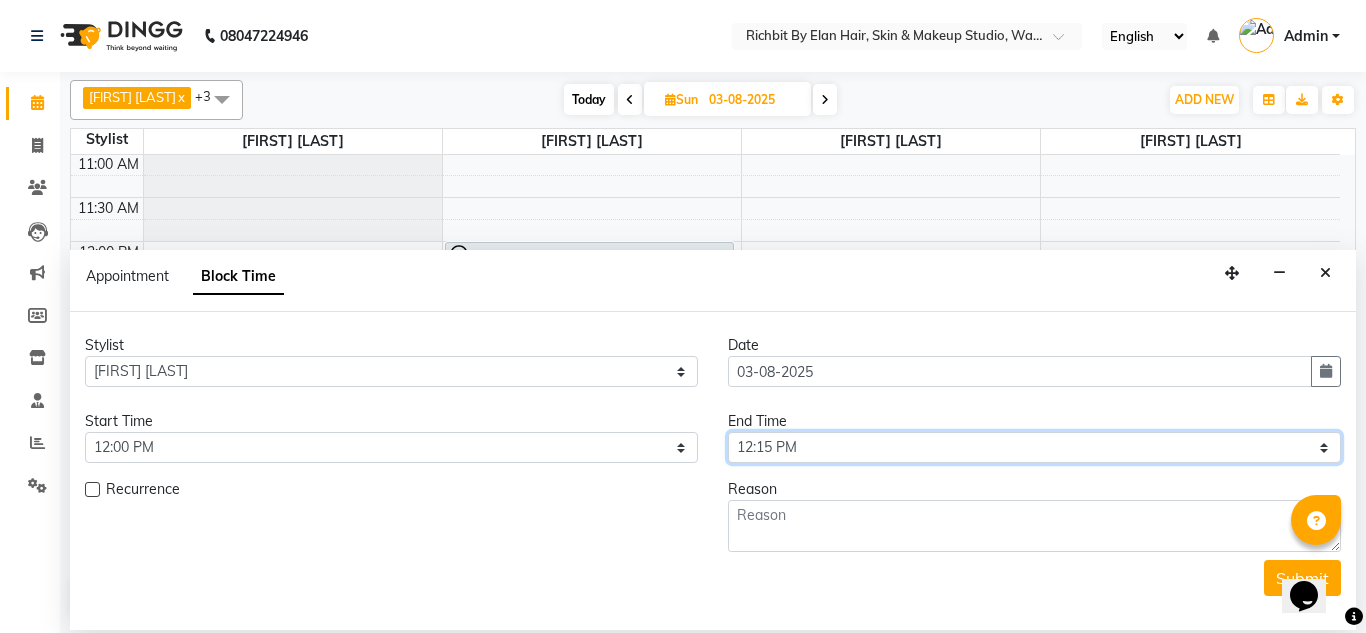 click on "Select 11:00 AM 11:15 AM 11:30 AM 11:45 AM 12:00 PM 12:15 PM 12:30 PM 12:45 PM 01:00 PM 01:15 PM 01:30 PM 01:45 PM 02:00 PM 02:15 PM 02:30 PM 02:45 PM 03:00 PM 03:15 PM 03:30 PM 03:45 PM 04:00 PM 04:15 PM 04:30 PM 04:45 PM 05:00 PM 05:15 PM 05:30 PM 05:45 PM 06:00 PM 06:15 PM 06:30 PM 06:45 PM 07:00 PM 07:15 PM 07:30 PM 07:45 PM 08:00 PM 08:15 PM 08:30 PM 08:45 PM 09:00 PM" at bounding box center (1034, 447) 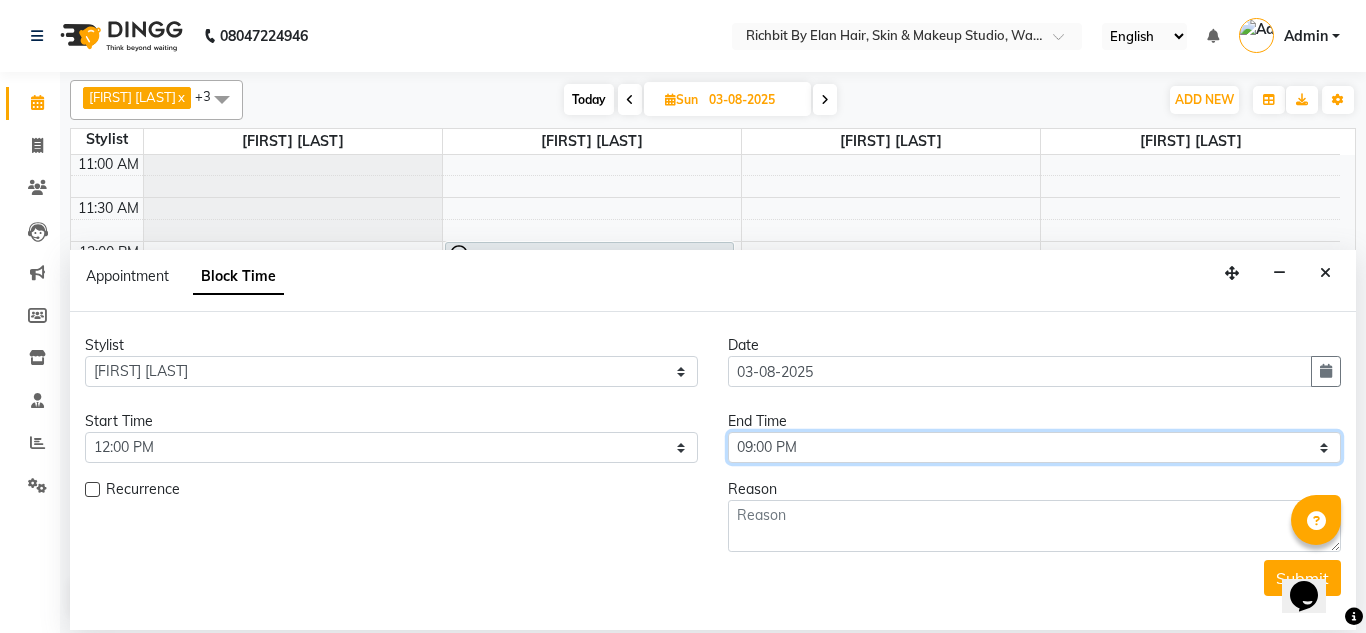 click on "Select 11:00 AM 11:15 AM 11:30 AM 11:45 AM 12:00 PM 12:15 PM 12:30 PM 12:45 PM 01:00 PM 01:15 PM 01:30 PM 01:45 PM 02:00 PM 02:15 PM 02:30 PM 02:45 PM 03:00 PM 03:15 PM 03:30 PM 03:45 PM 04:00 PM 04:15 PM 04:30 PM 04:45 PM 05:00 PM 05:15 PM 05:30 PM 05:45 PM 06:00 PM 06:15 PM 06:30 PM 06:45 PM 07:00 PM 07:15 PM 07:30 PM 07:45 PM 08:00 PM 08:15 PM 08:30 PM 08:45 PM 09:00 PM" at bounding box center [1034, 447] 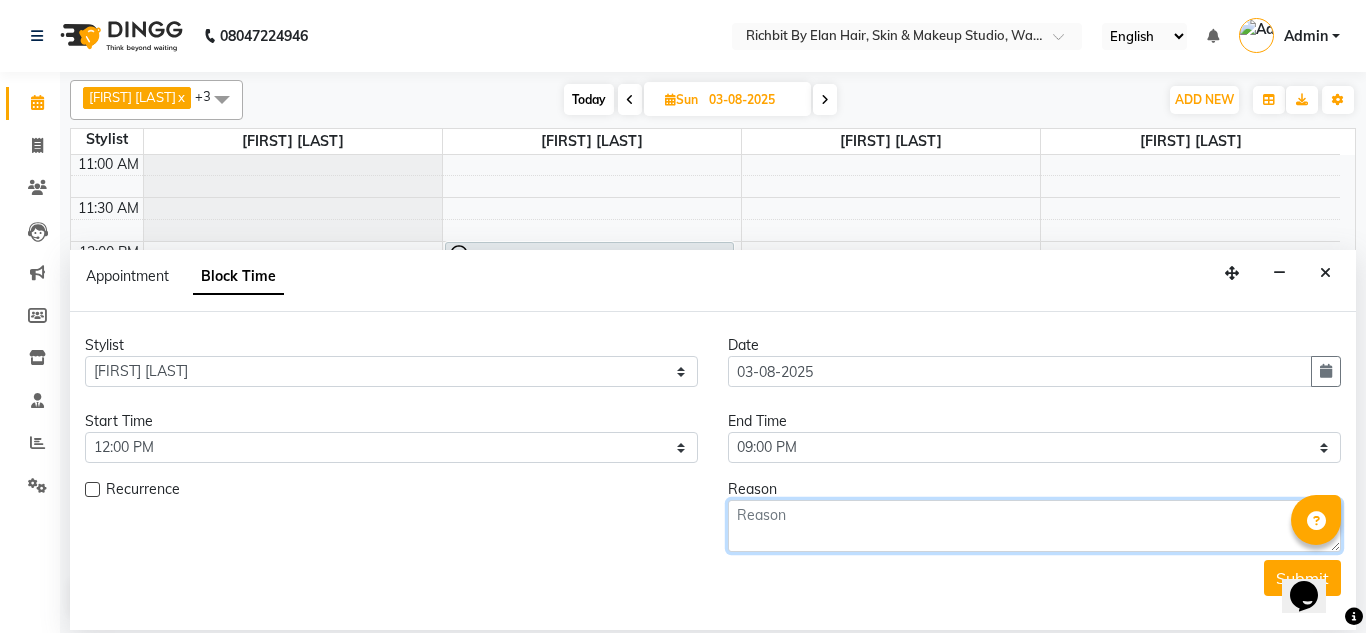 click at bounding box center (1034, 526) 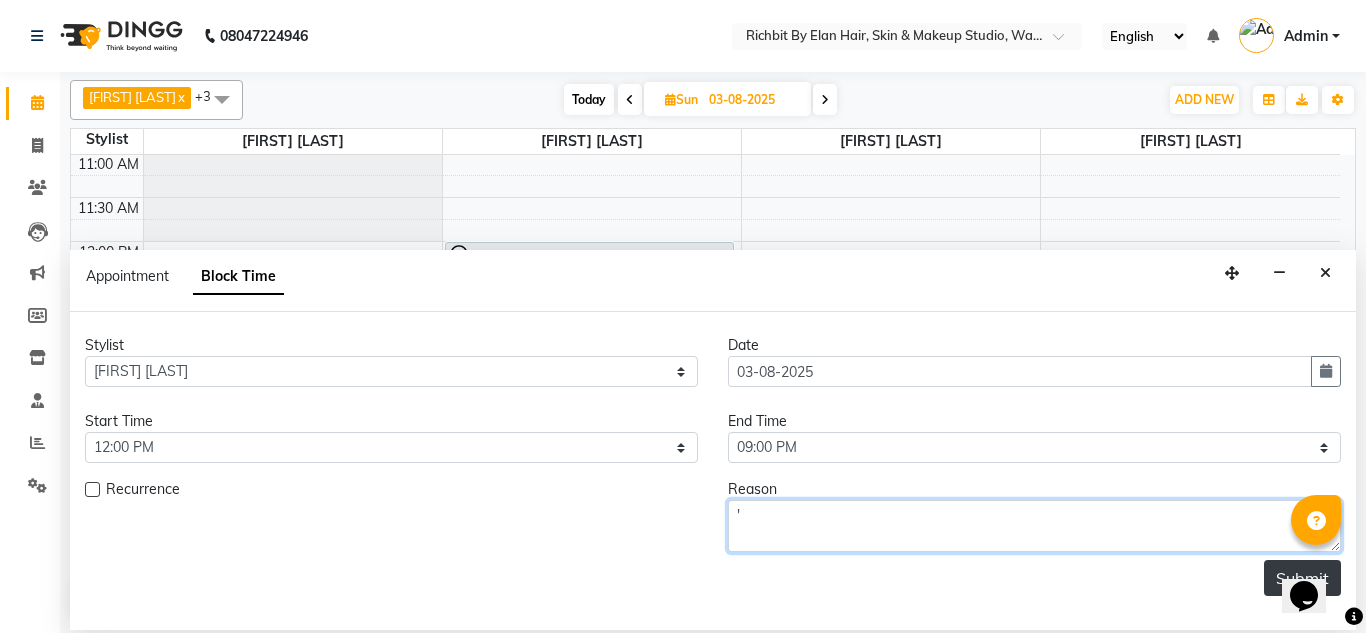 type on "'" 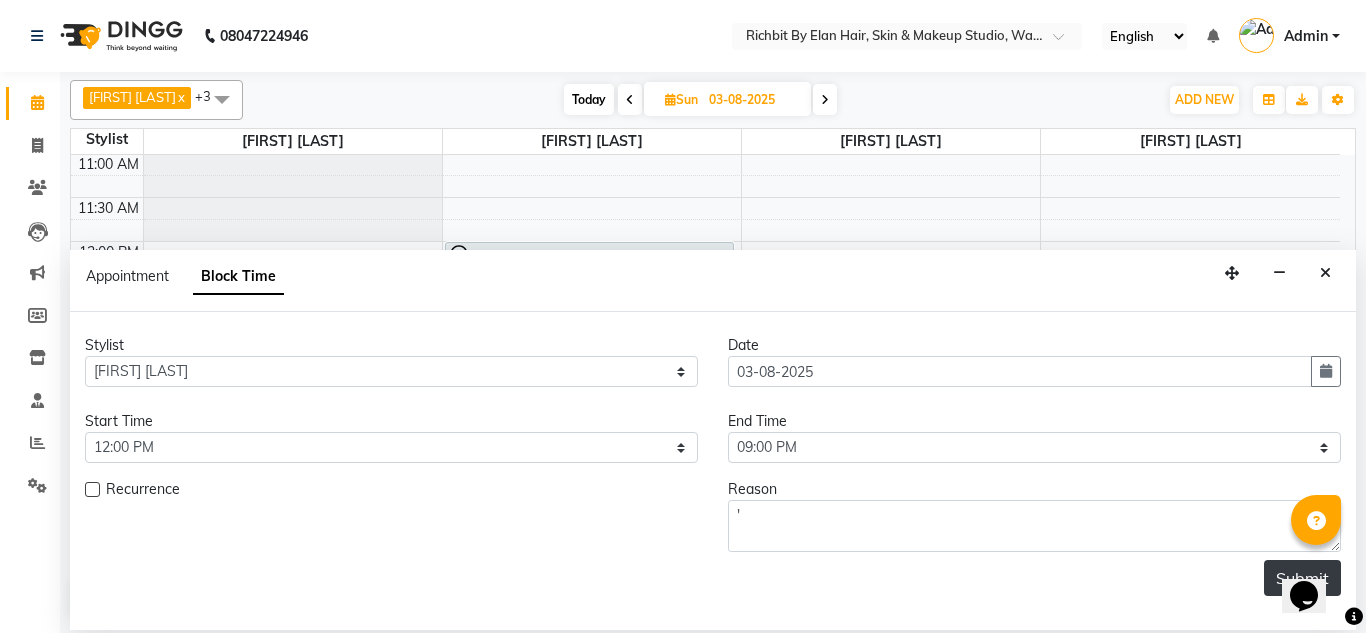 click on "Submit" at bounding box center (1302, 578) 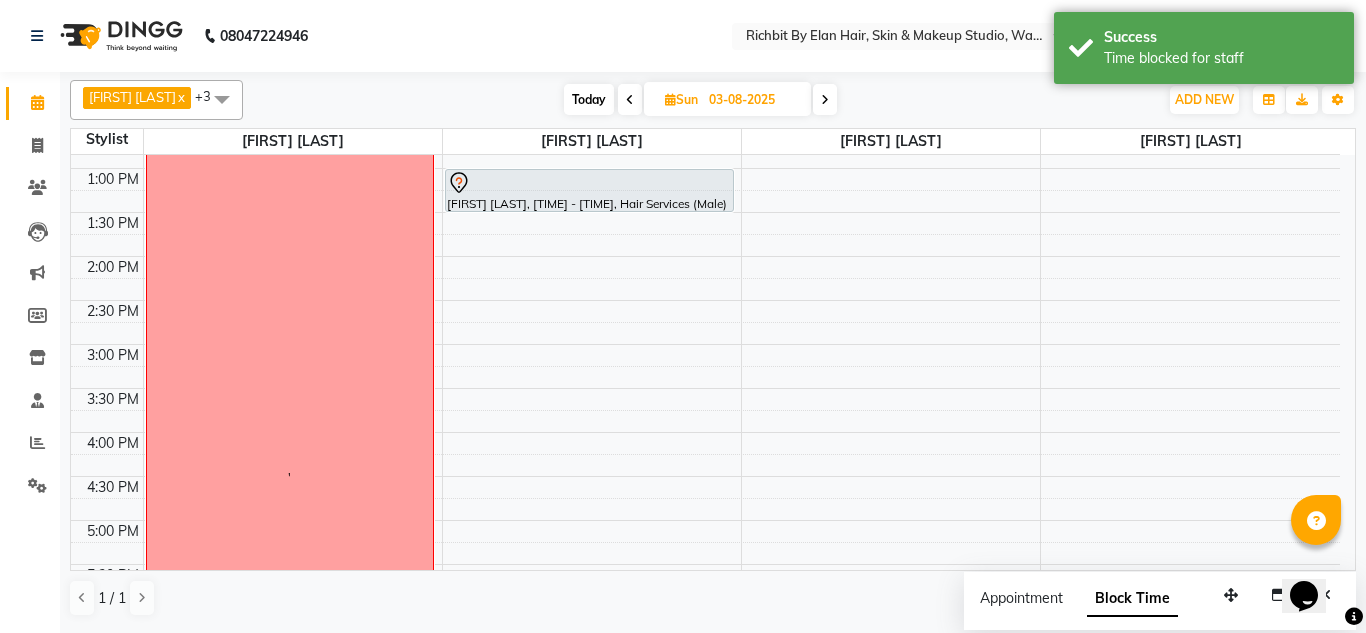 scroll, scrollTop: 189, scrollLeft: 0, axis: vertical 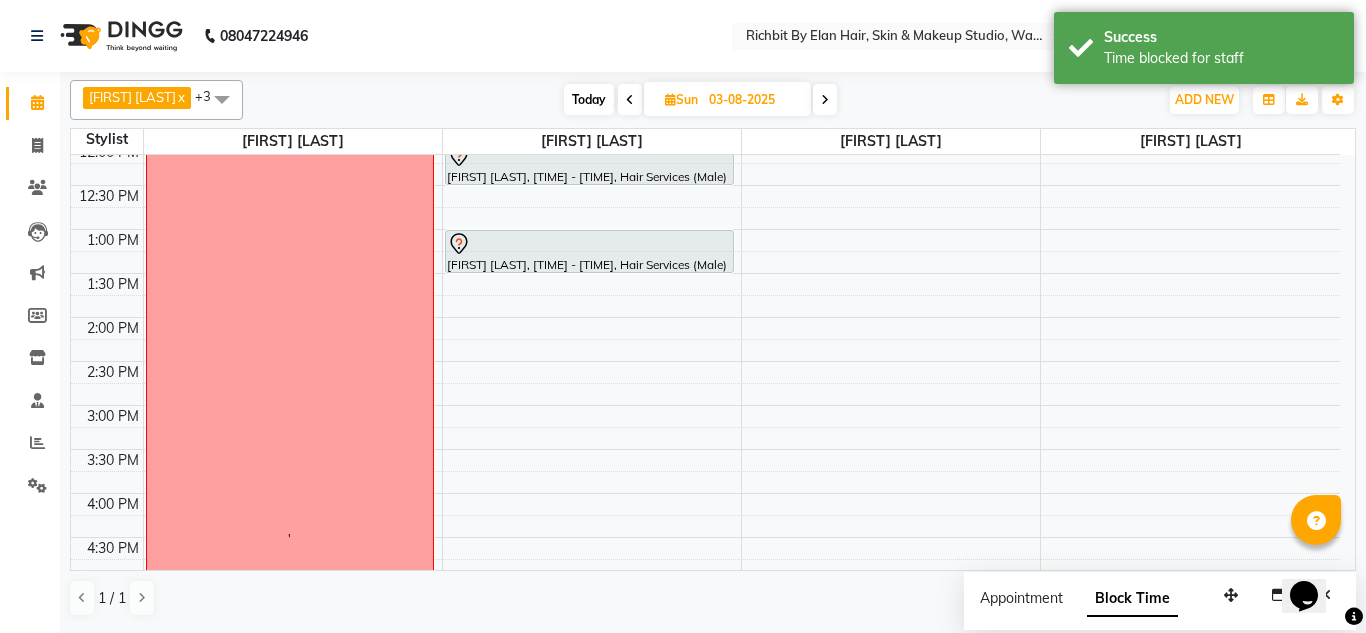 click on "Today" at bounding box center (589, 99) 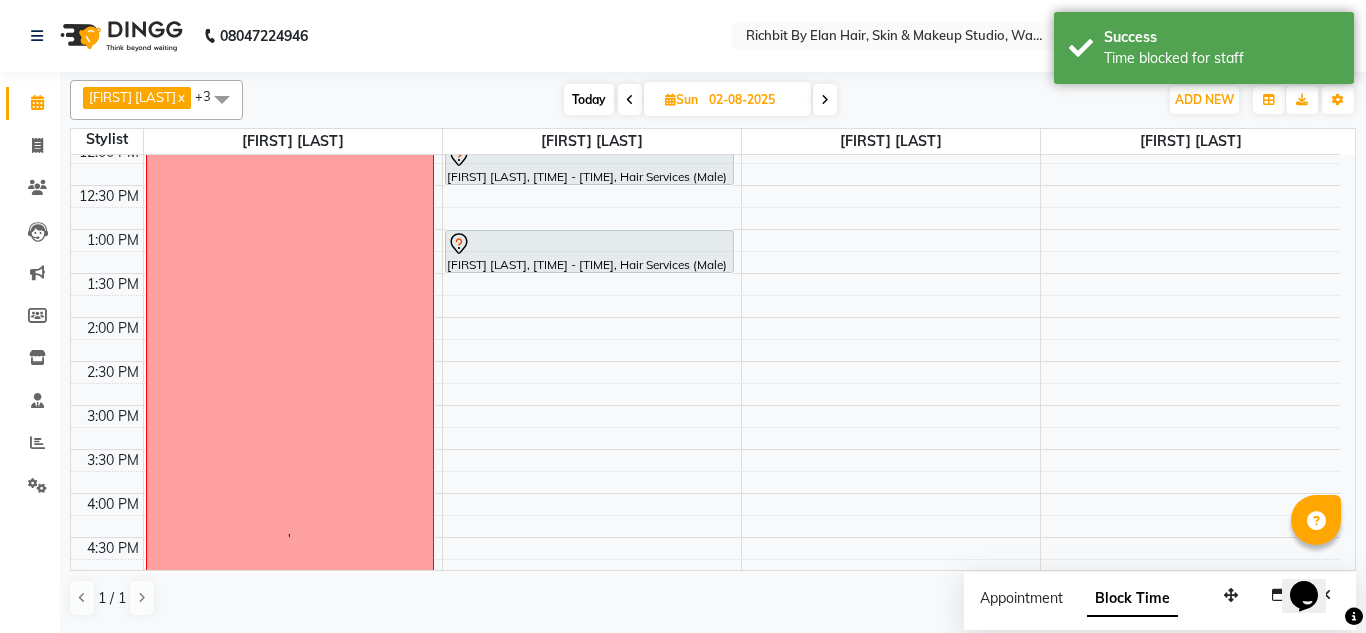 scroll, scrollTop: 177, scrollLeft: 0, axis: vertical 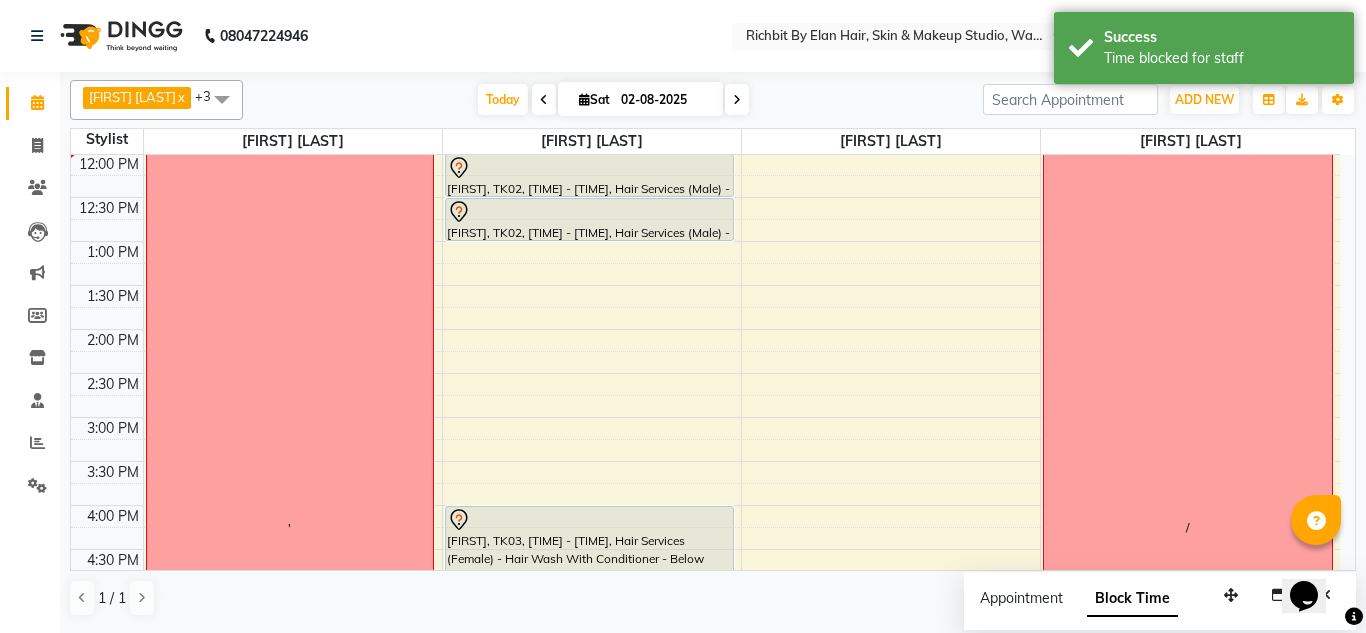 click at bounding box center (544, 100) 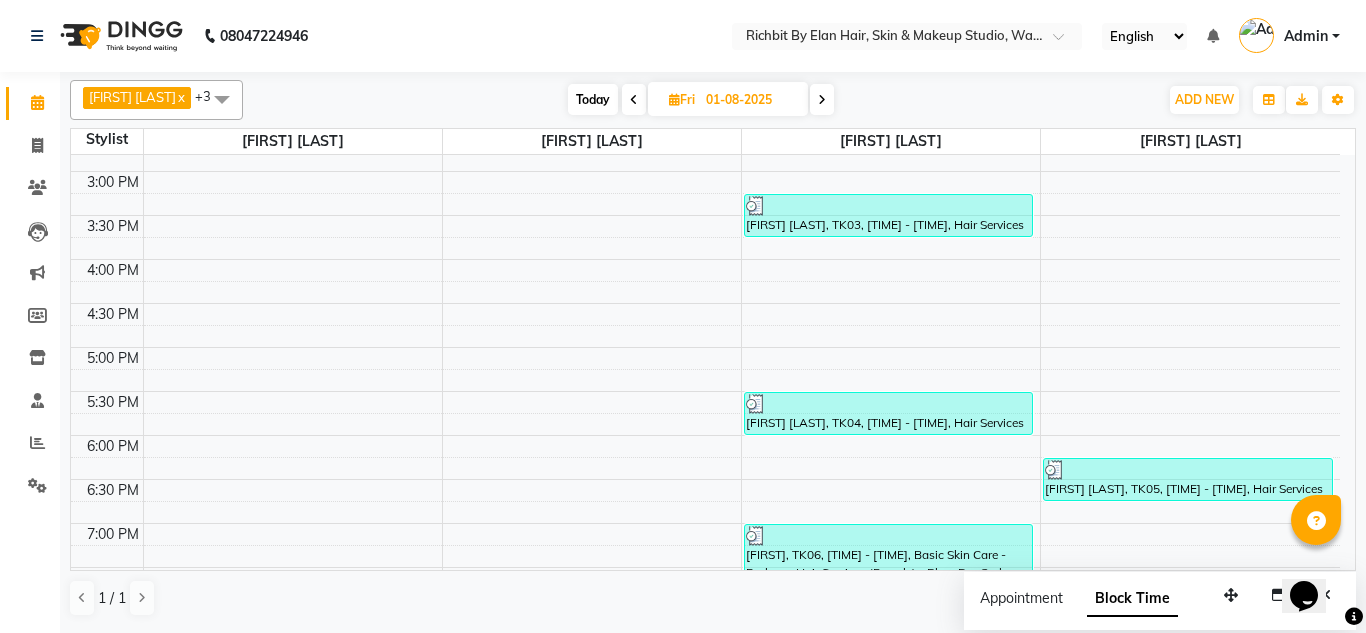 scroll, scrollTop: 600, scrollLeft: 0, axis: vertical 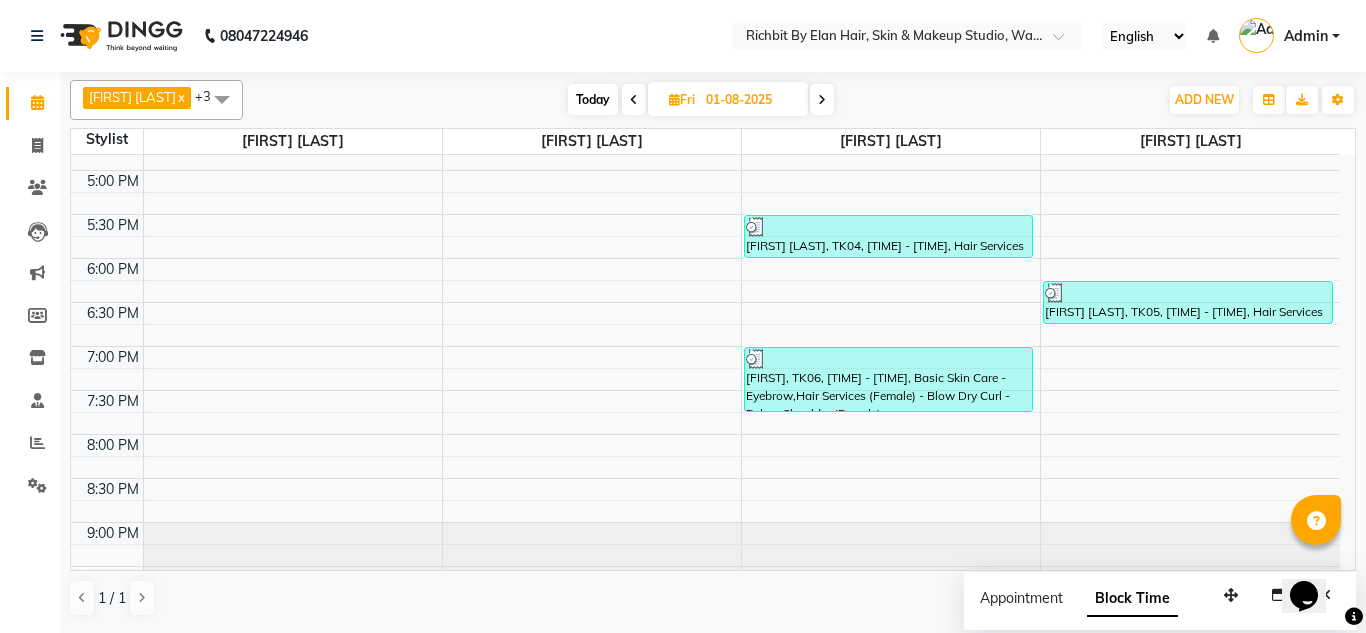 click on "Today" at bounding box center (593, 99) 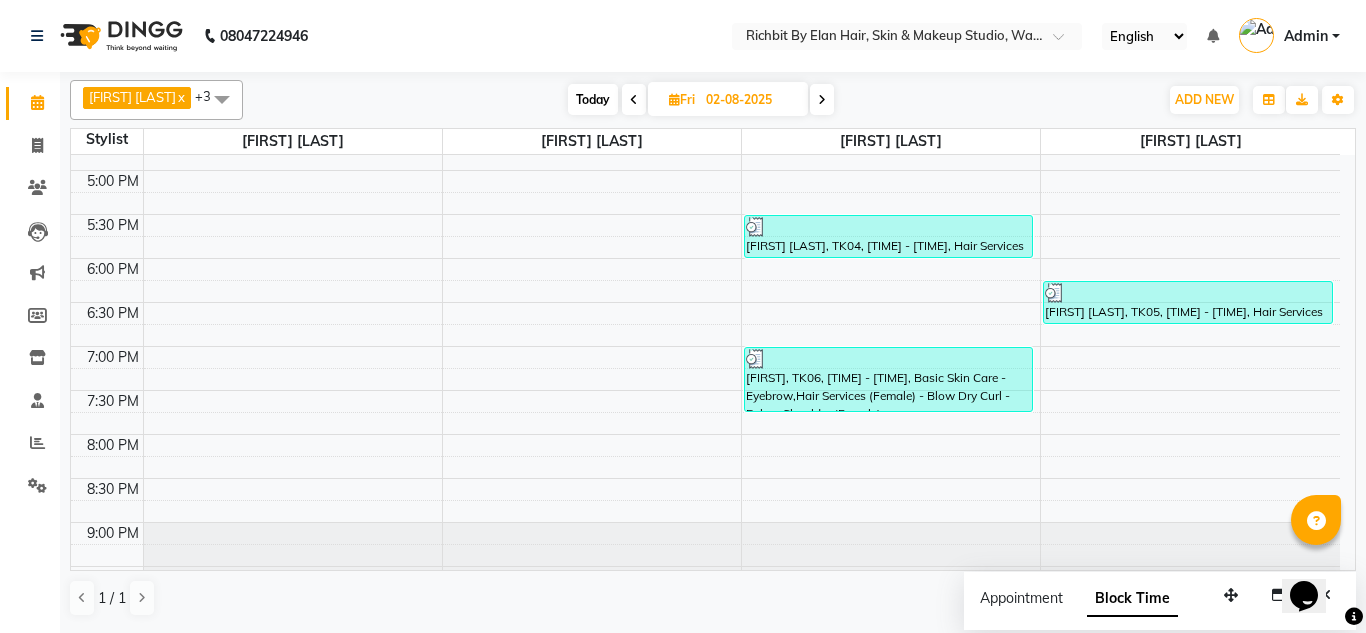scroll, scrollTop: 0, scrollLeft: 0, axis: both 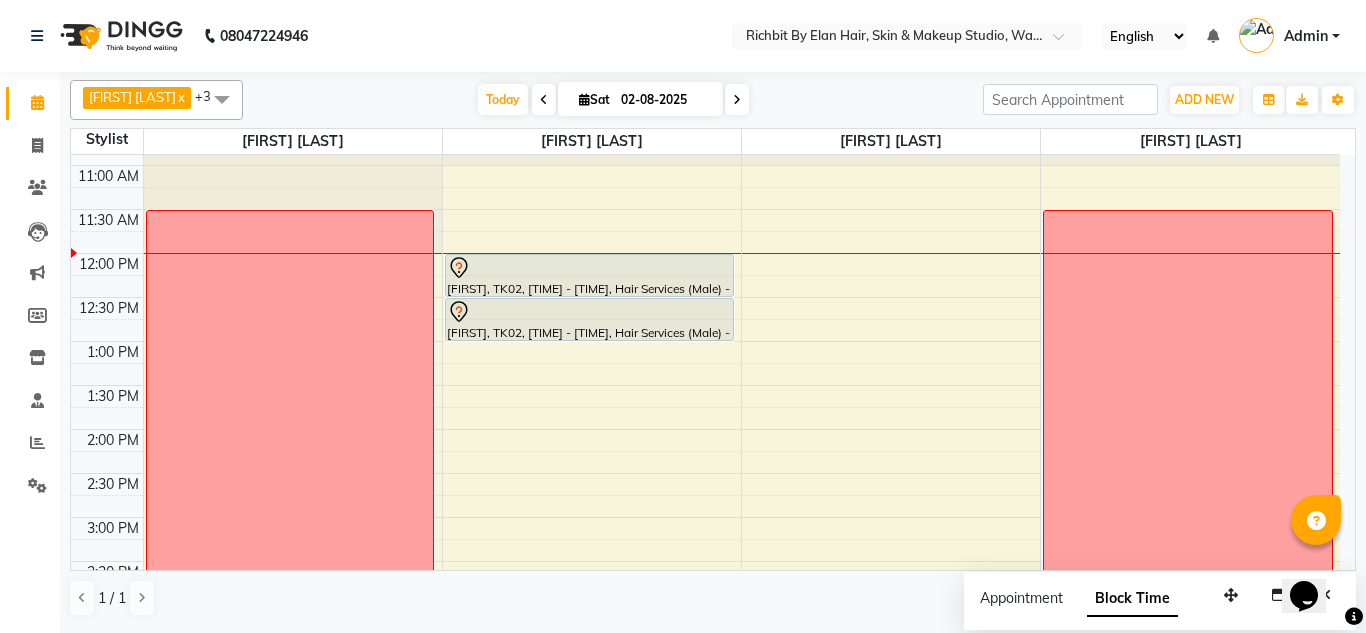 click at bounding box center (544, 100) 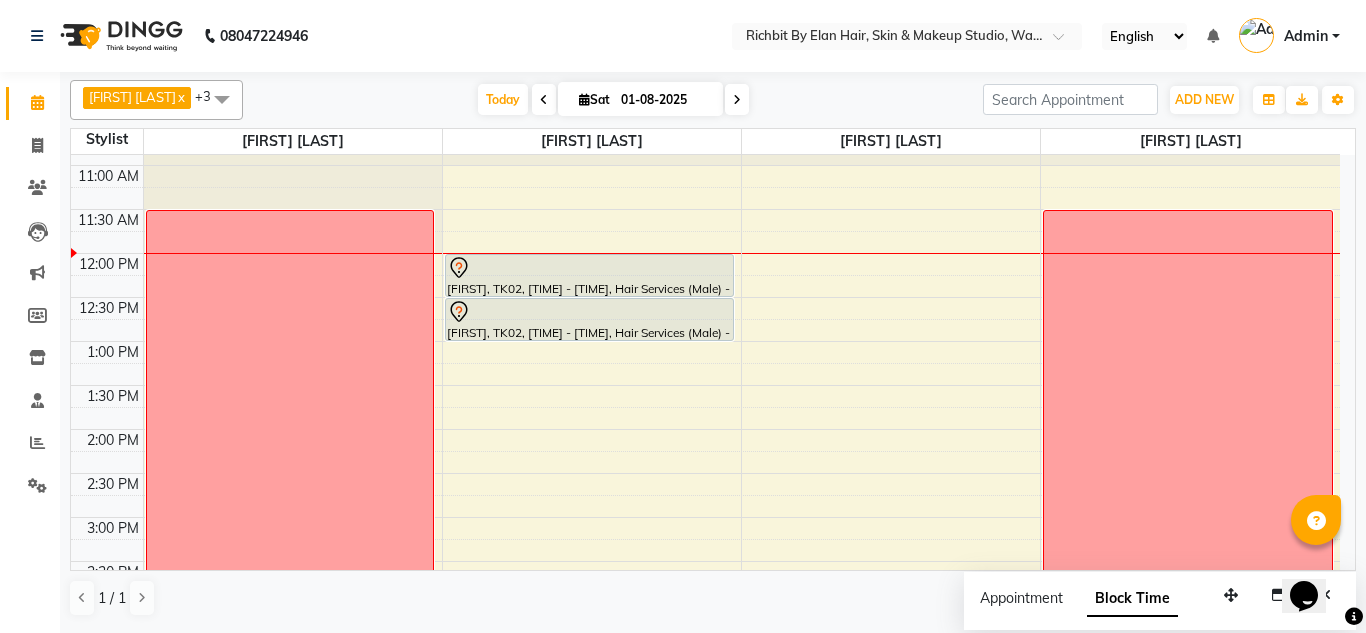 scroll, scrollTop: 177, scrollLeft: 0, axis: vertical 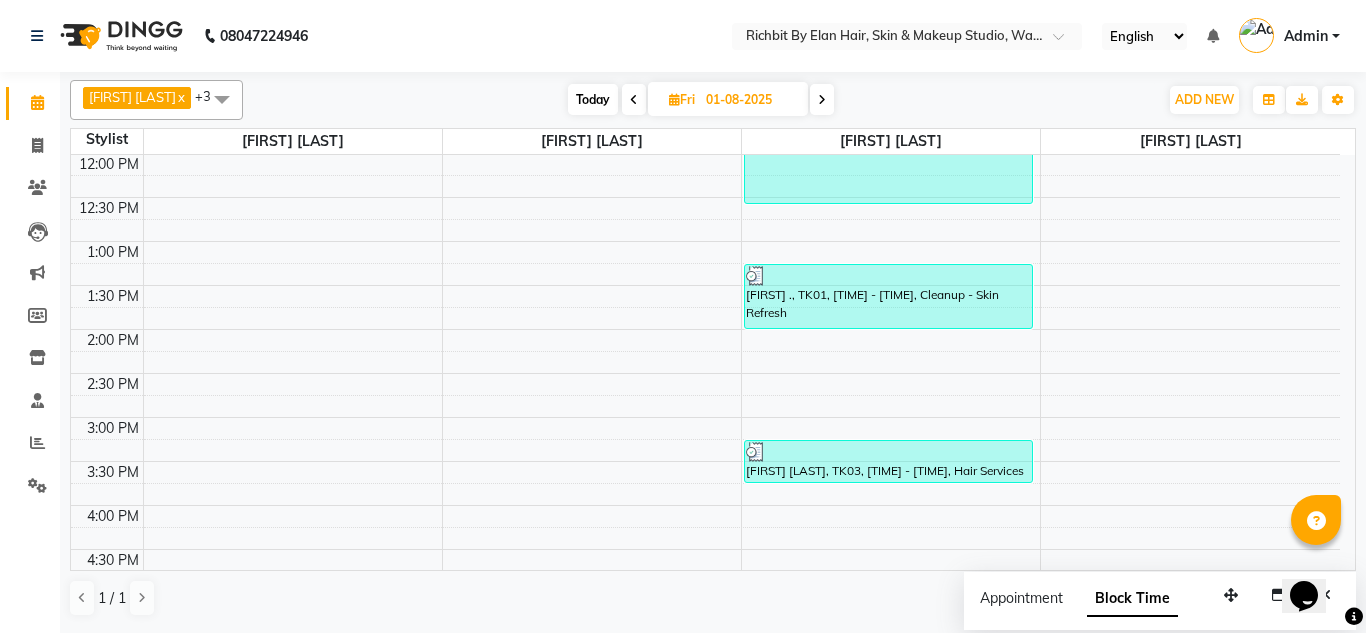 click at bounding box center [634, 99] 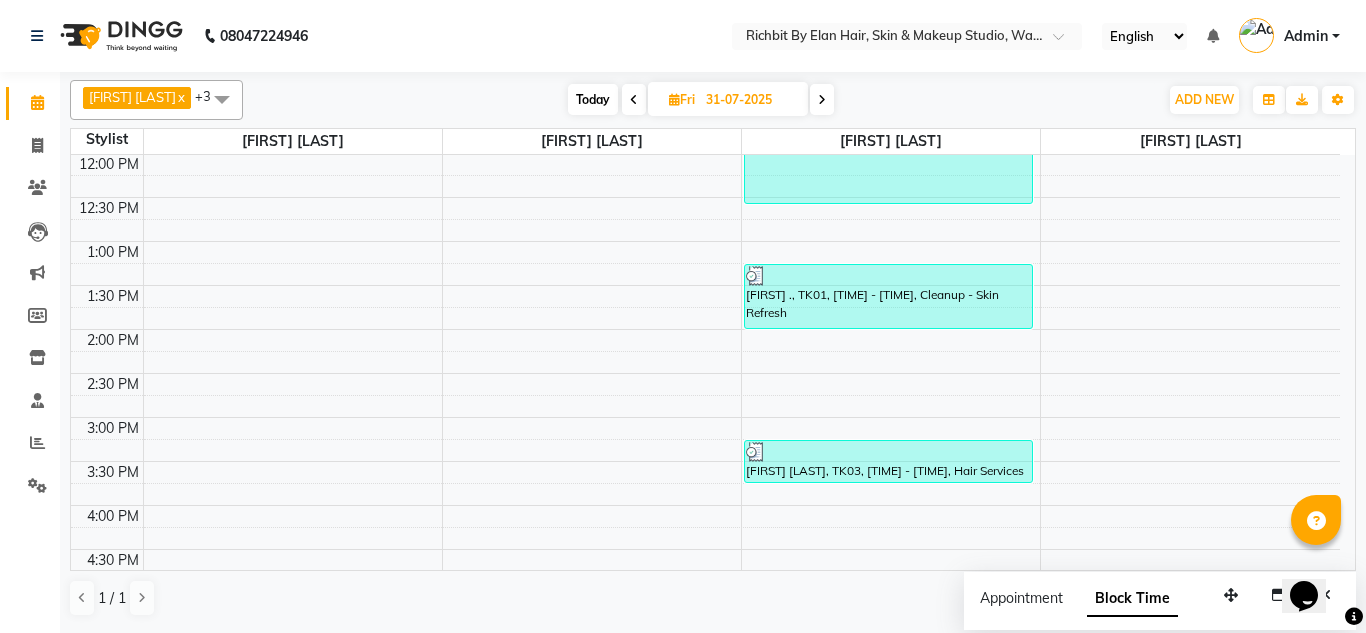 scroll, scrollTop: 0, scrollLeft: 0, axis: both 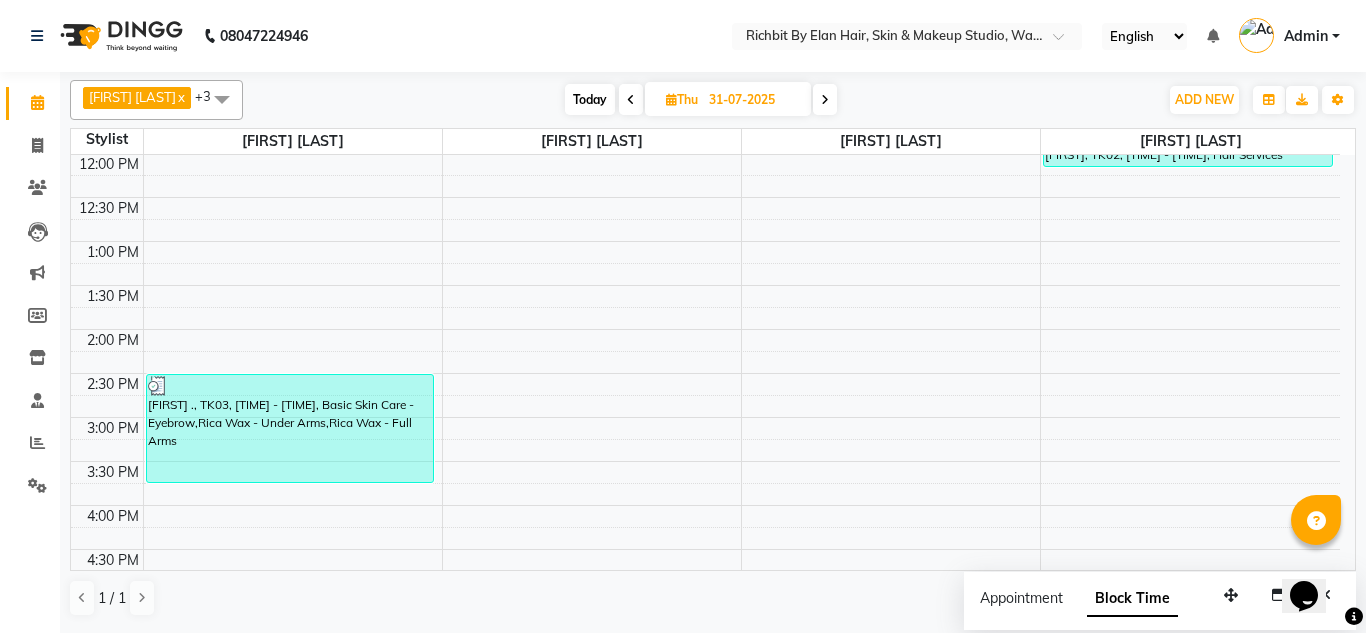 click at bounding box center [631, 99] 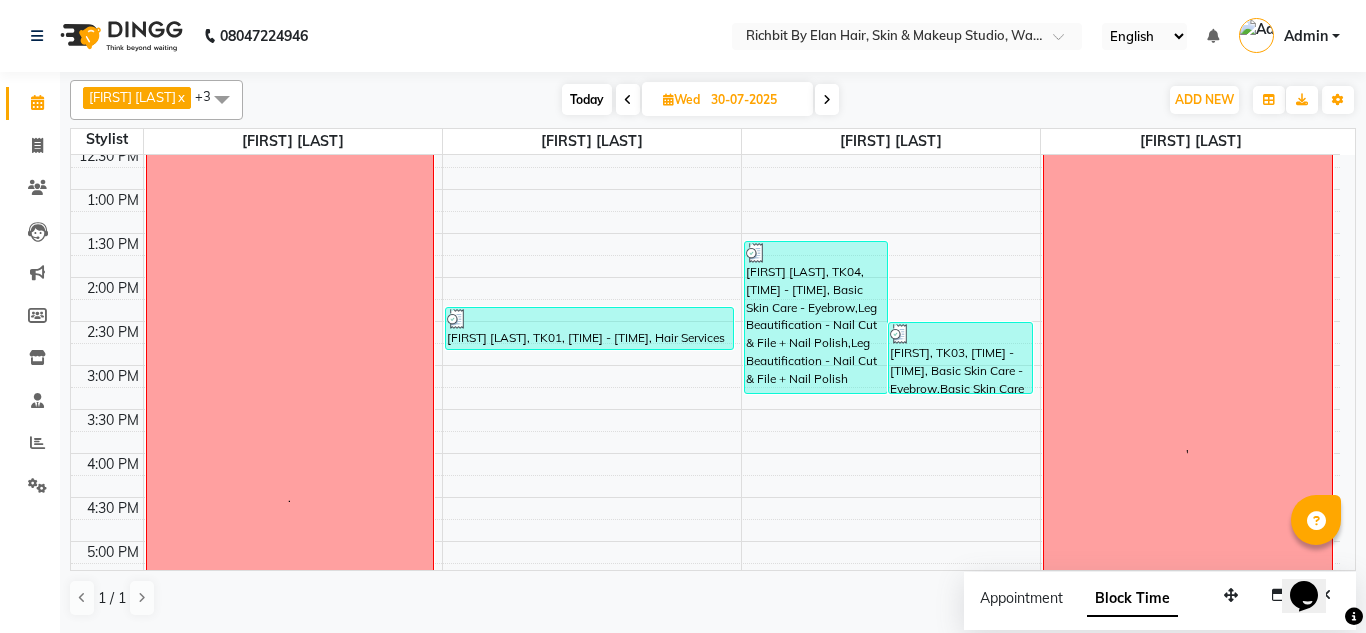 scroll, scrollTop: 400, scrollLeft: 0, axis: vertical 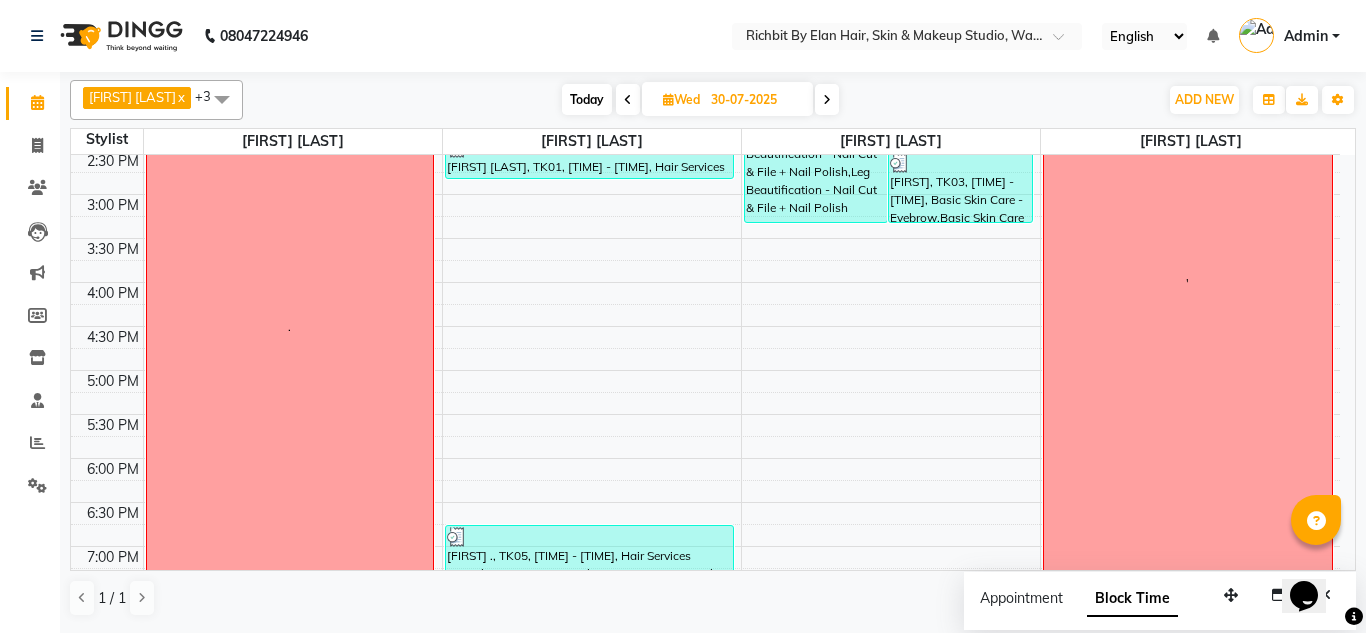 click at bounding box center (827, 100) 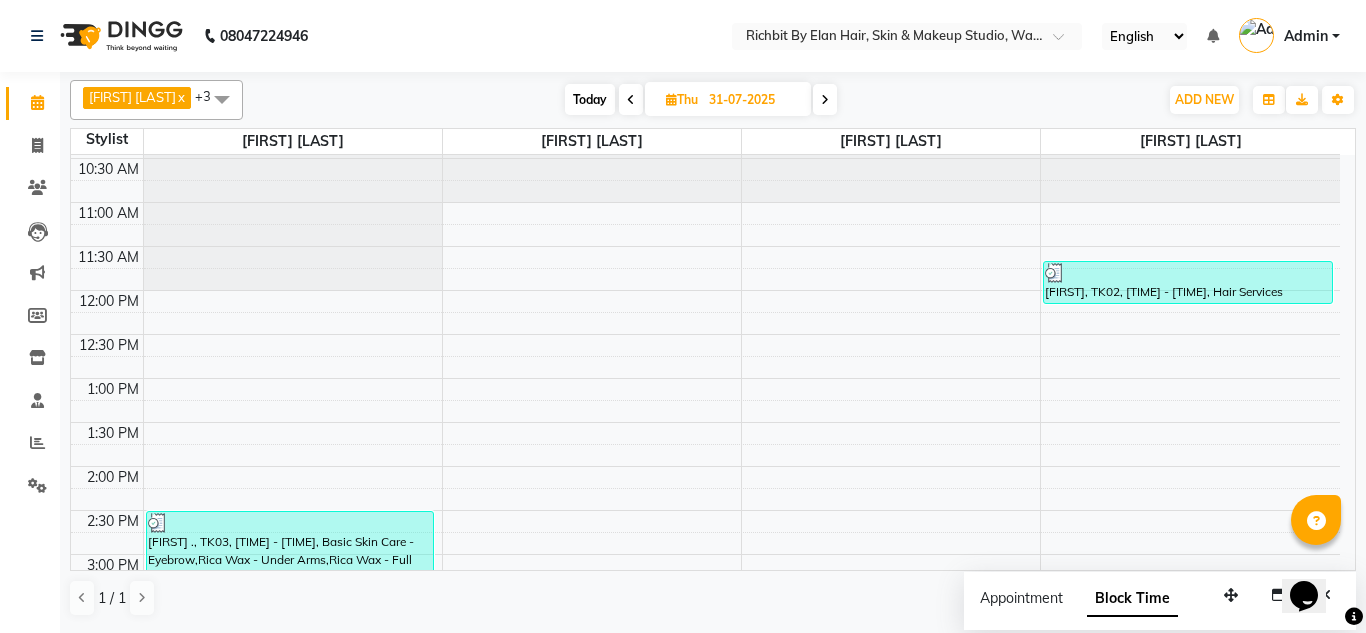 scroll, scrollTop: 140, scrollLeft: 0, axis: vertical 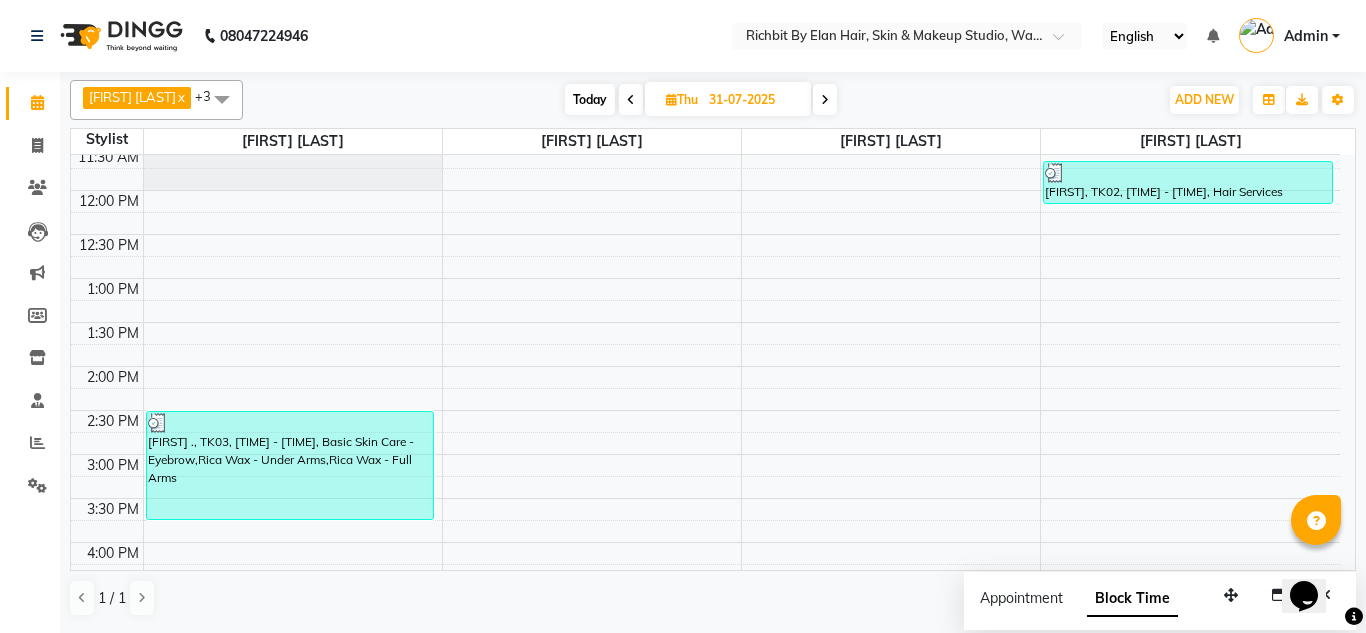 click at bounding box center (825, 99) 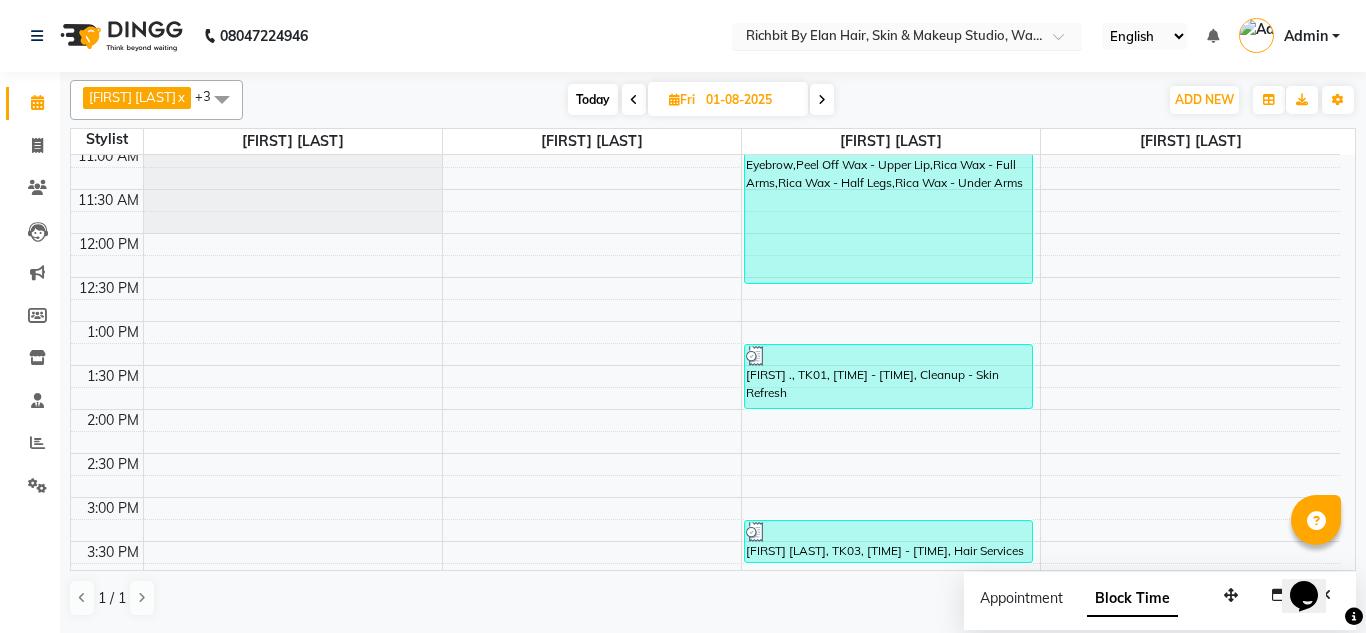 scroll, scrollTop: 0, scrollLeft: 0, axis: both 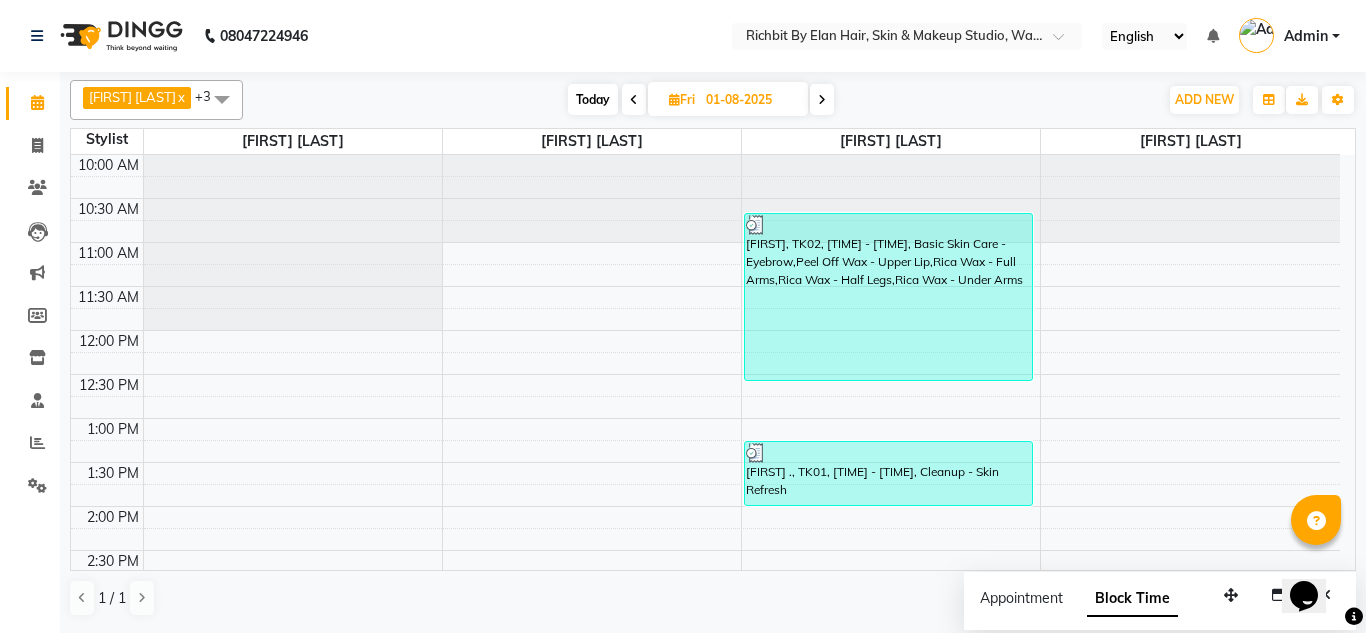 click at bounding box center (822, 99) 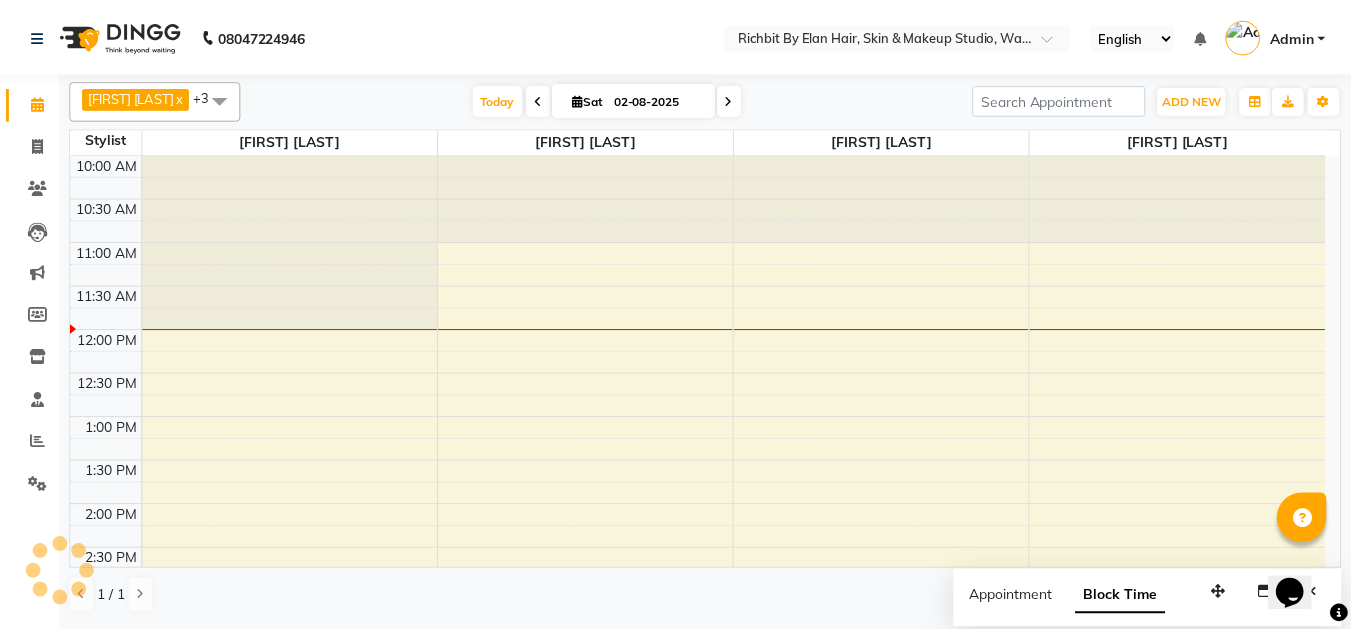 scroll, scrollTop: 177, scrollLeft: 0, axis: vertical 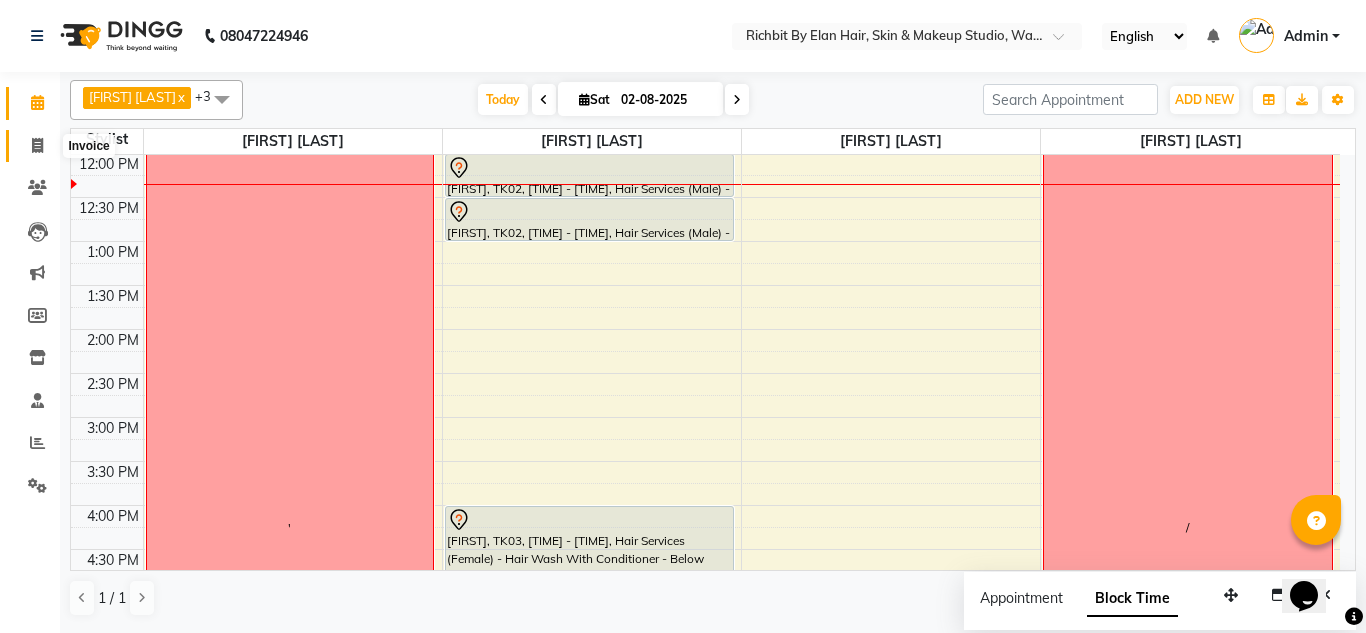 click 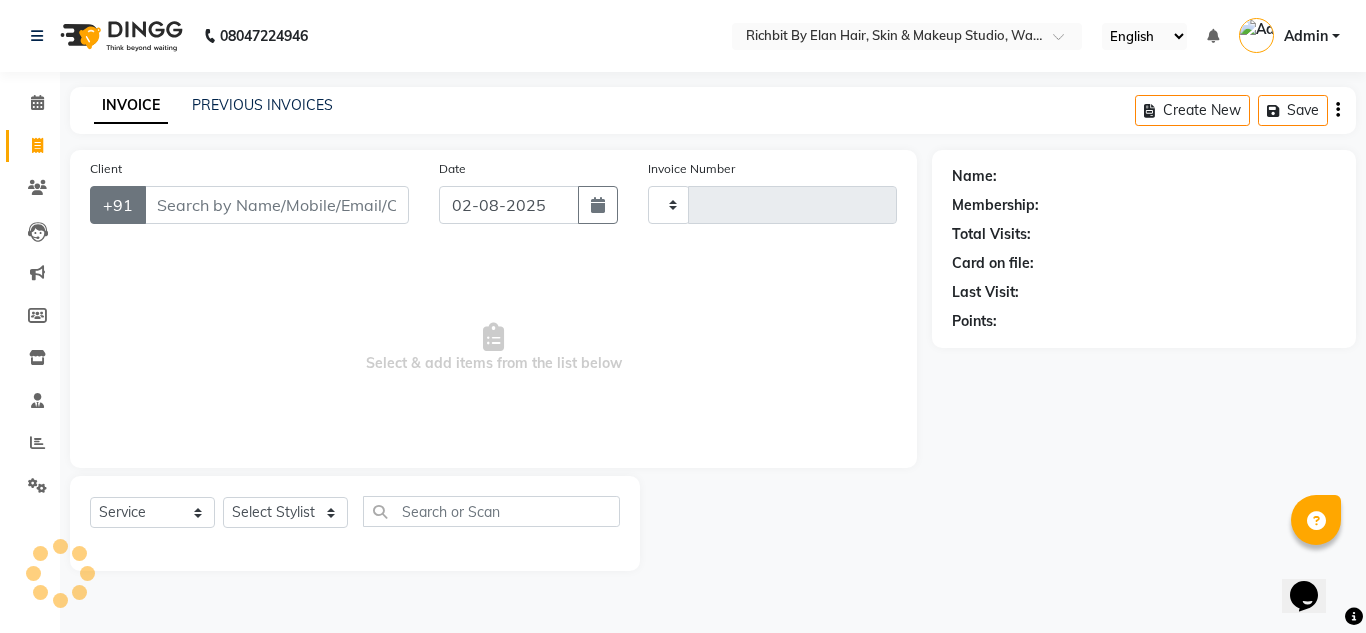 type on "0501" 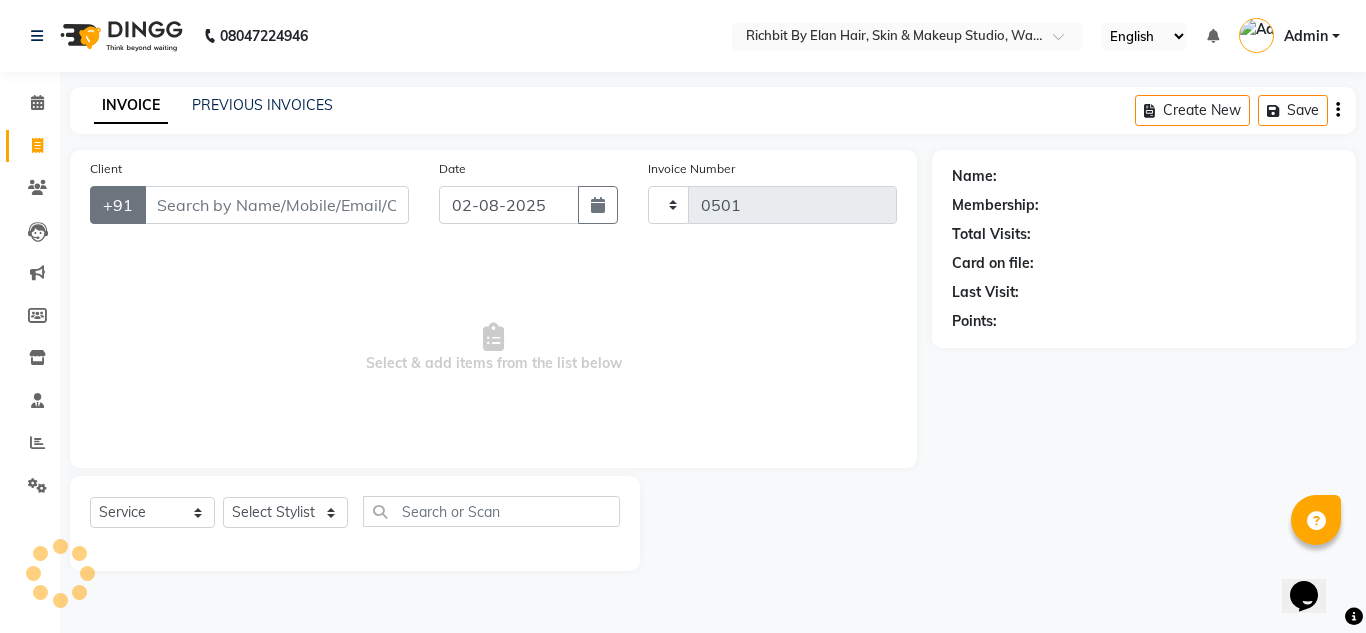 select on "4114" 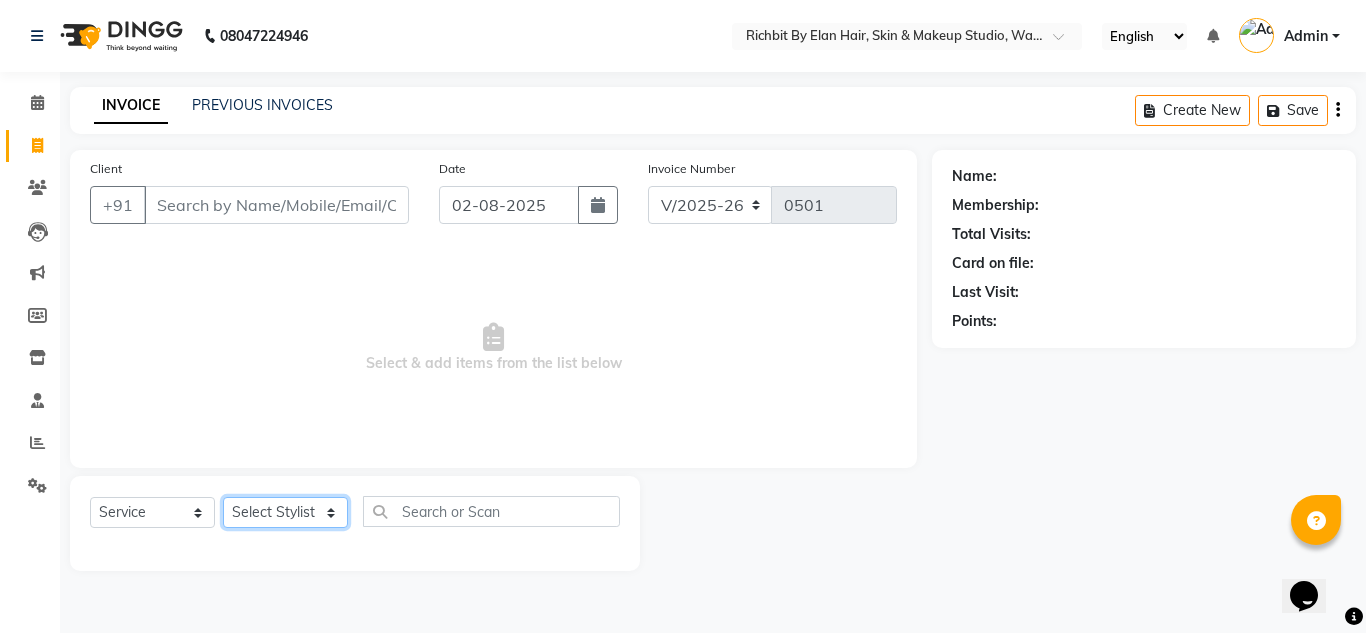 click on "Select Stylist Ankita nivangune Deepali Palsule Gopal Kadam Rohit Suravase Vandana Panikar" 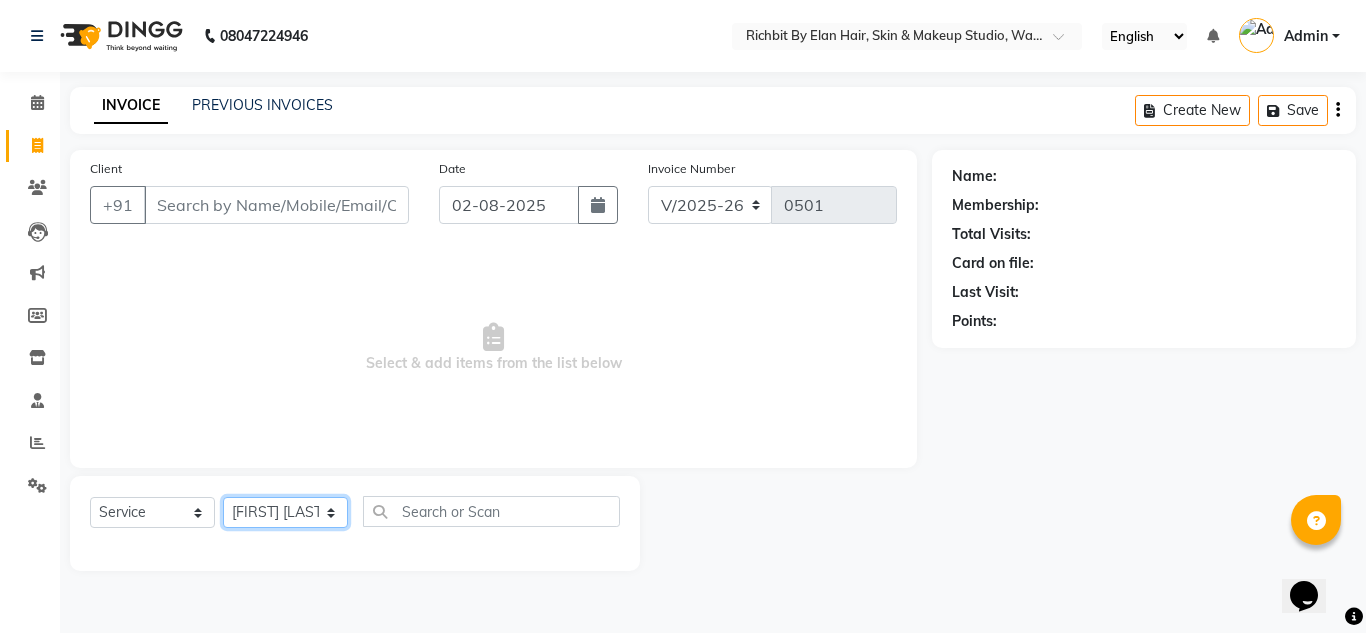 click on "Select Stylist Ankita nivangune Deepali Palsule Gopal Kadam Rohit Suravase Vandana Panikar" 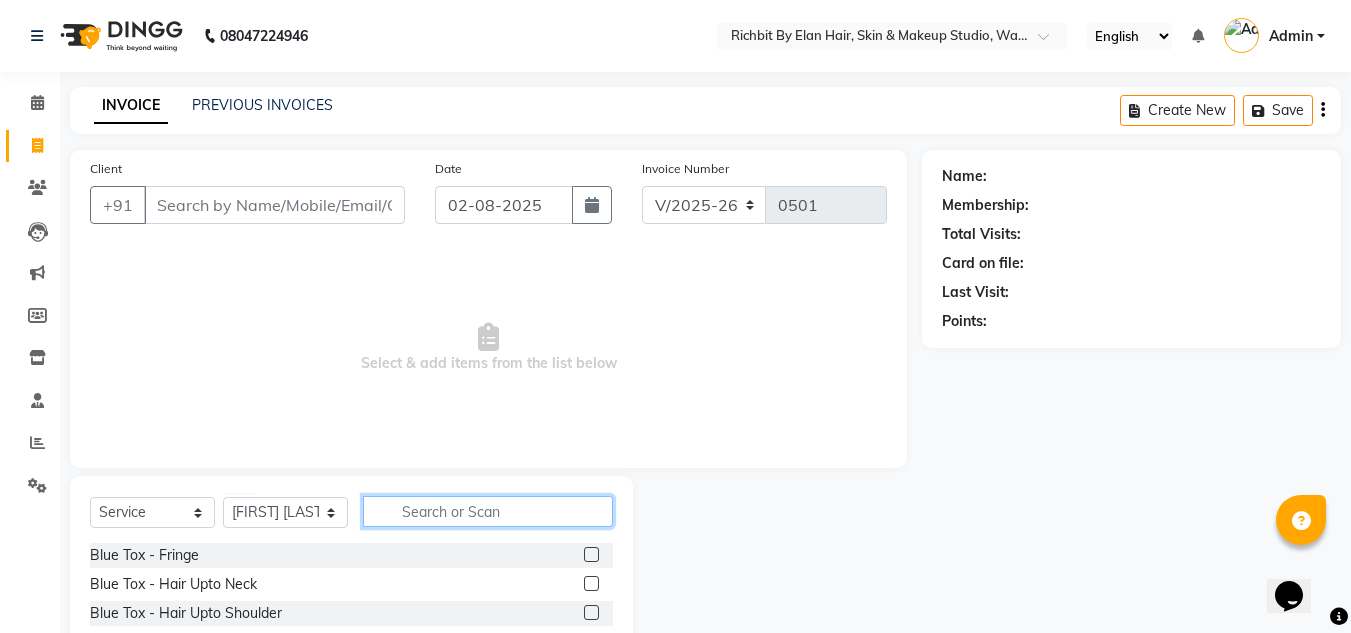 click 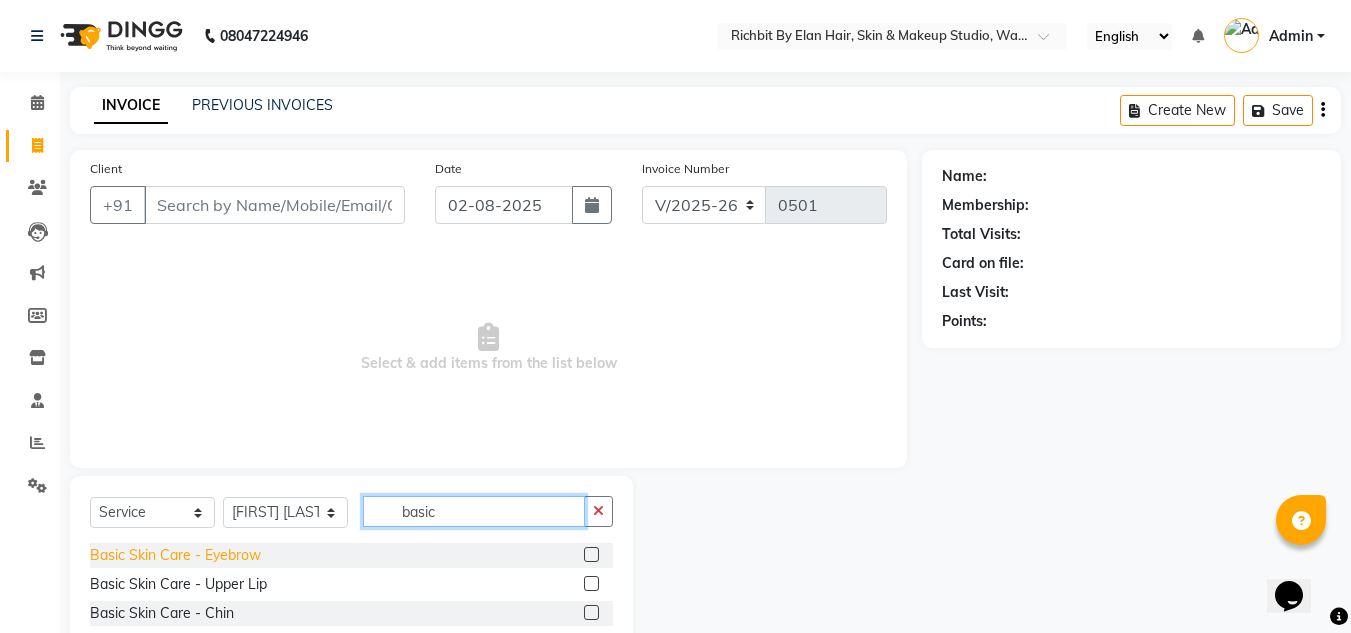 type on "basic" 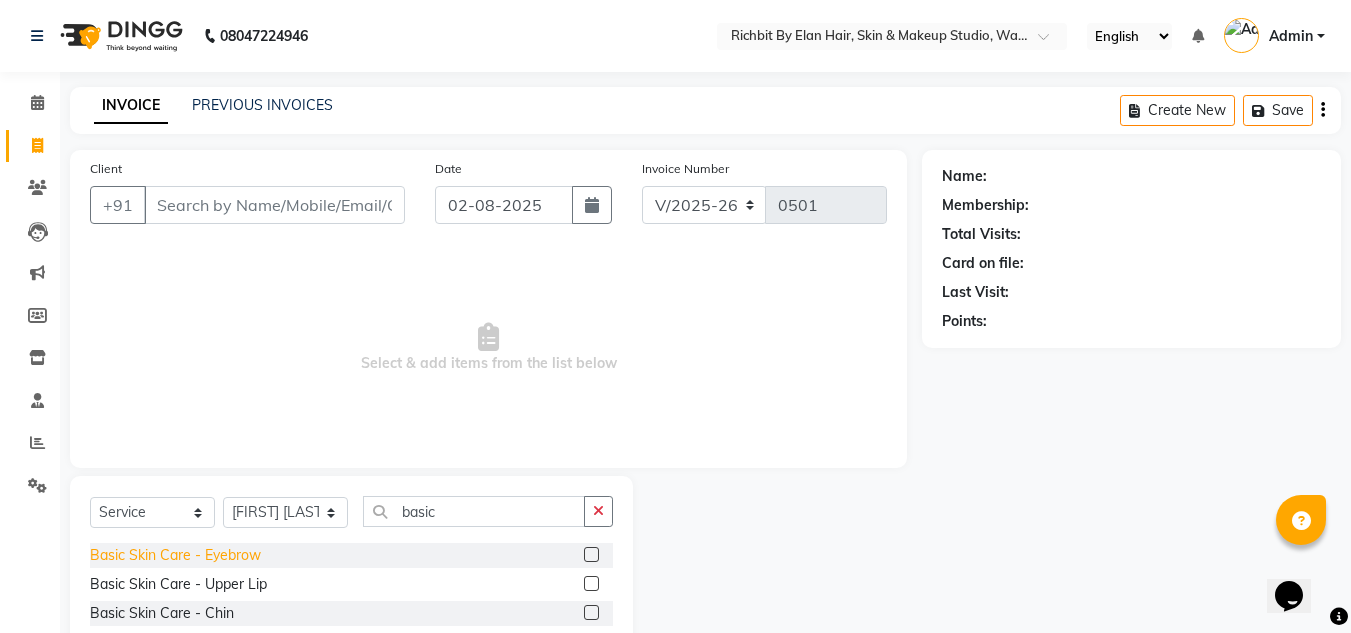 click on "Basic Skin Care - Eyebrow" 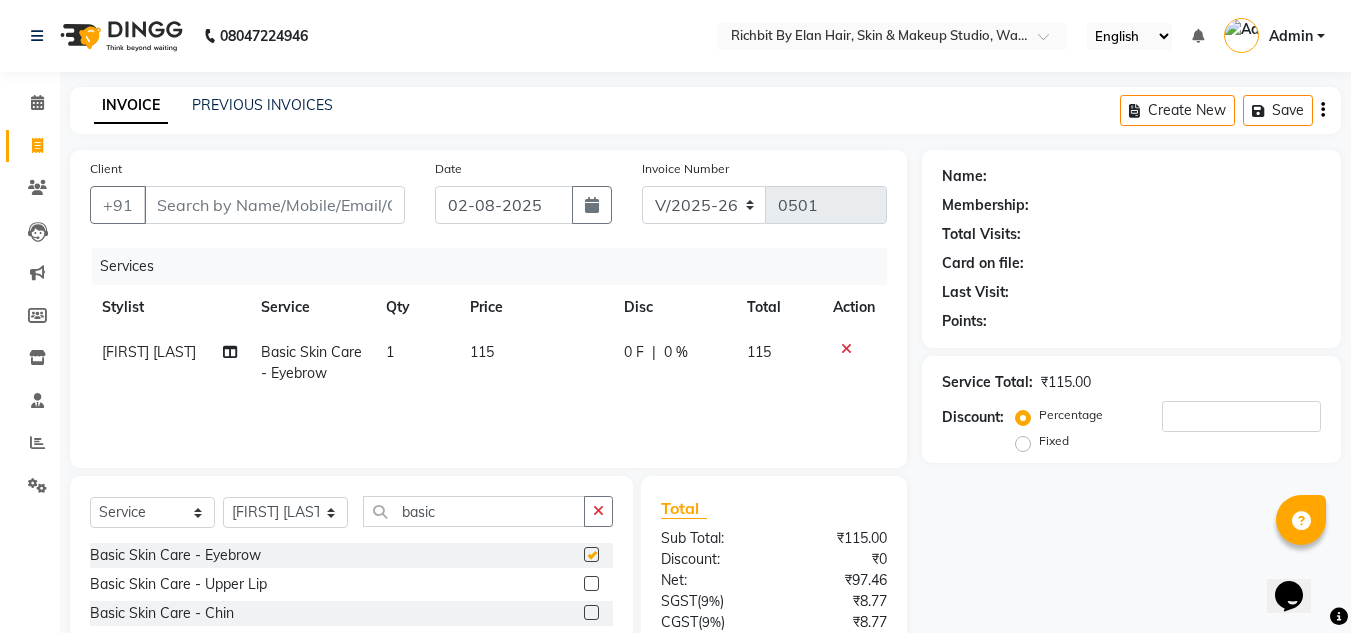 checkbox on "false" 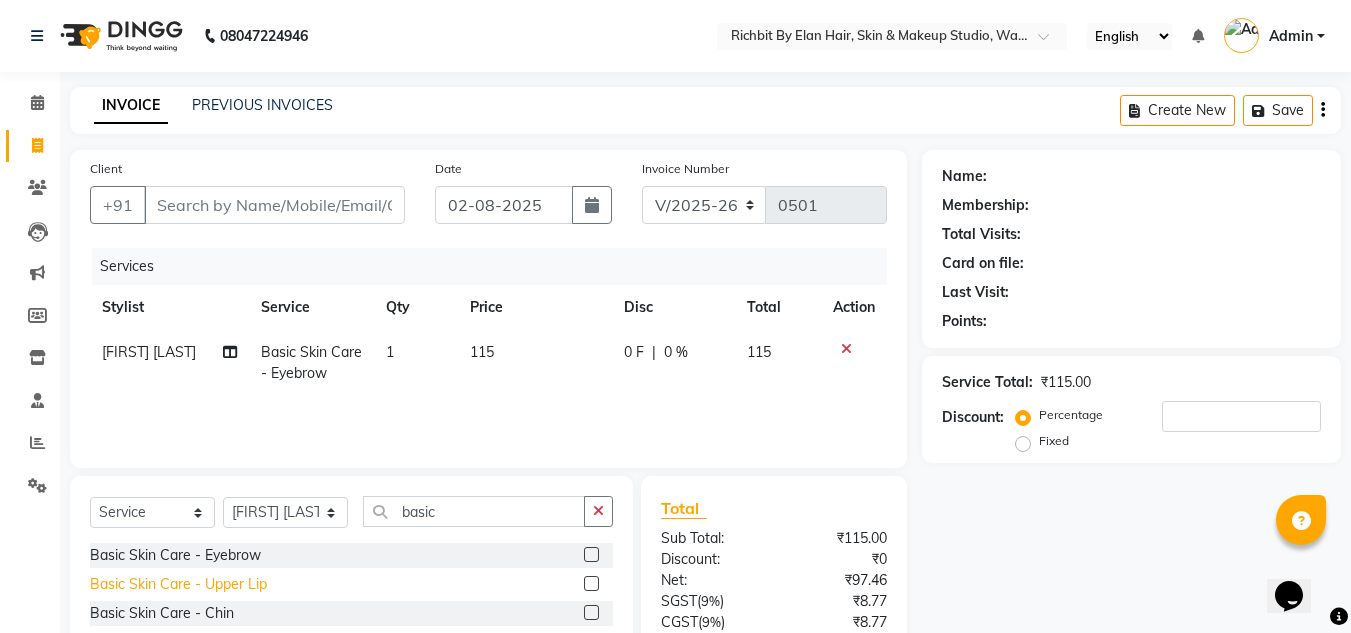 click on "Basic Skin Care - Upper Lip" 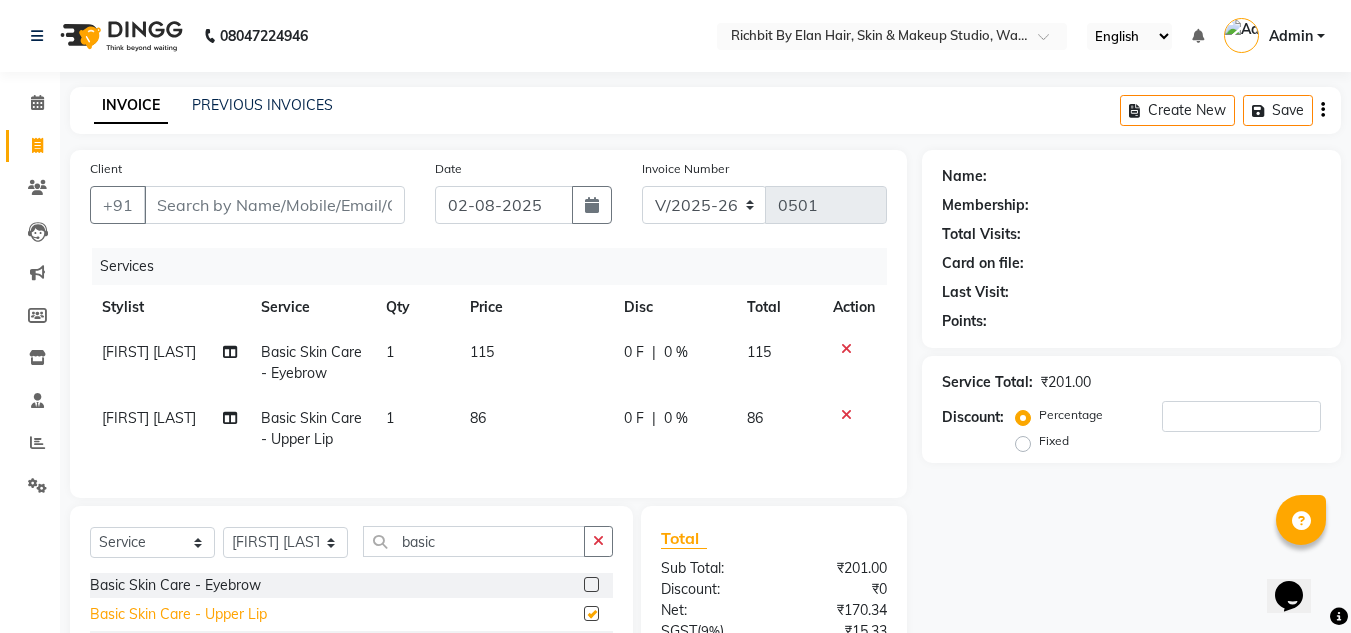 checkbox on "false" 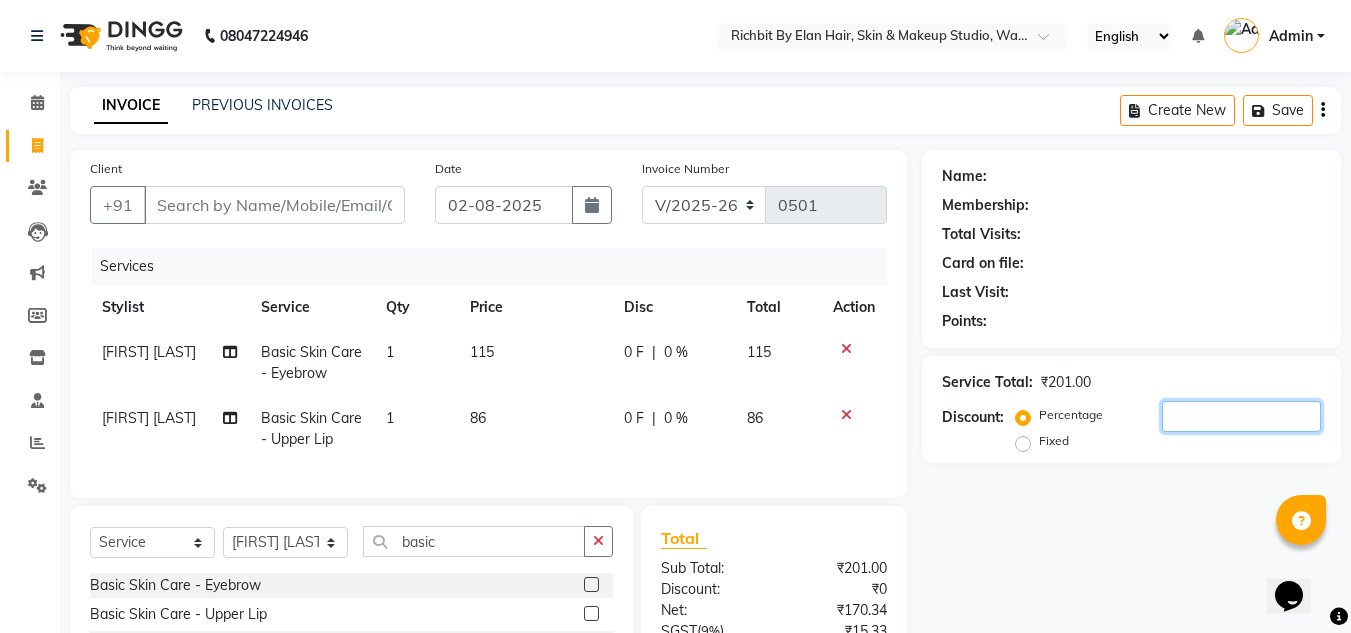 click 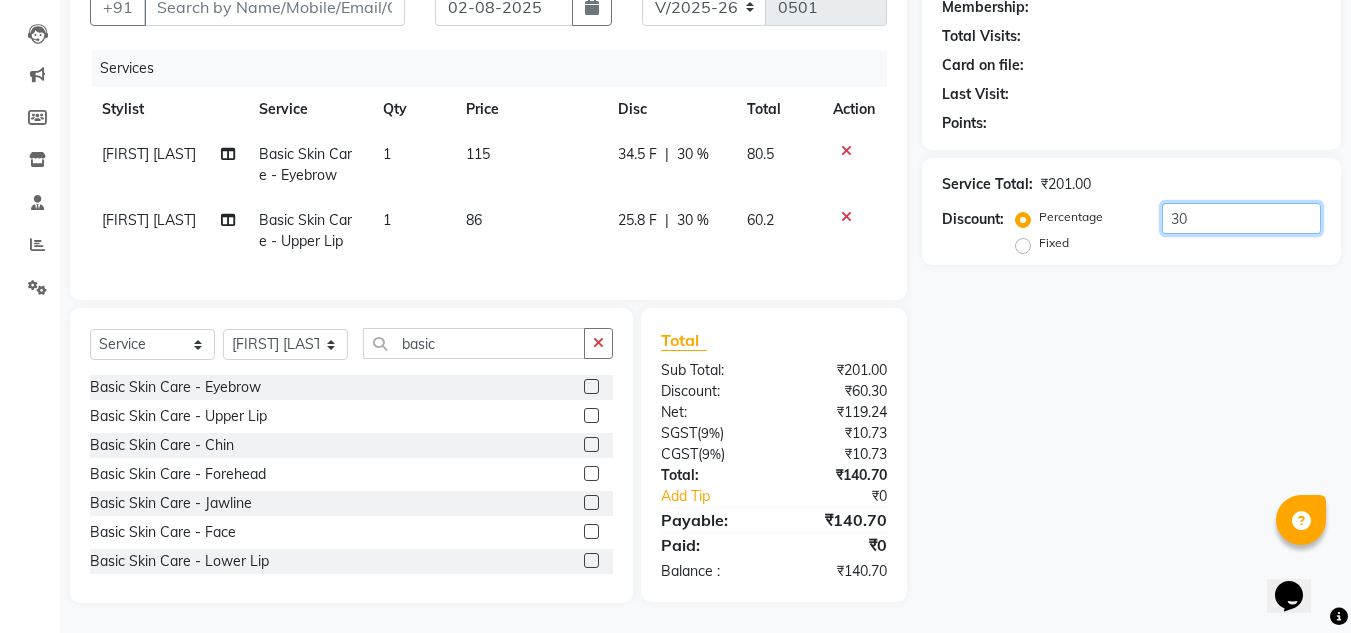 scroll, scrollTop: 13, scrollLeft: 0, axis: vertical 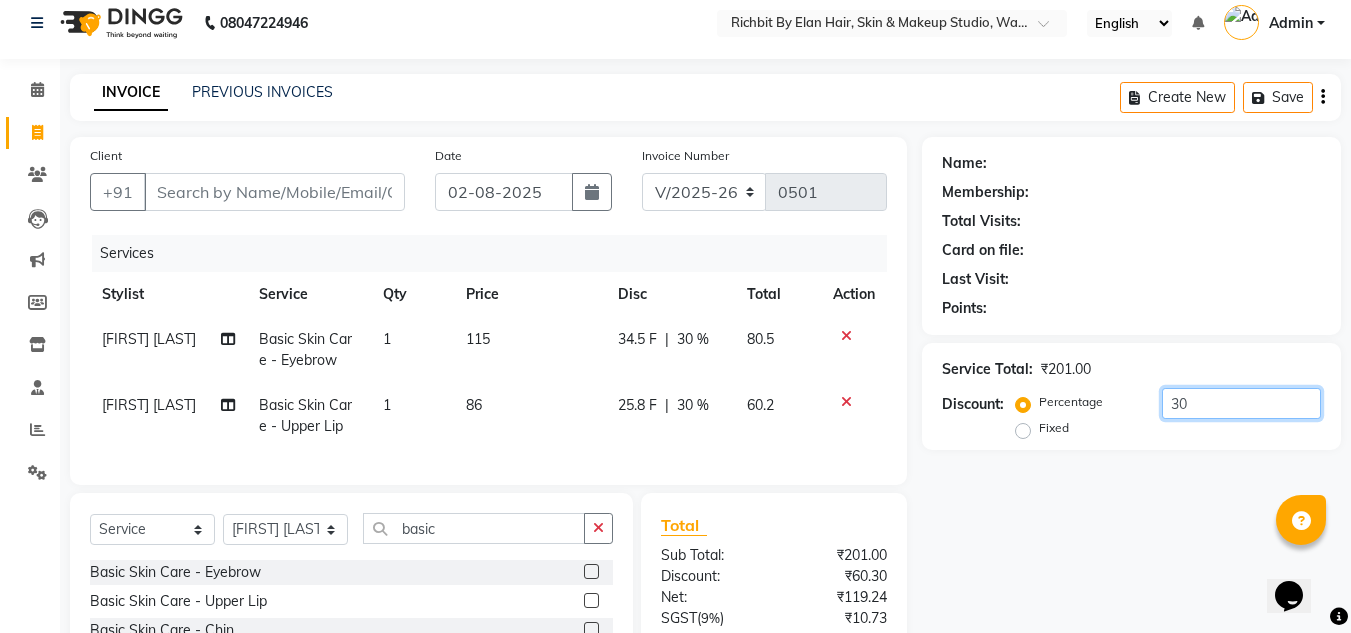 type on "30" 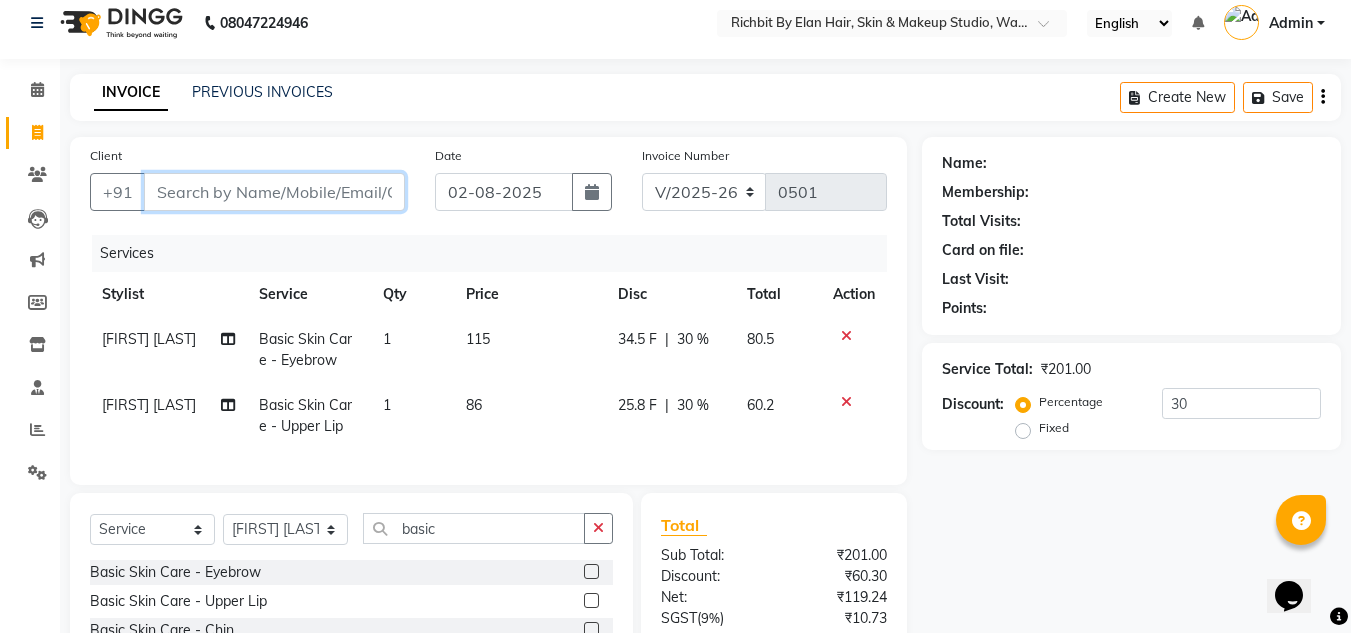 click on "Client" at bounding box center (274, 192) 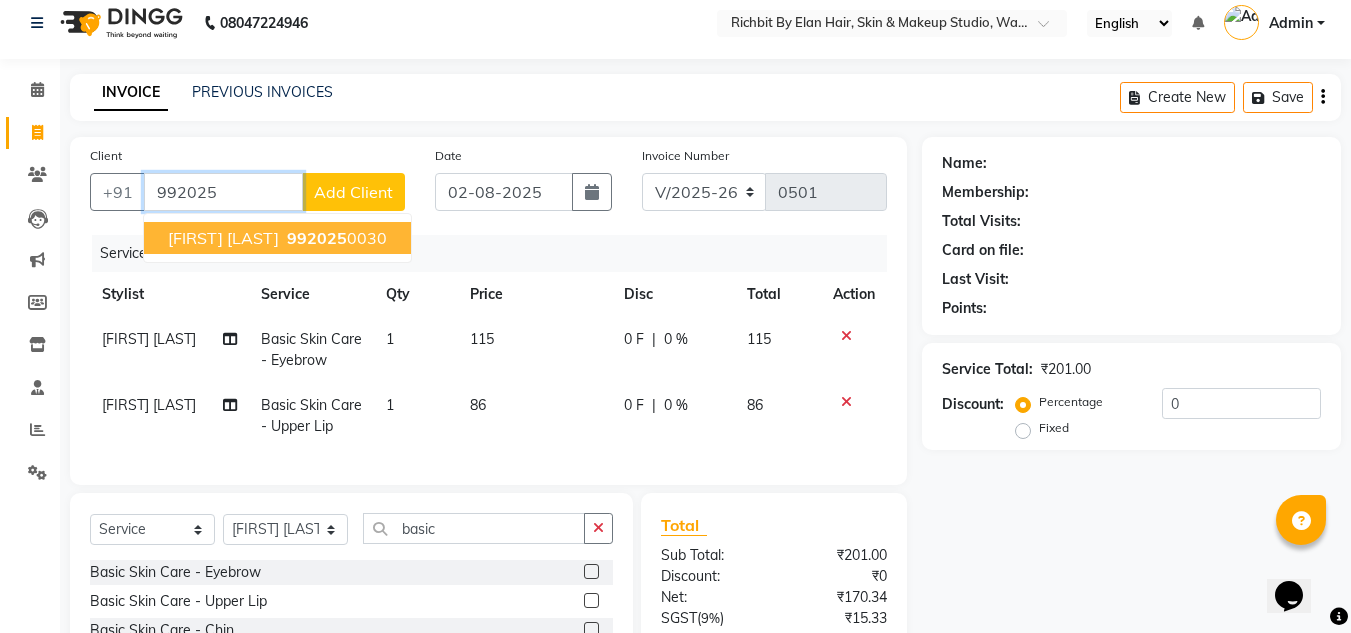 click on "992025 0030" at bounding box center [335, 238] 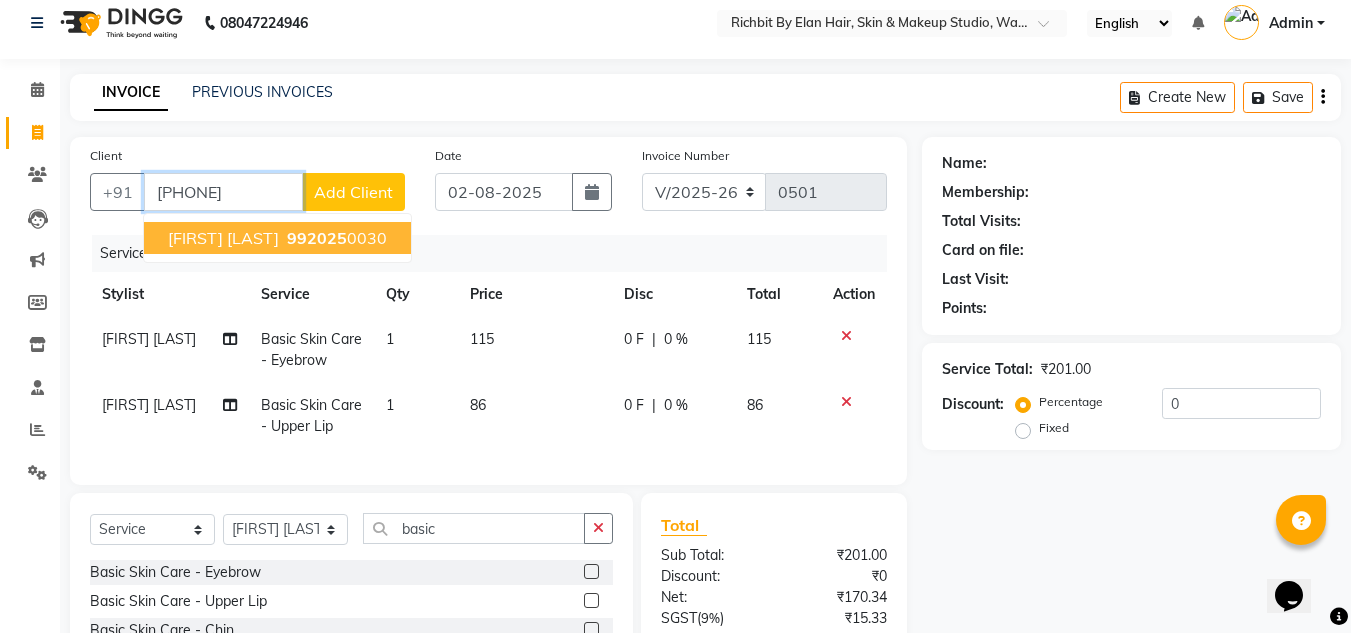 type on "9920250030" 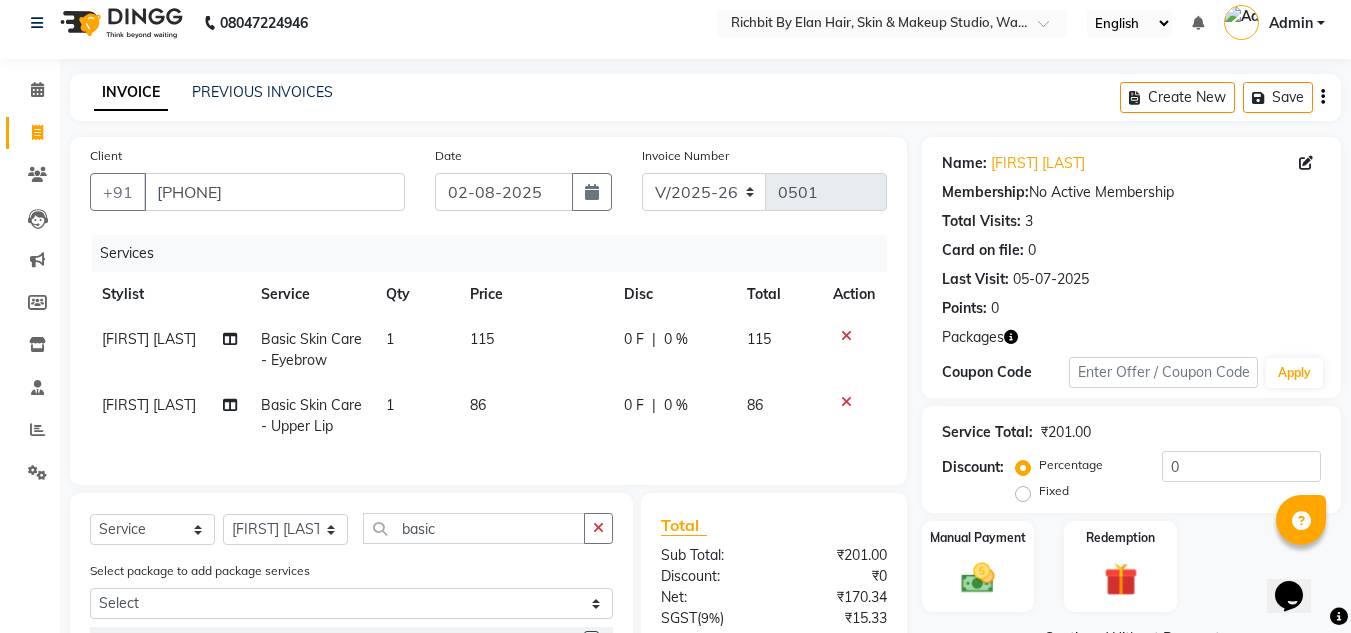 scroll, scrollTop: 280, scrollLeft: 0, axis: vertical 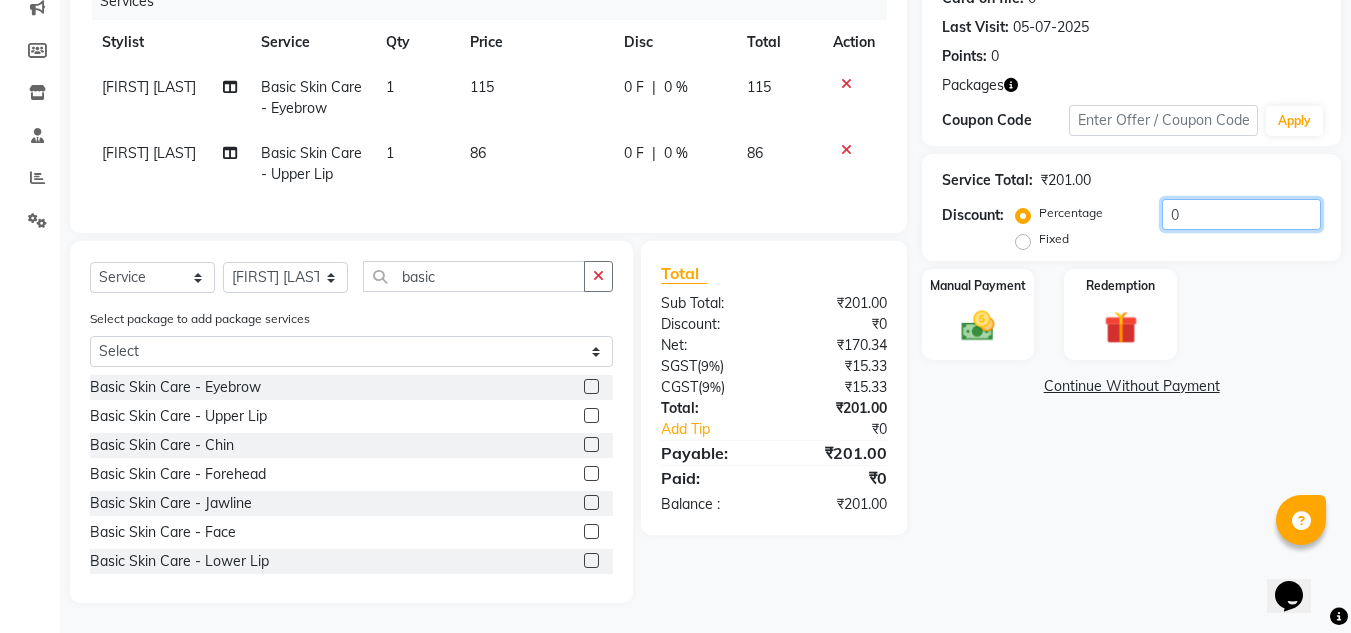 click on "0" 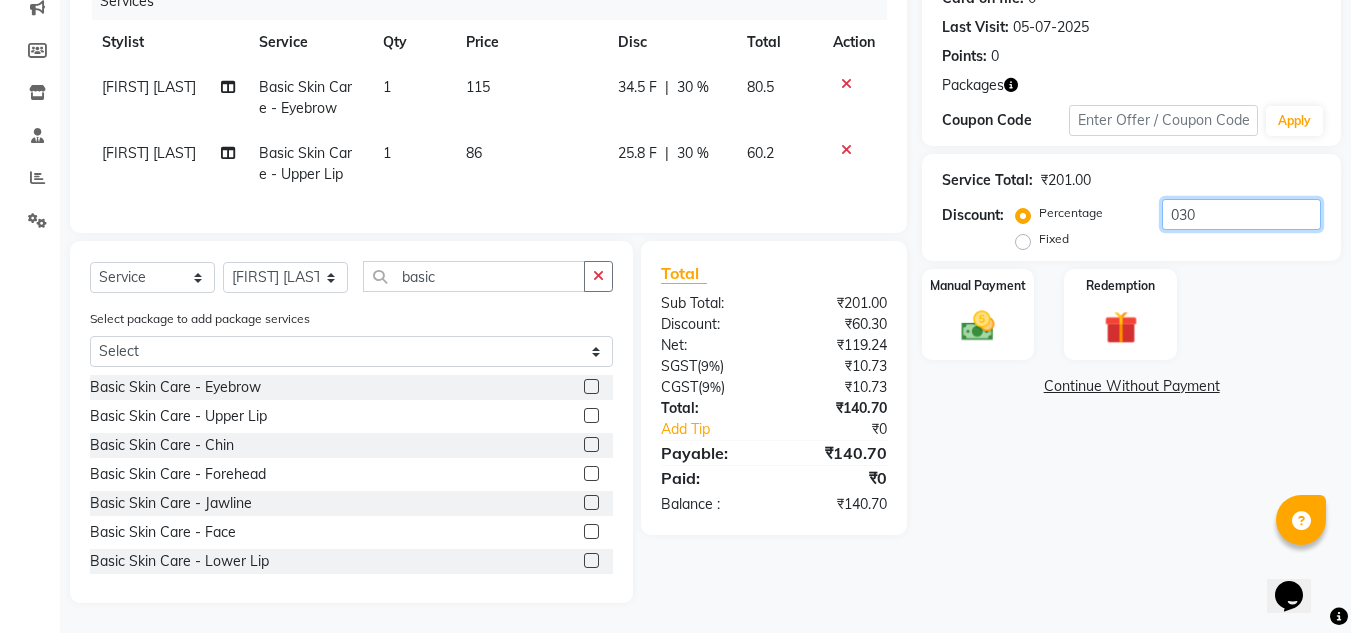 type on "030" 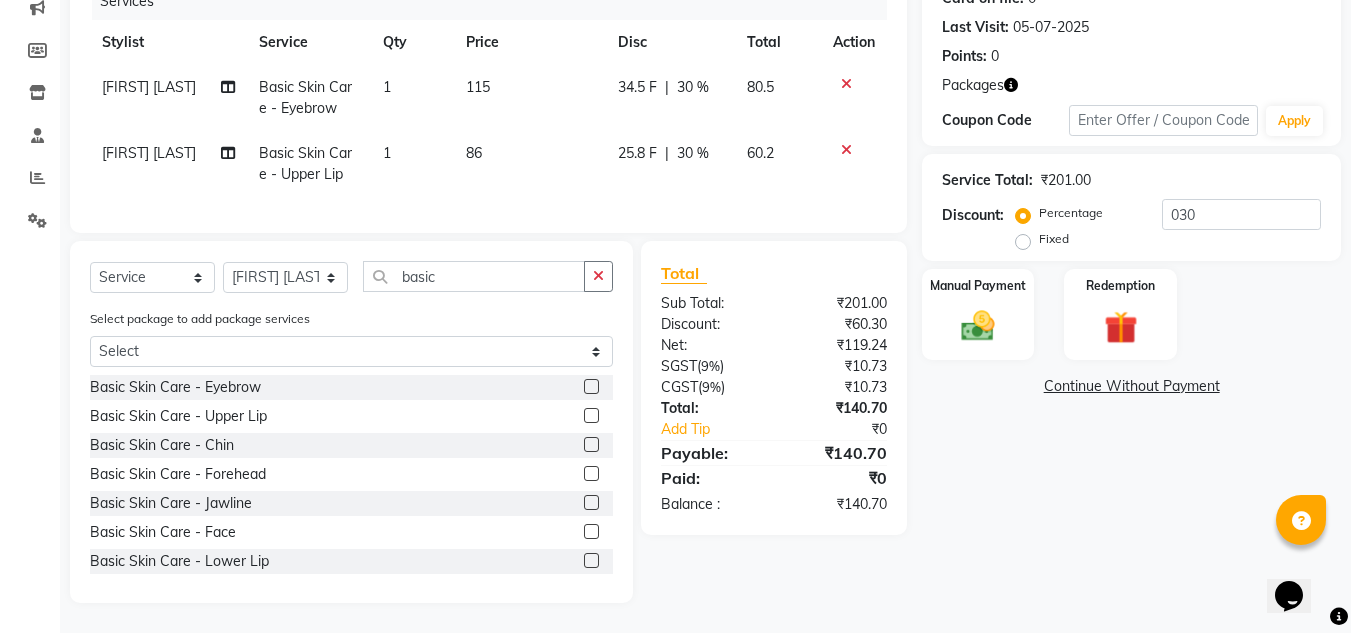 click on "34.5 F" 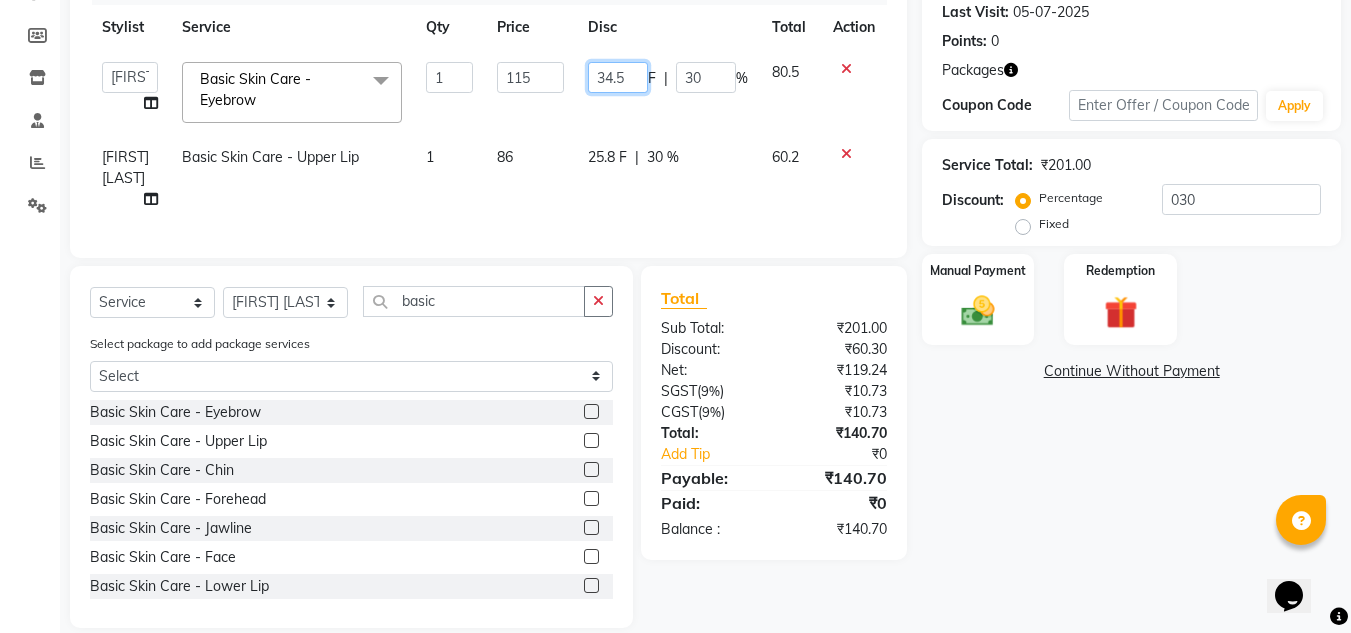 click on "34.5" 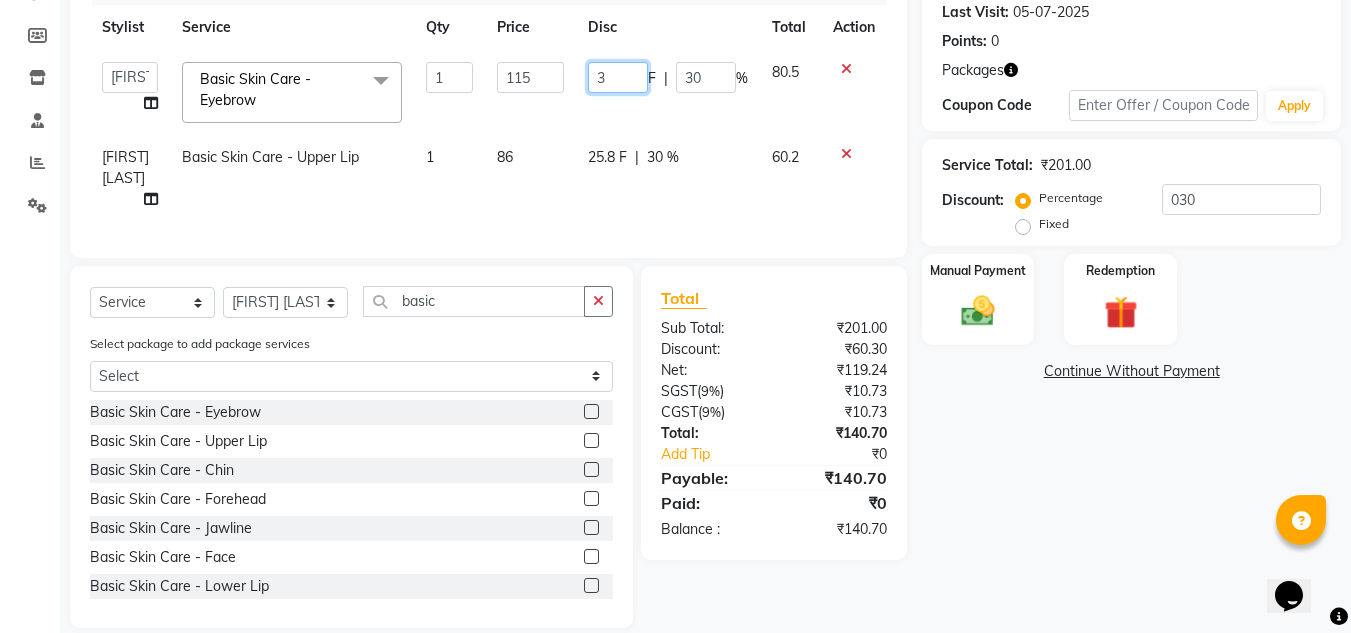 type on "35" 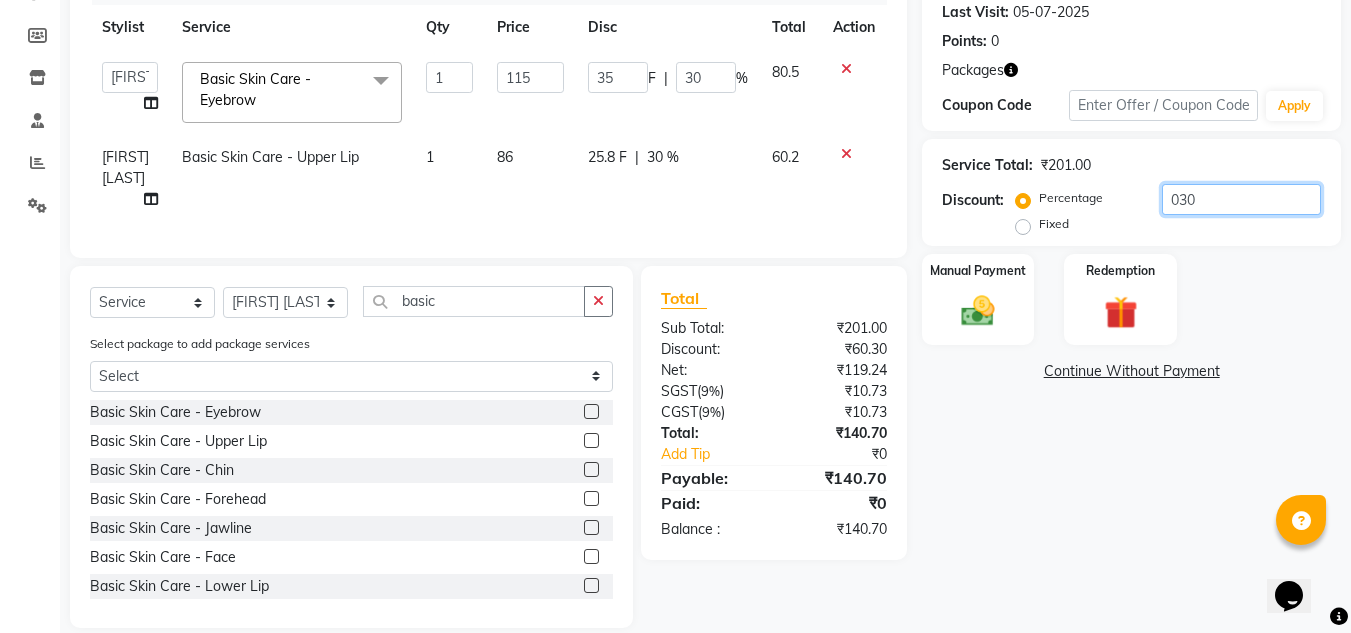 click on "030" 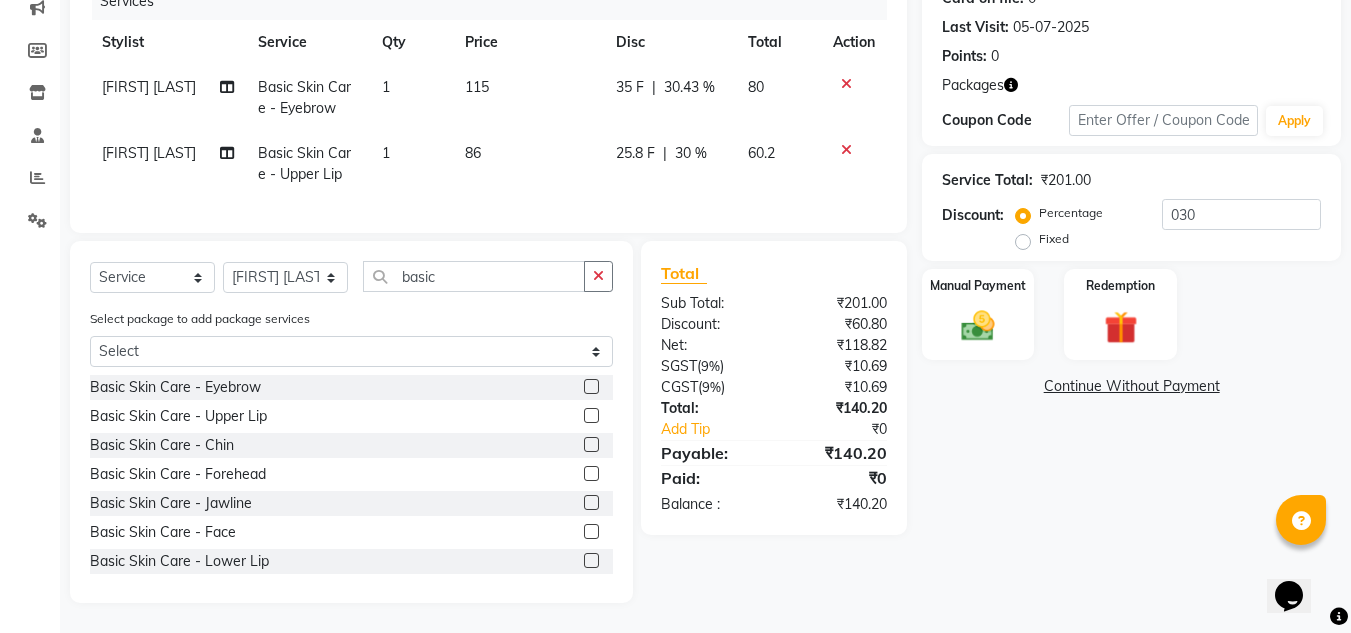 click on "25.8 F" 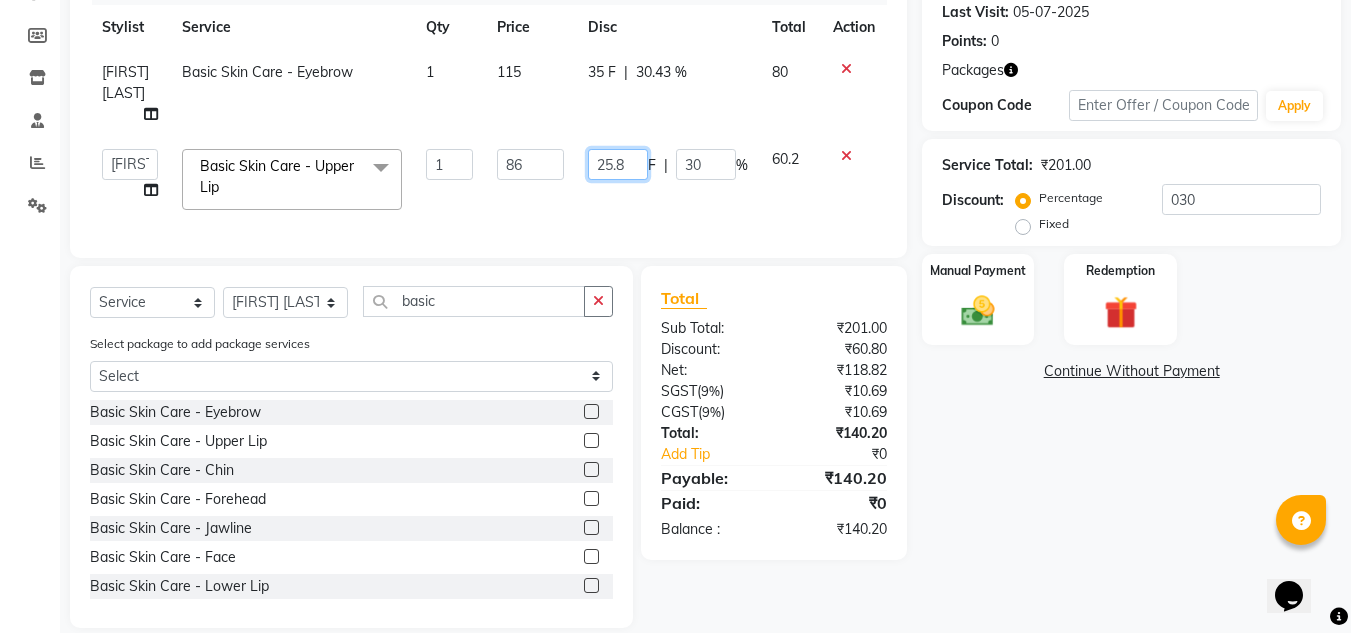 click on "25.8 F | 30 %" 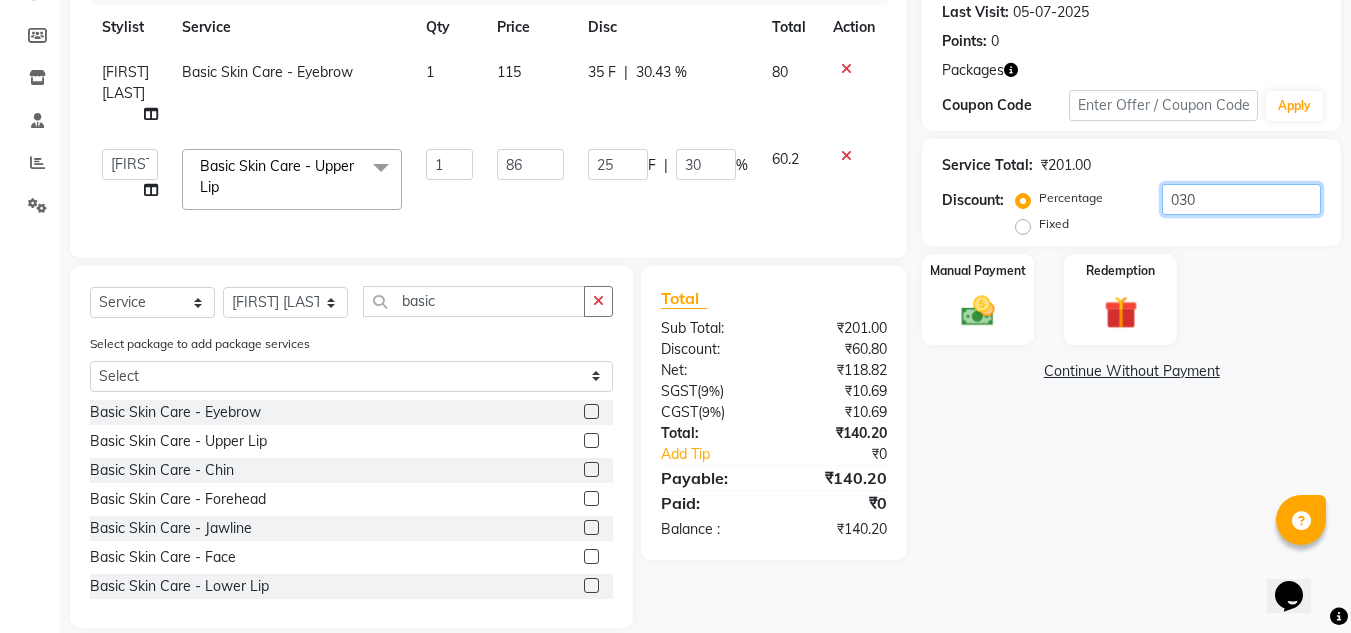 click on "030" 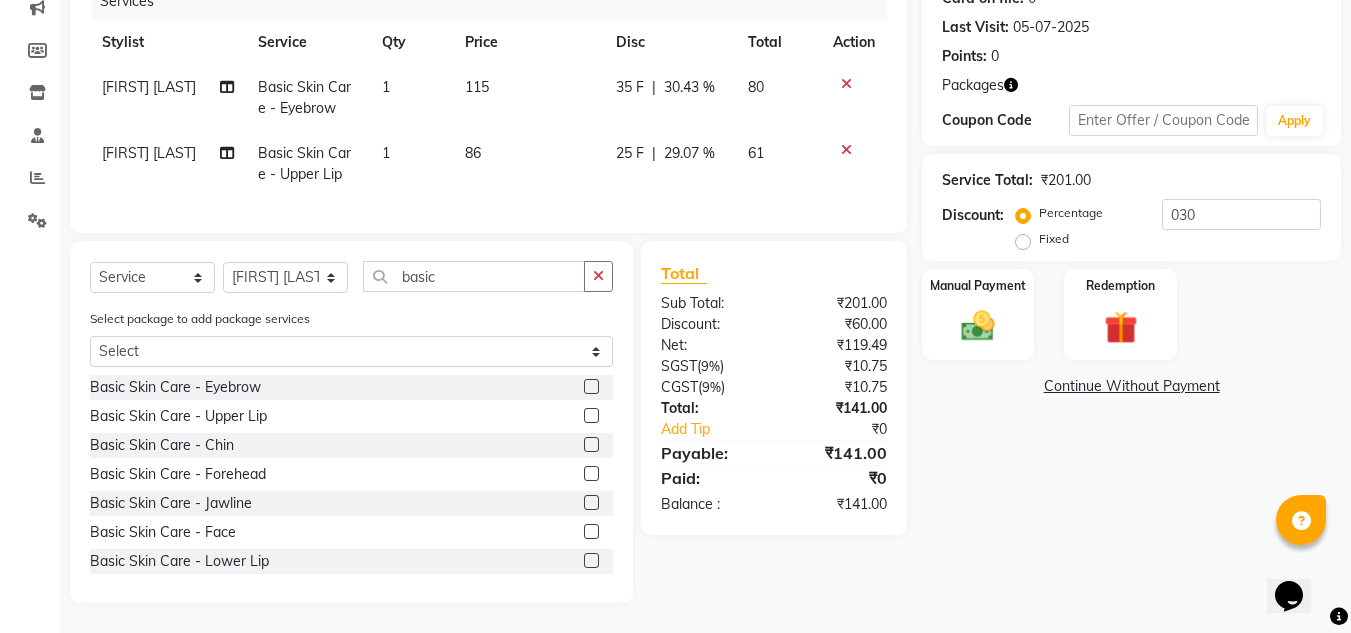 click on "25 F" 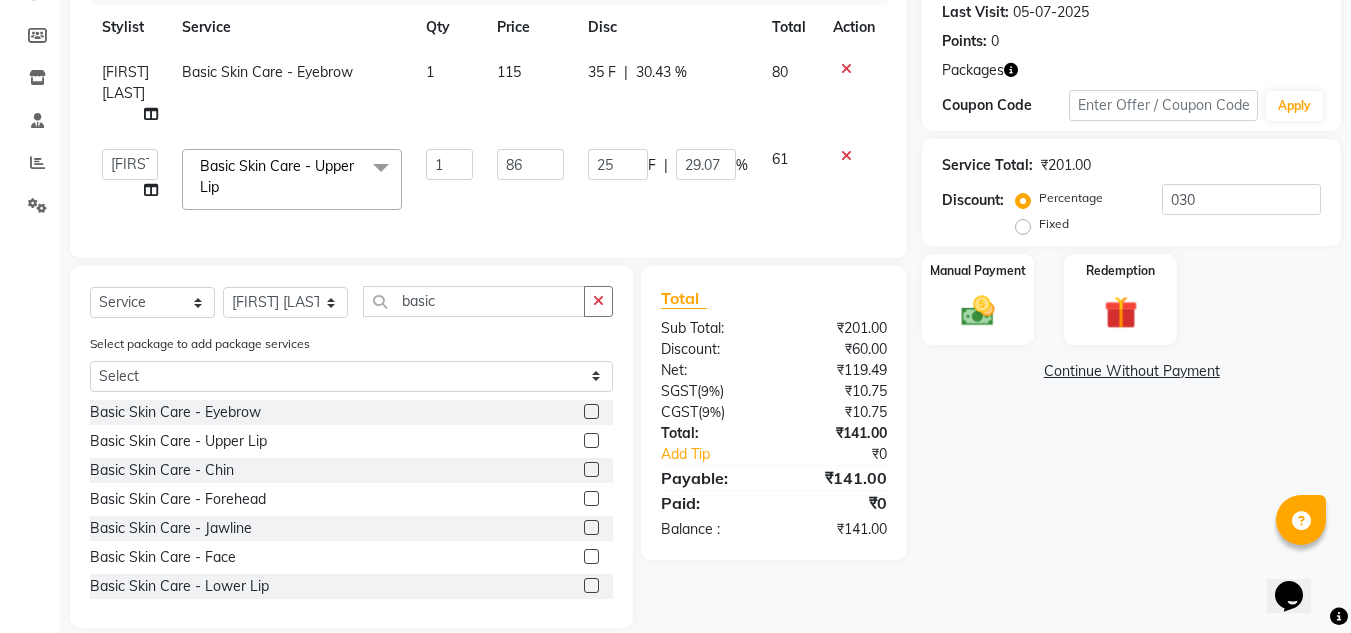 click on "25 F | 29.07 %" 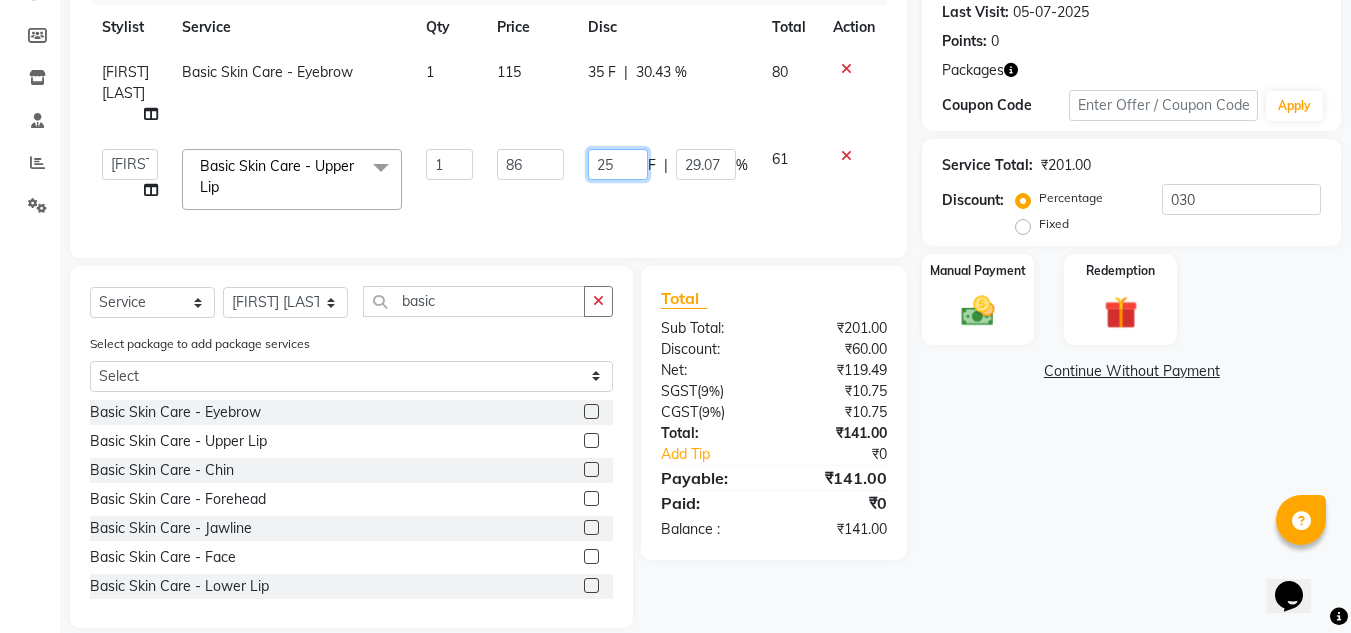 click on "25" 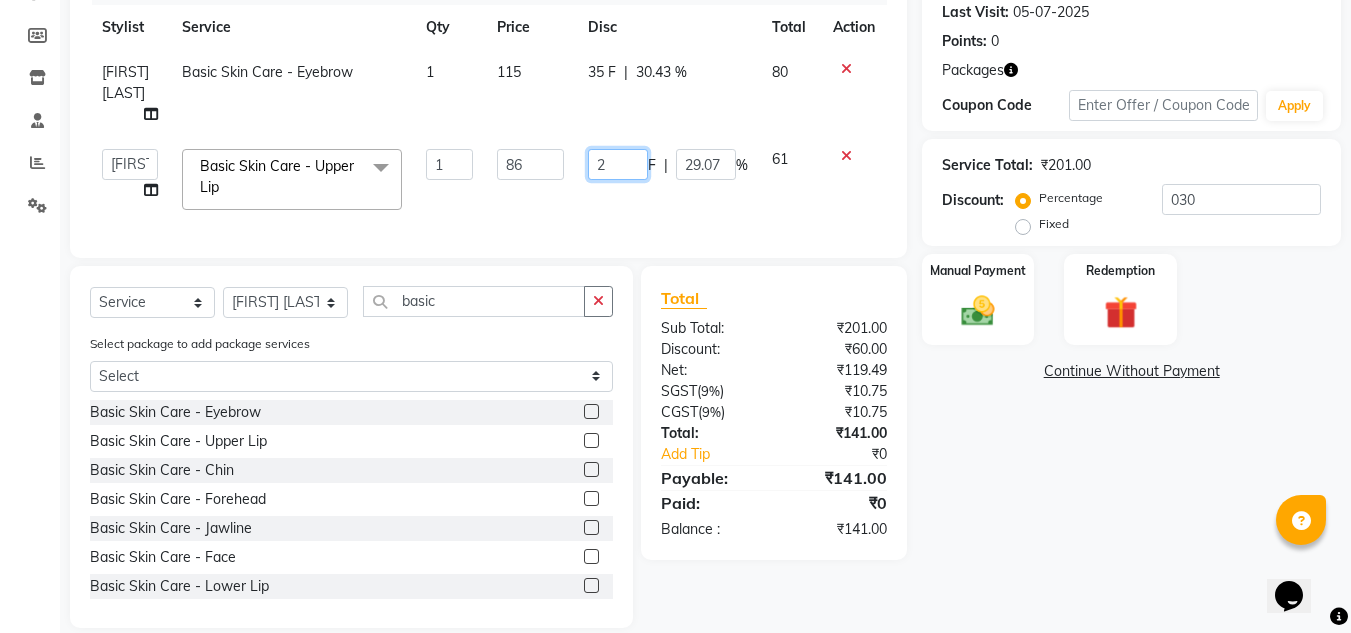type on "26" 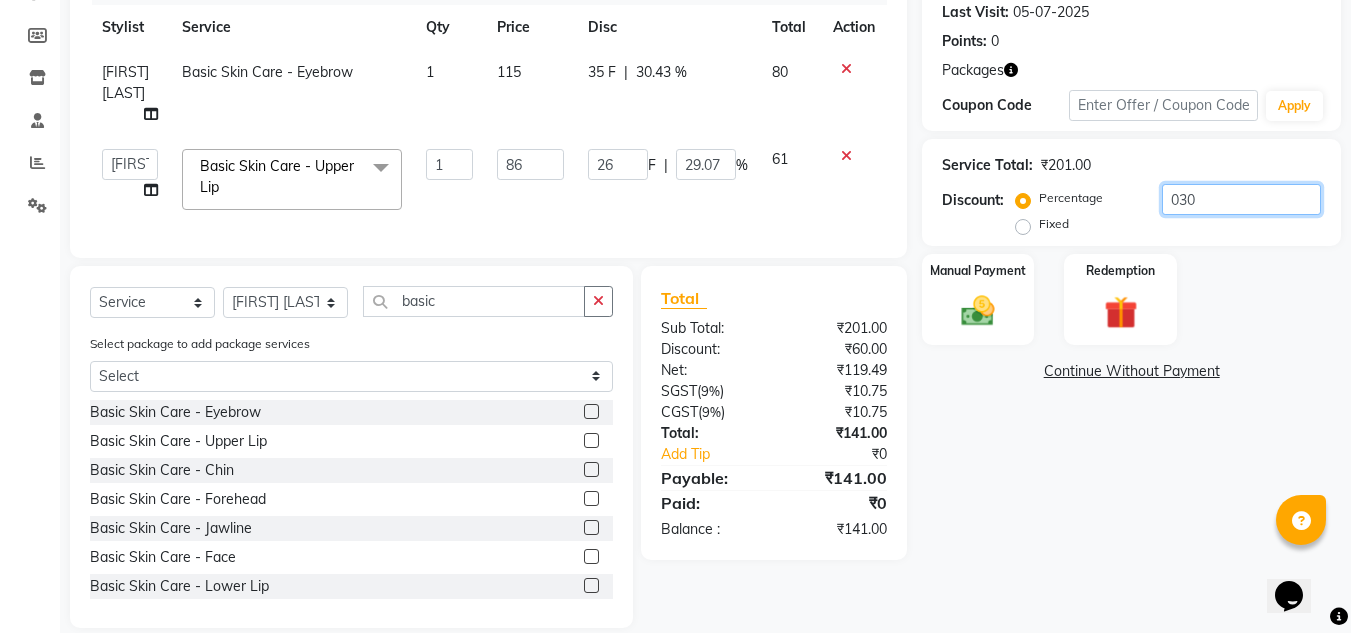 click on "030" 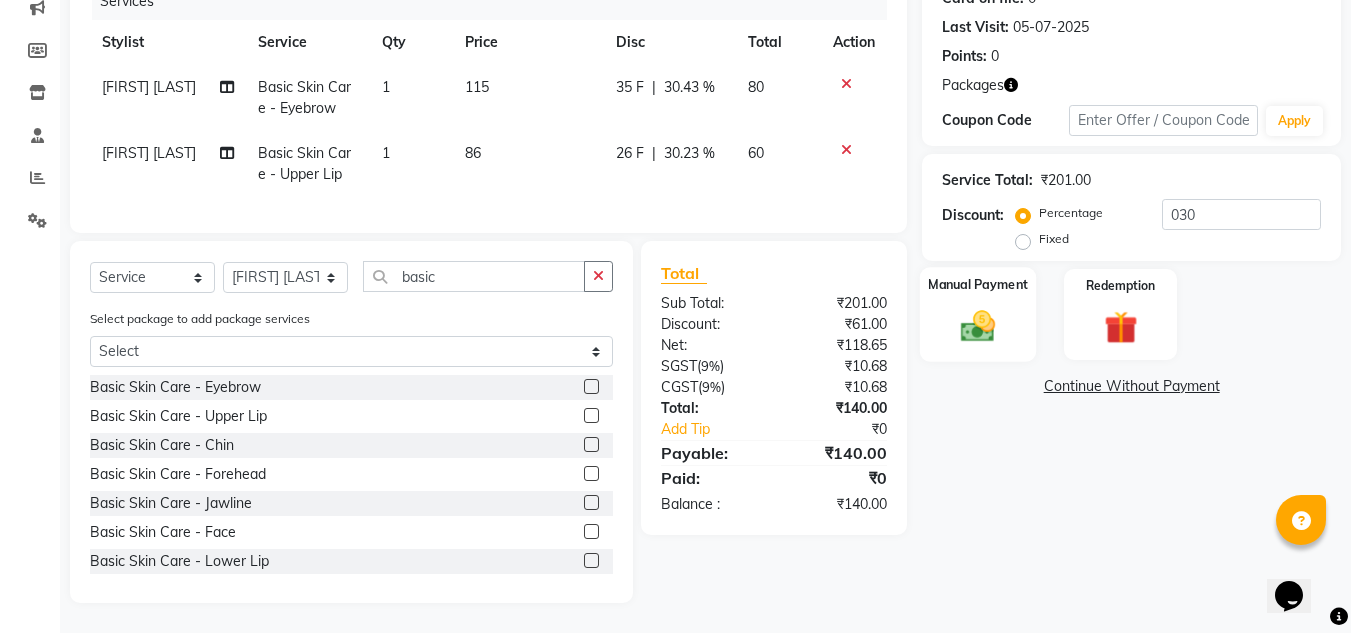 click 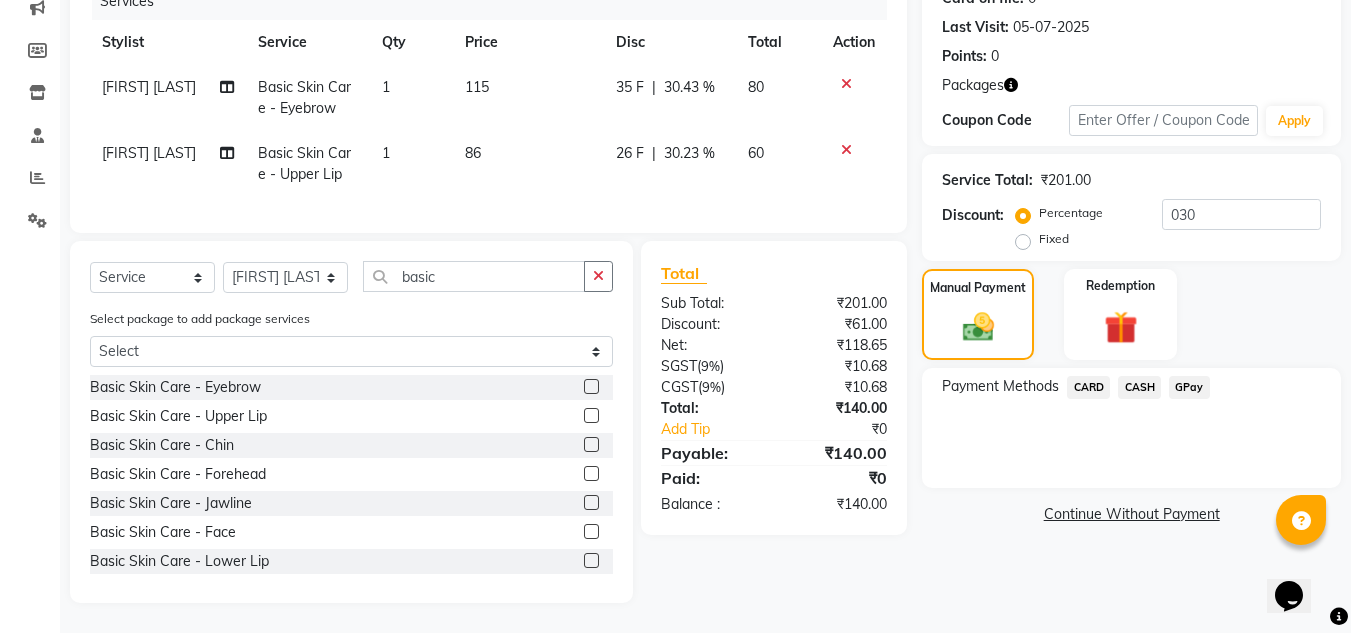 click on "CARD" 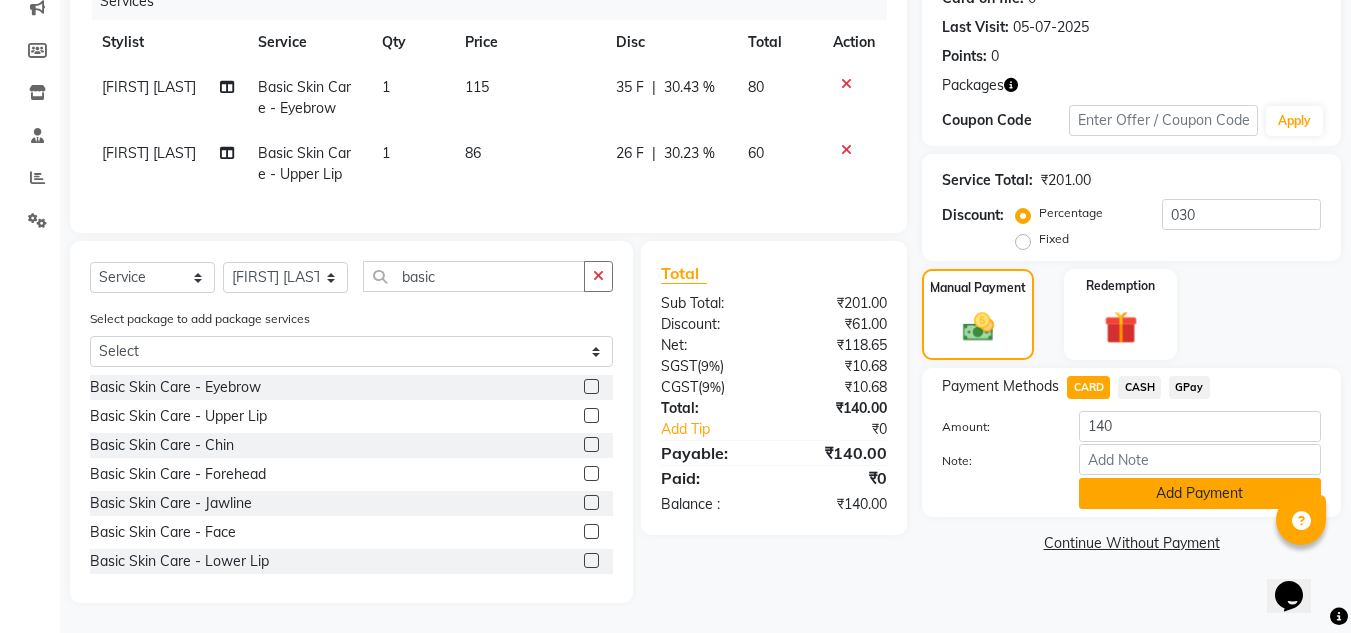 click on "Add Payment" 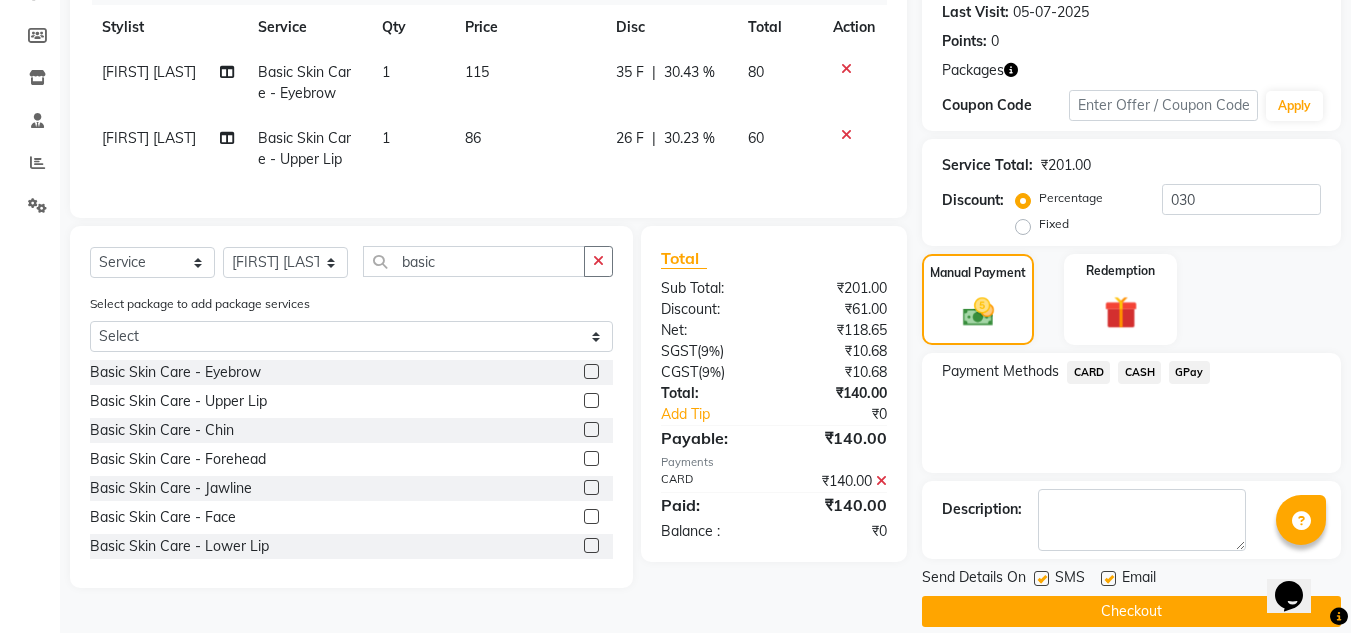 scroll, scrollTop: 304, scrollLeft: 0, axis: vertical 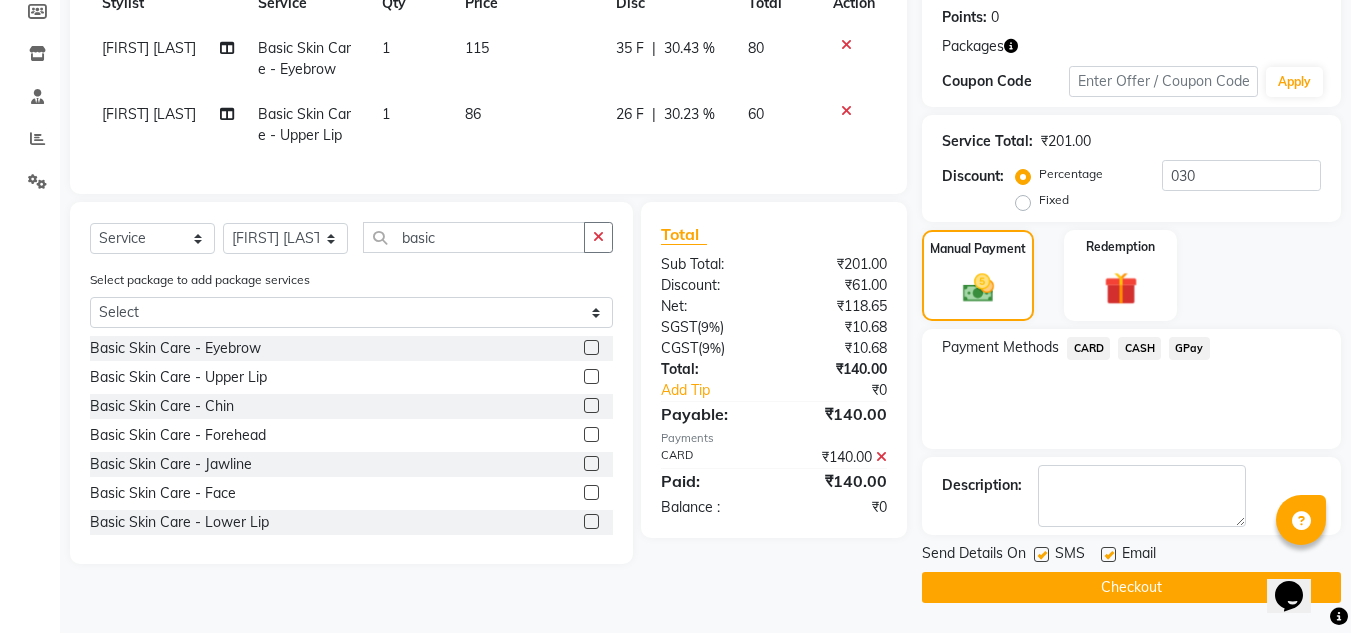 click on "Checkout" 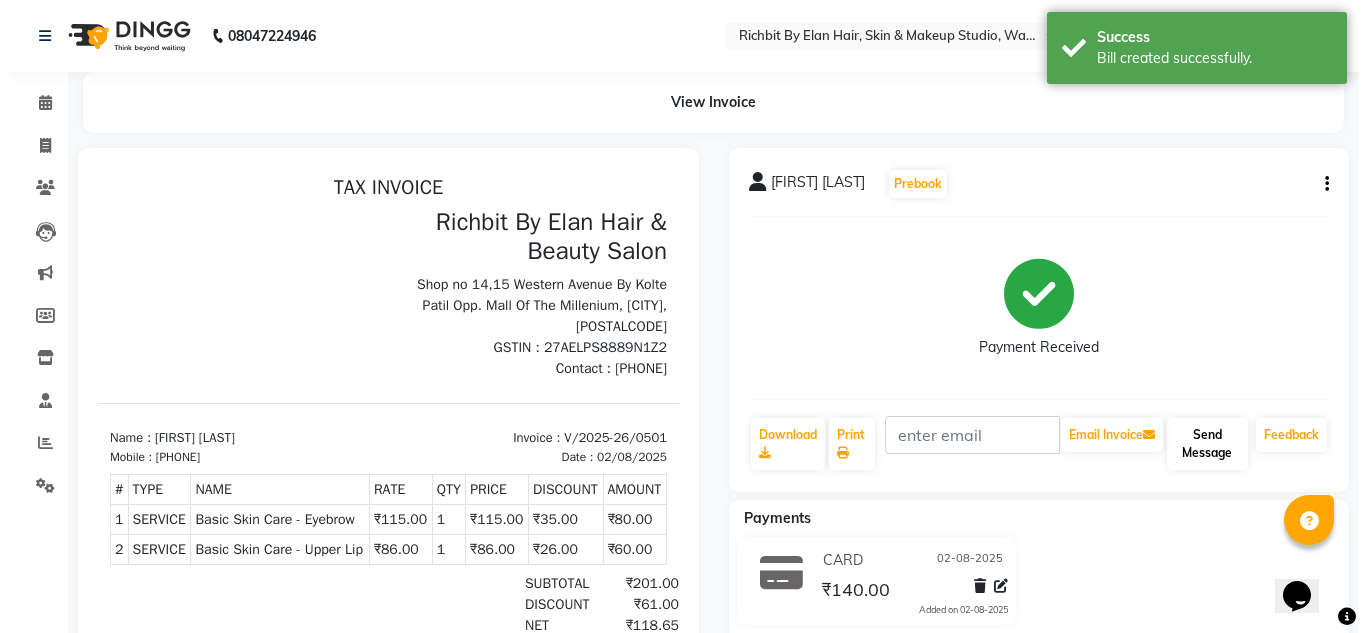 scroll, scrollTop: 0, scrollLeft: 0, axis: both 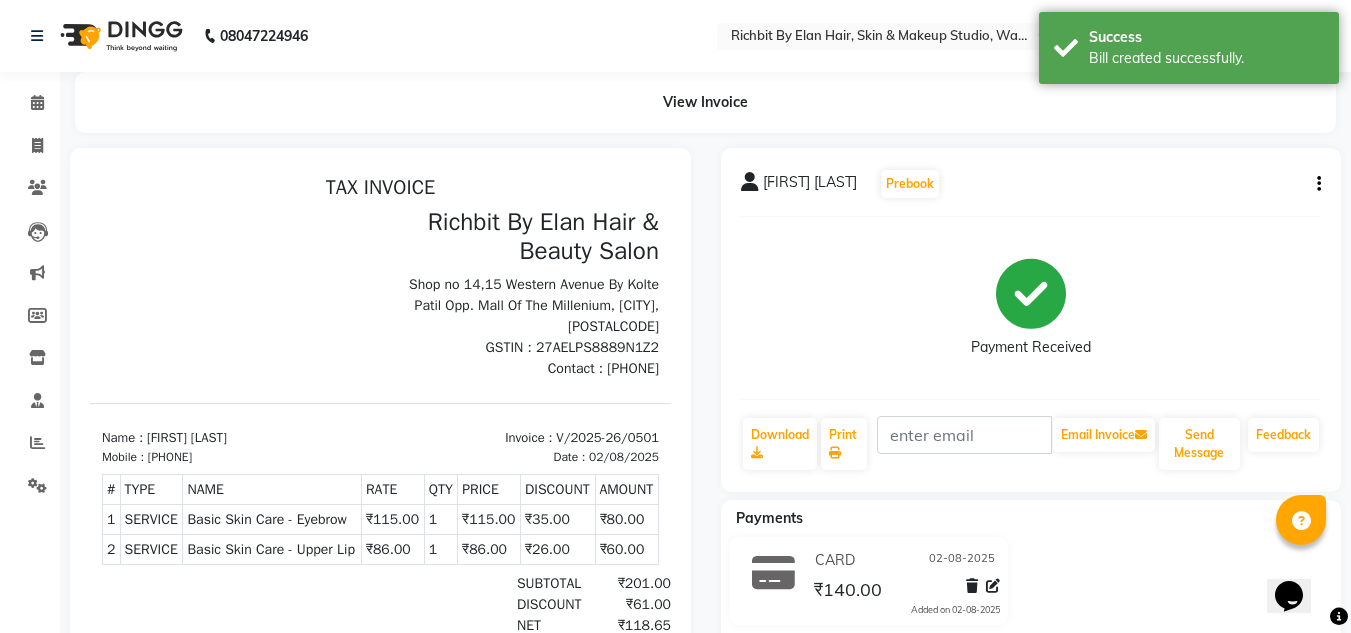 click on "Send Message" 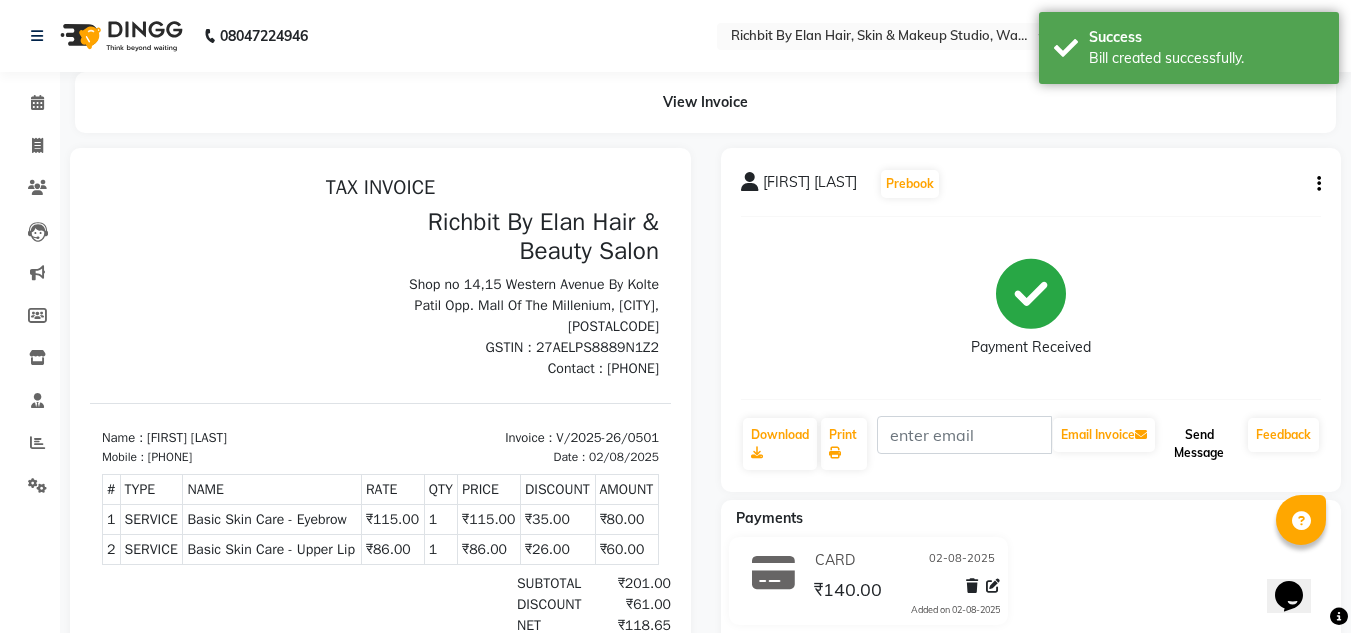 click on "Send Message" 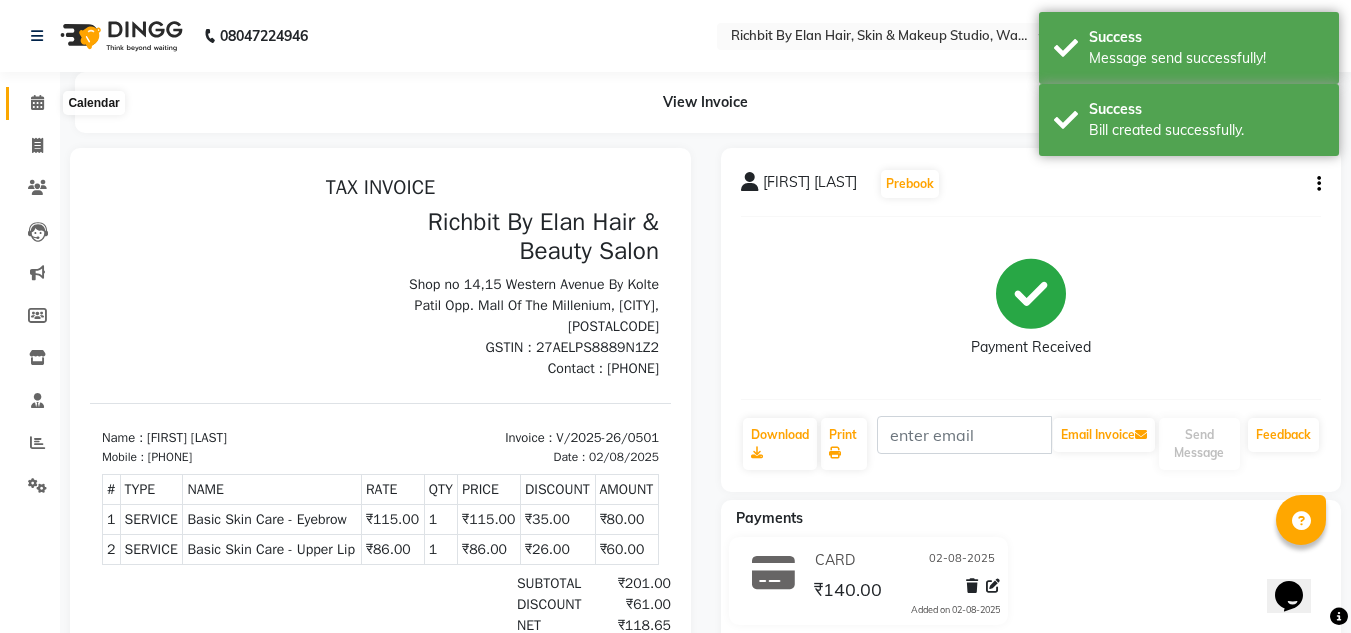 click 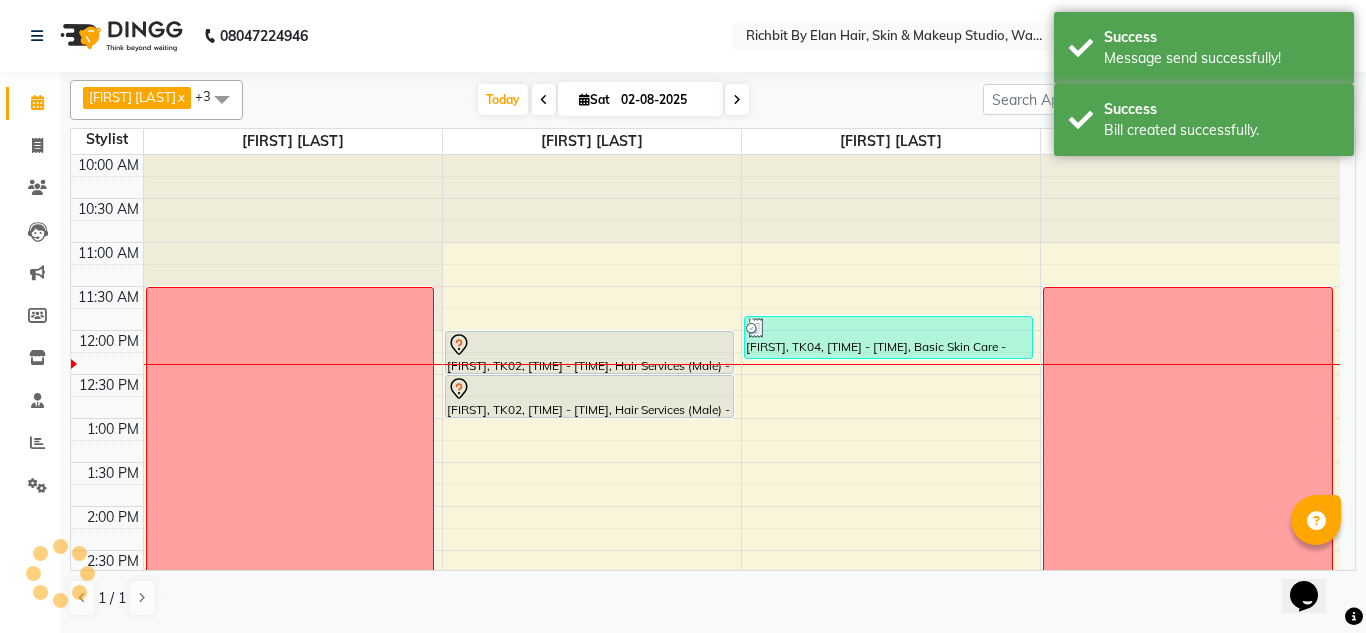 scroll, scrollTop: 0, scrollLeft: 0, axis: both 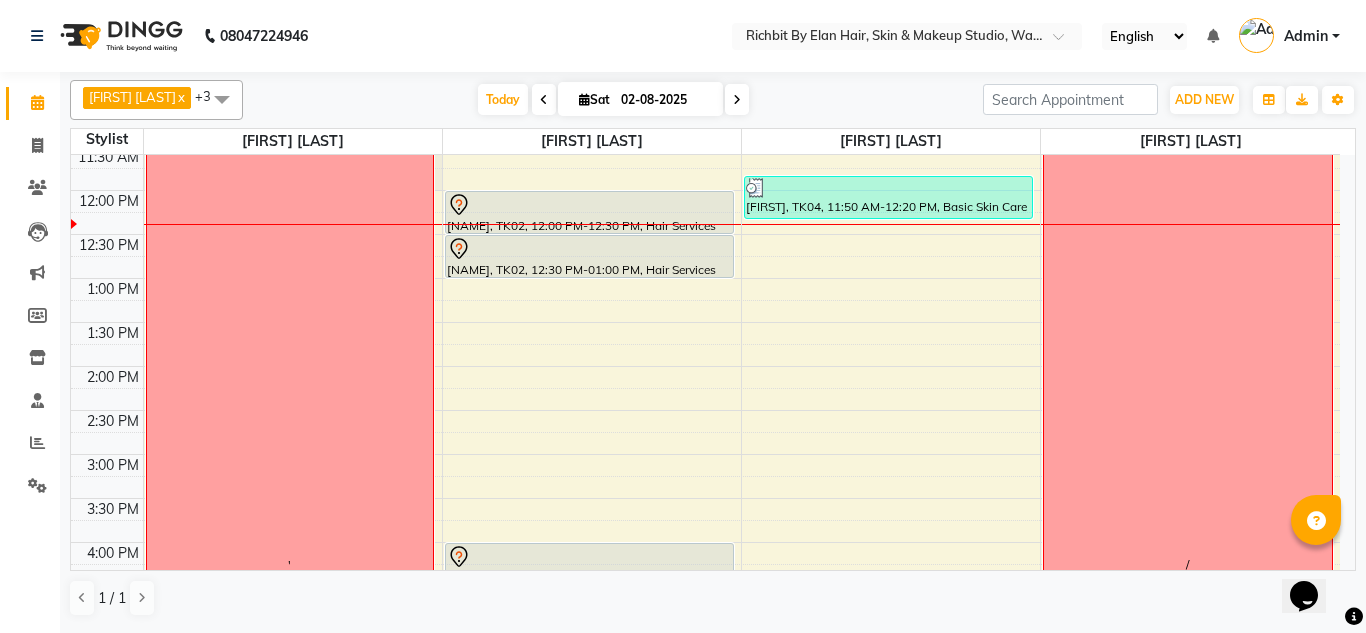 click at bounding box center [222, 99] 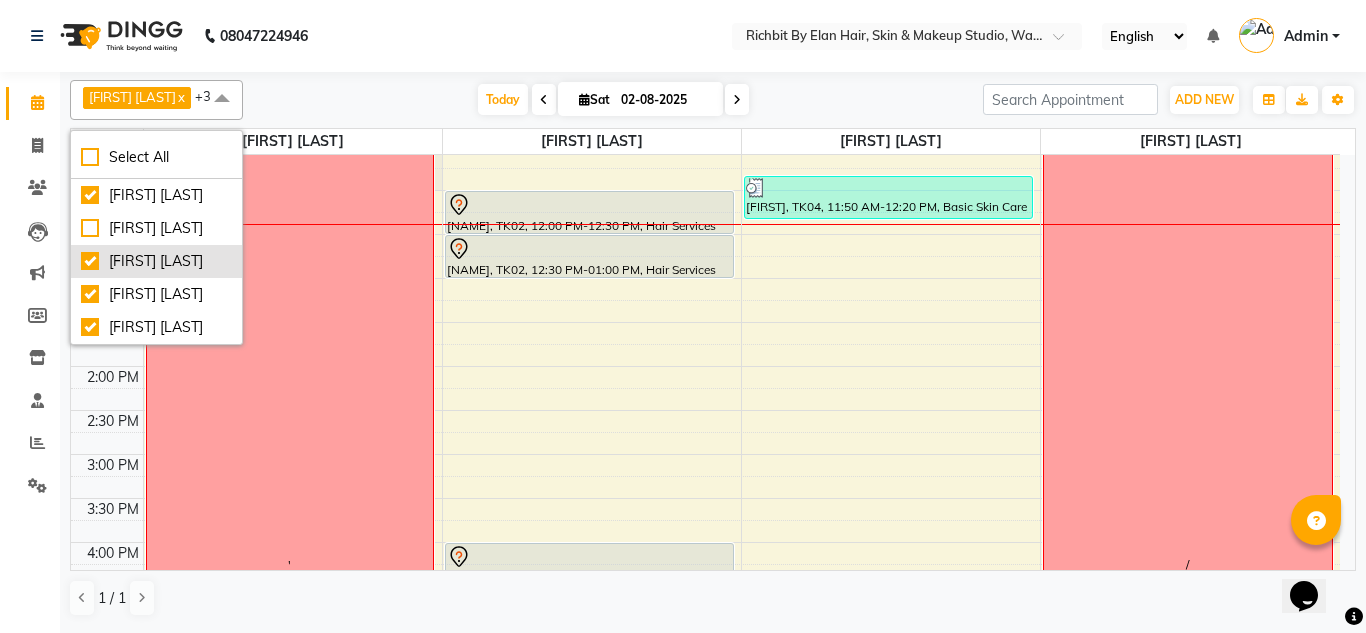 click on "[FIRST] [LAST]" at bounding box center [156, 261] 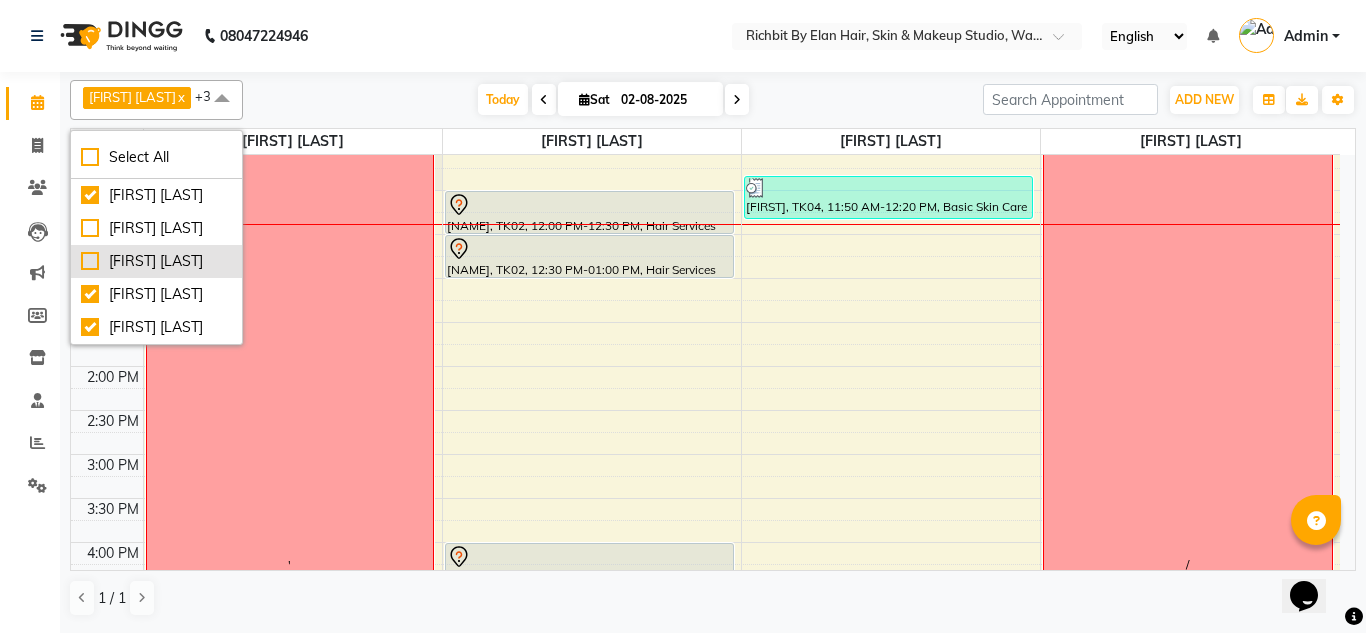 checkbox on "false" 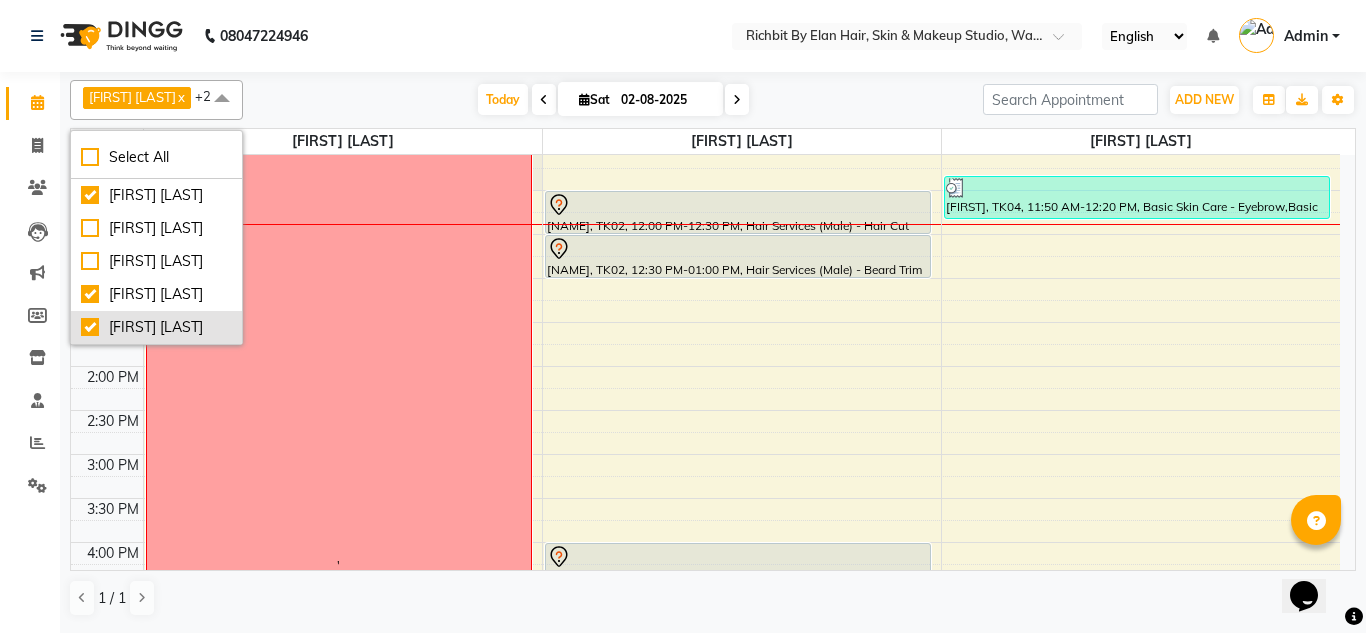 click on "[FIRST] [LAST]" at bounding box center (156, 327) 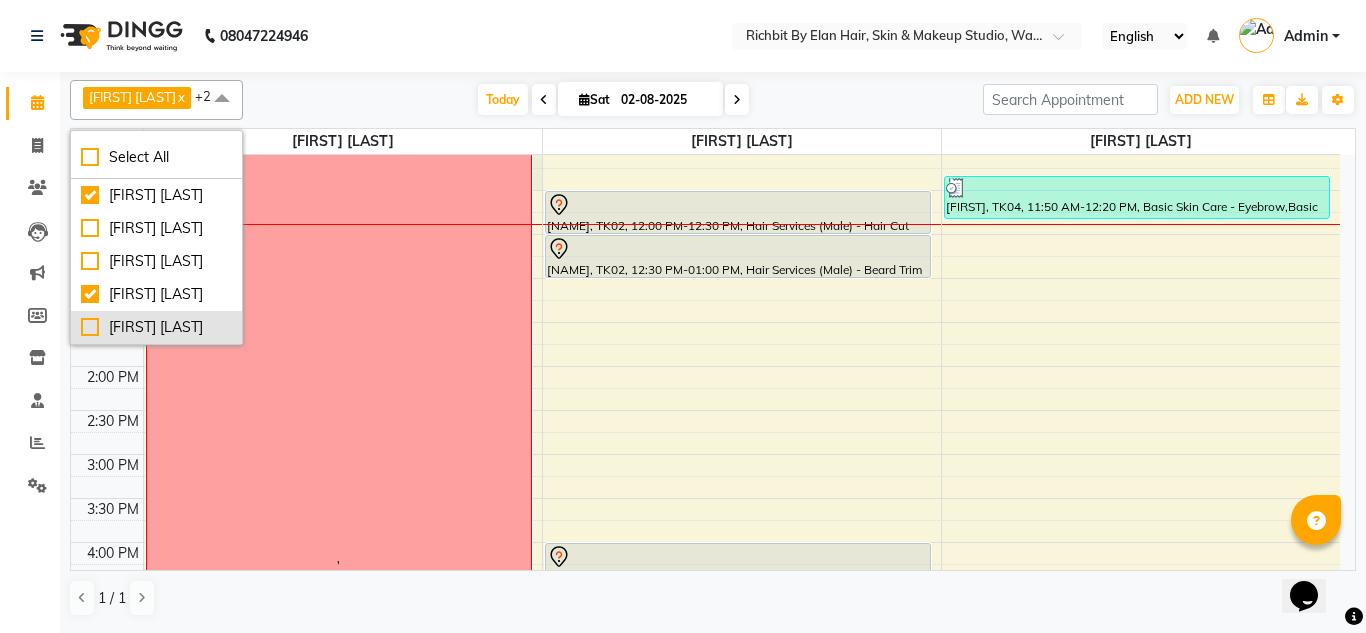 checkbox on "false" 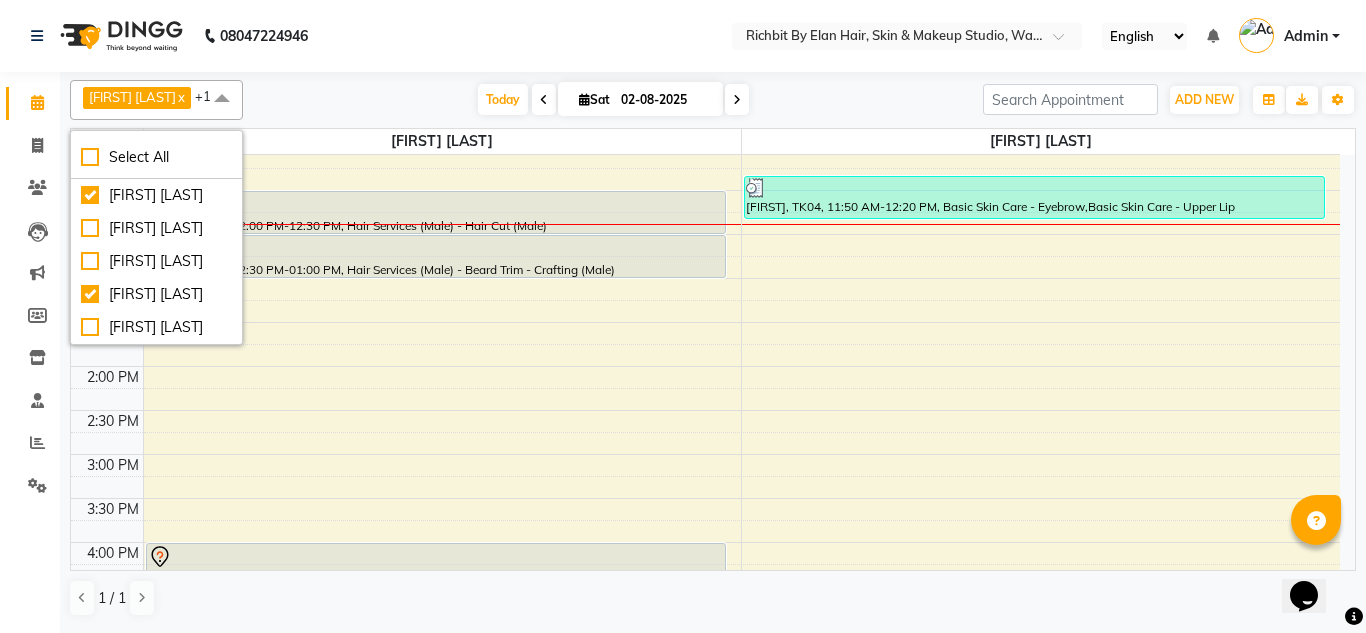 click at bounding box center (222, 99) 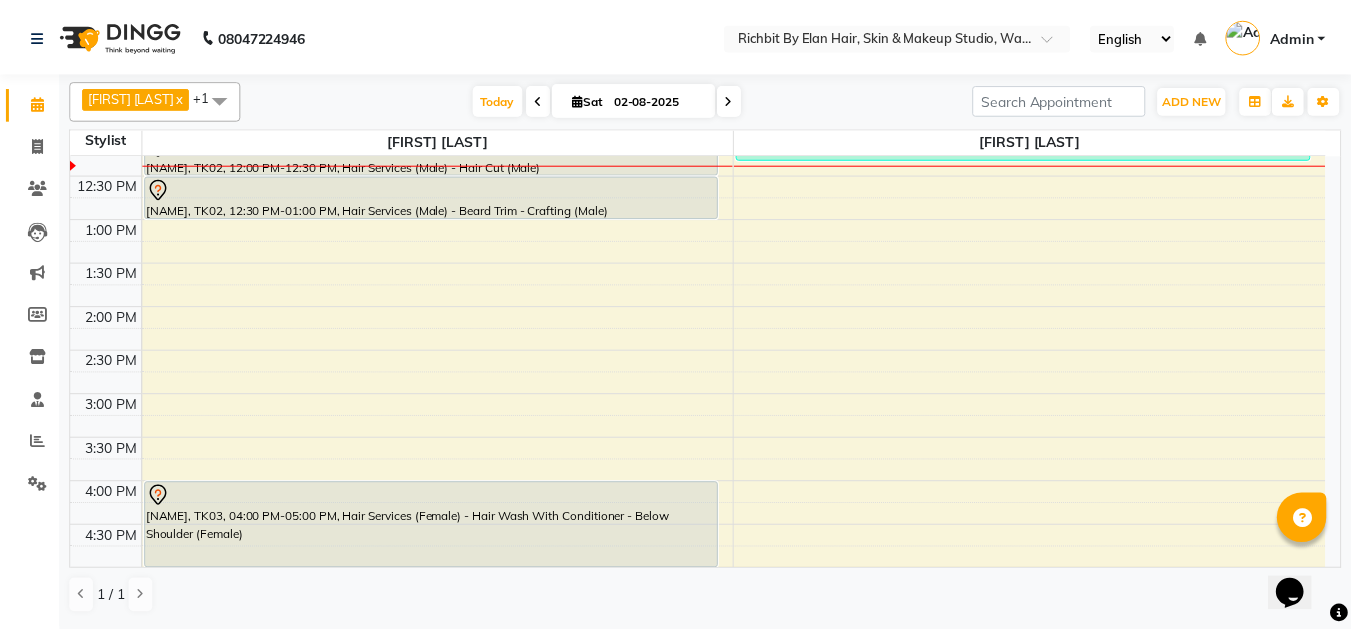 scroll, scrollTop: 200, scrollLeft: 0, axis: vertical 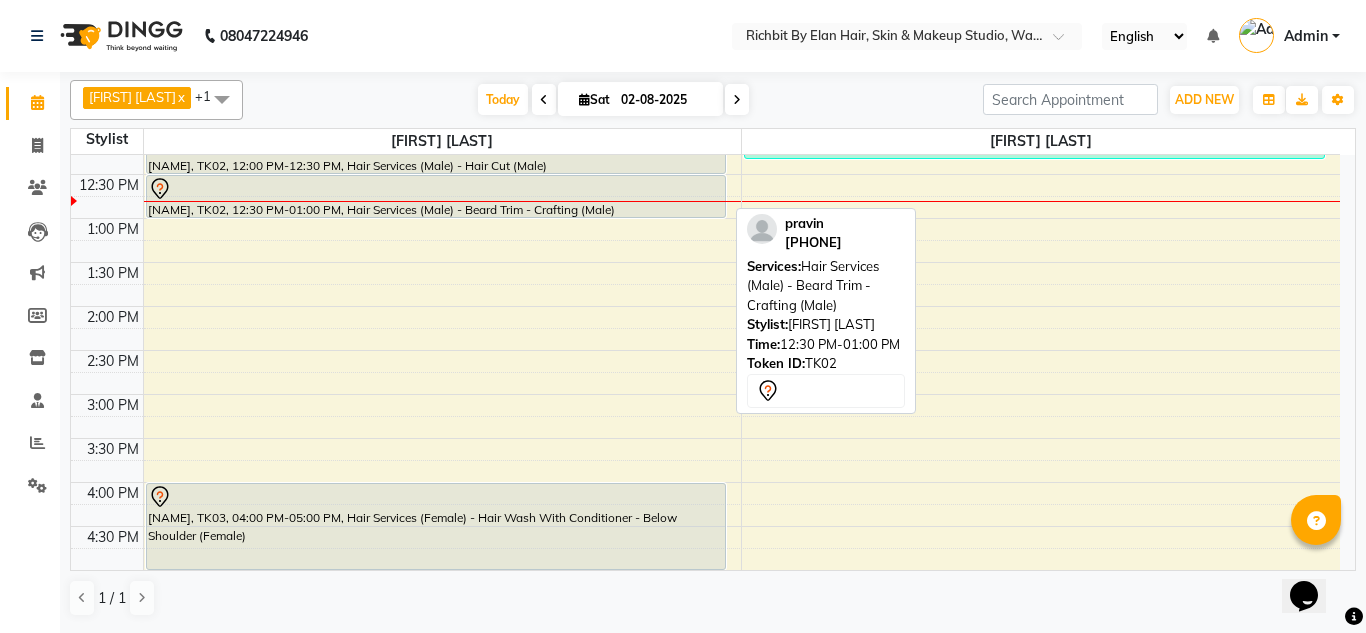 click on "[FIRST], TK02, 12:30 PM-01:00 PM, Hair Services (Male) - Beard Trim - Crafting (Male)" at bounding box center [436, 196] 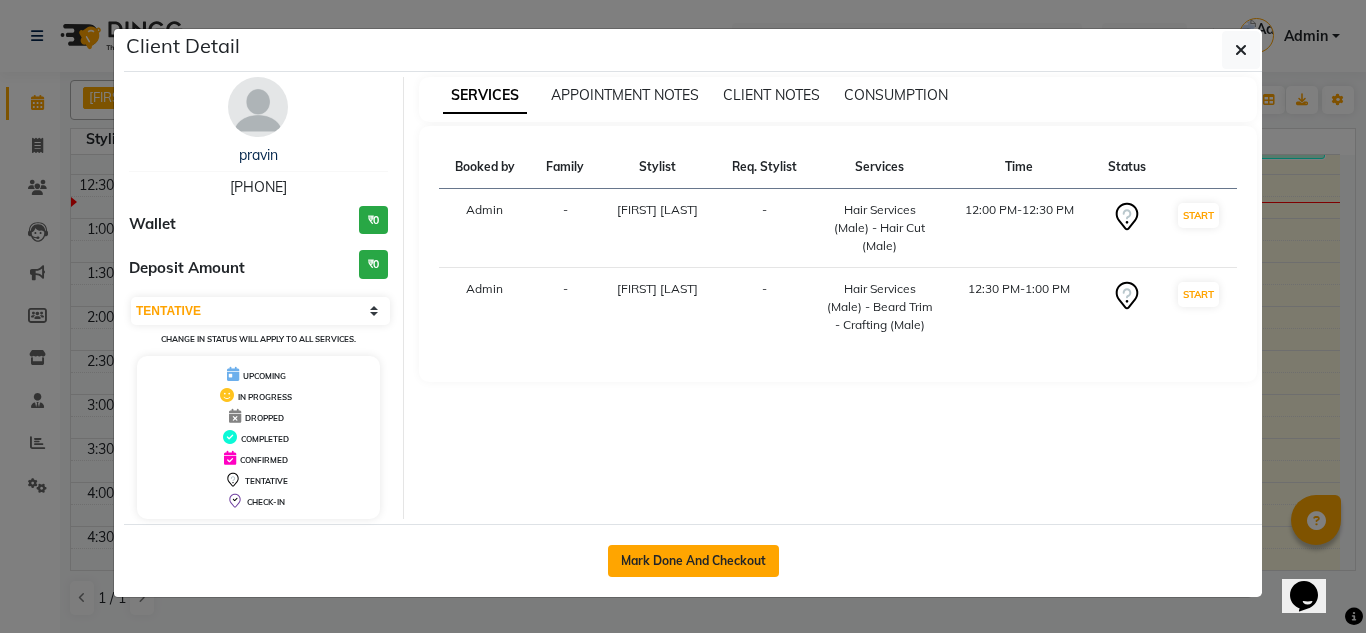 click on "Mark Done And Checkout" 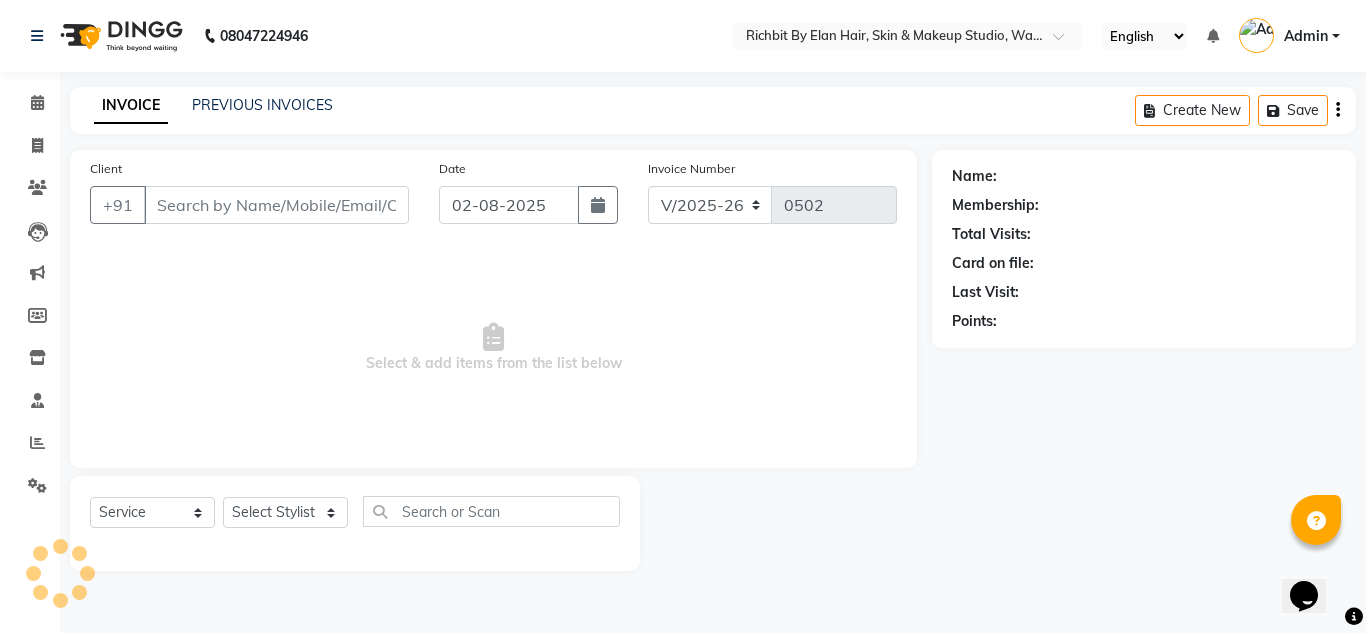 select on "3" 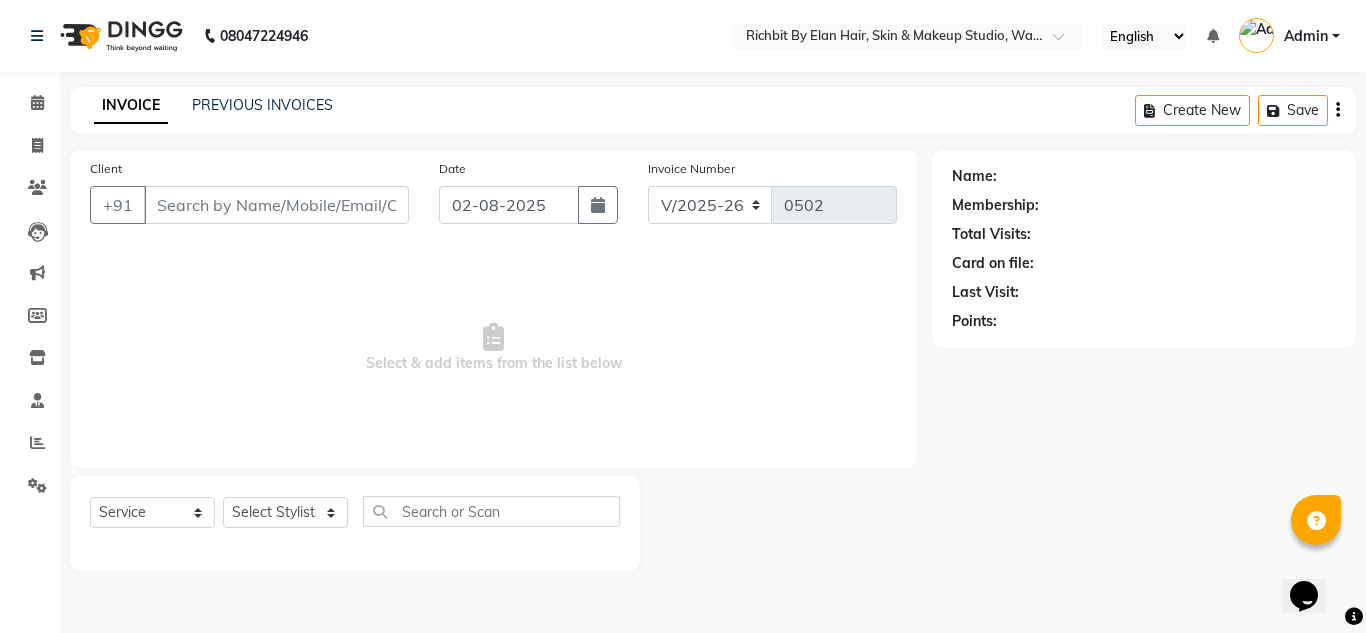 type on "[PHONE]" 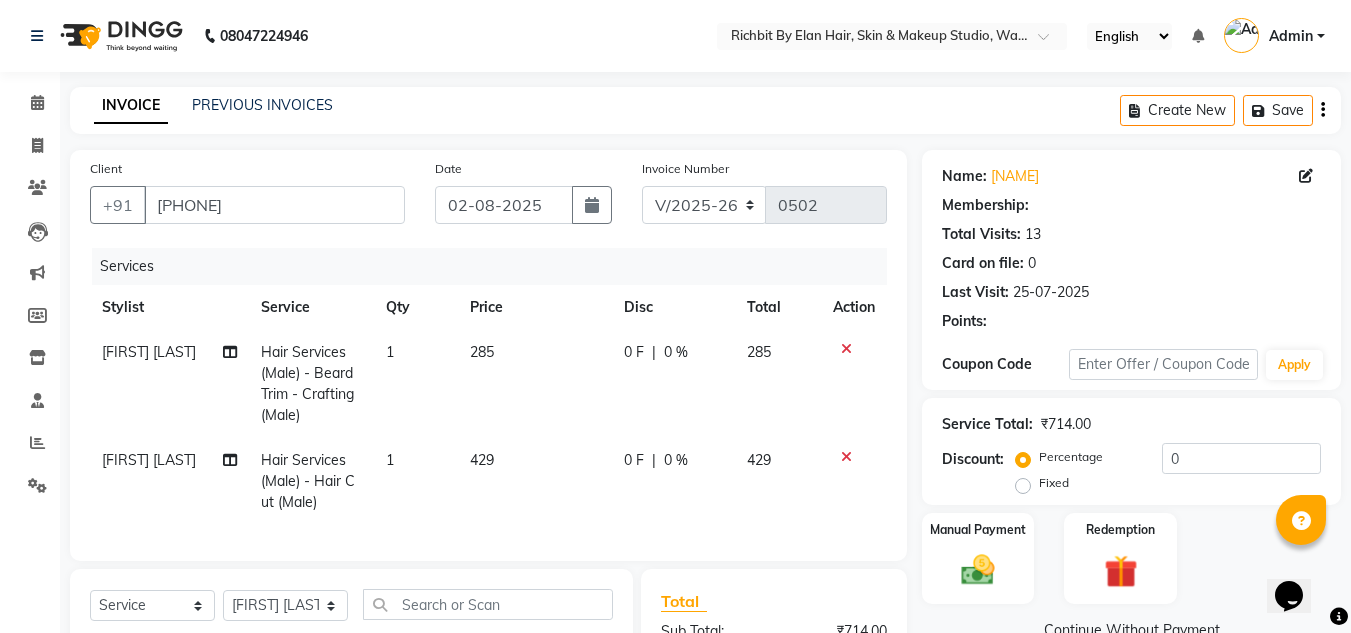 type on "30" 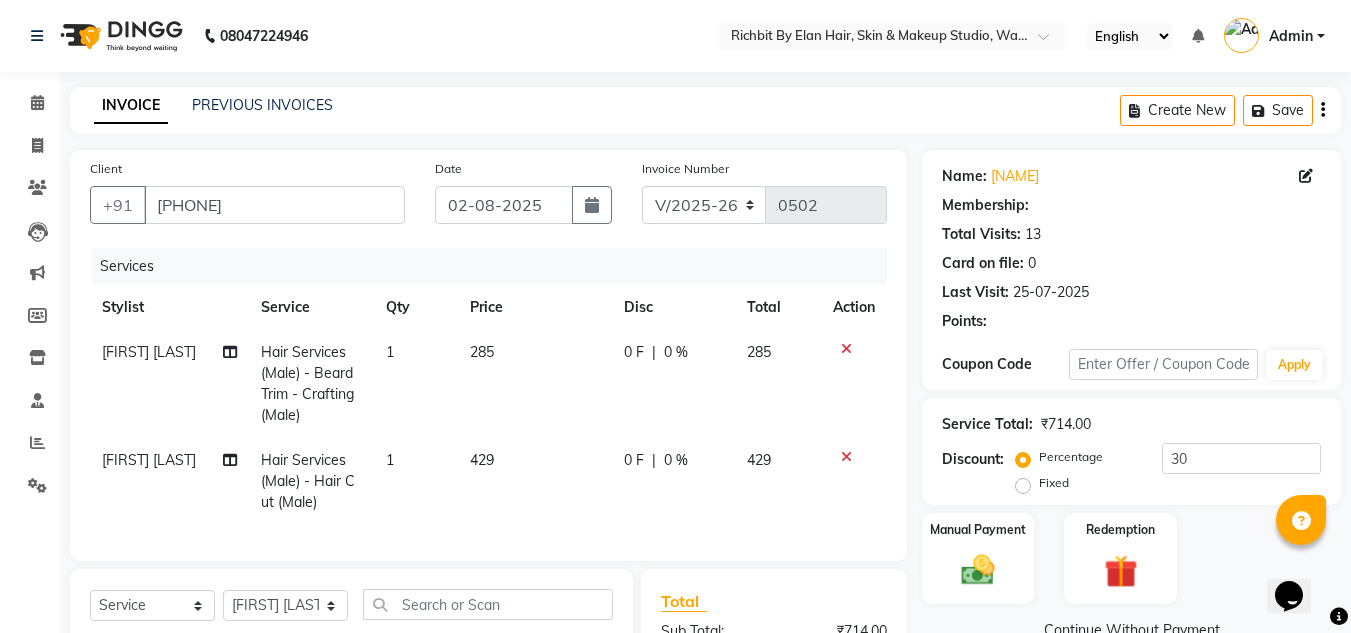 select on "1: Object" 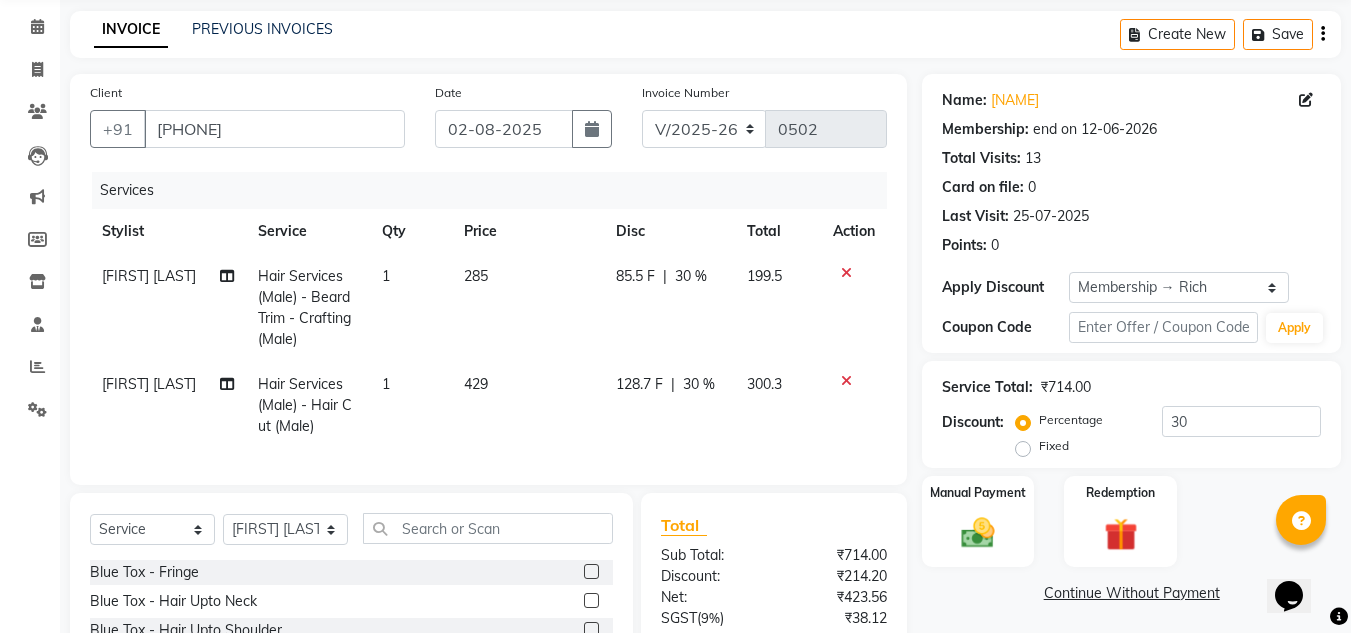 scroll, scrollTop: 200, scrollLeft: 0, axis: vertical 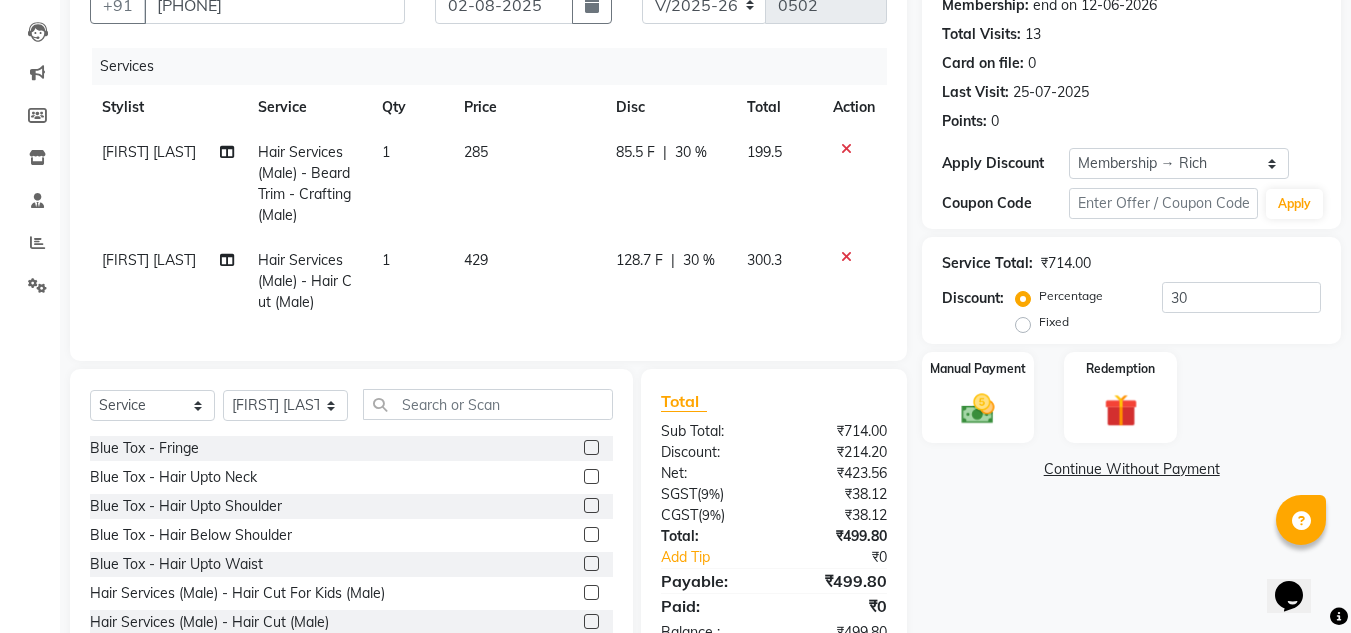 click on "85.5 F | 30 %" 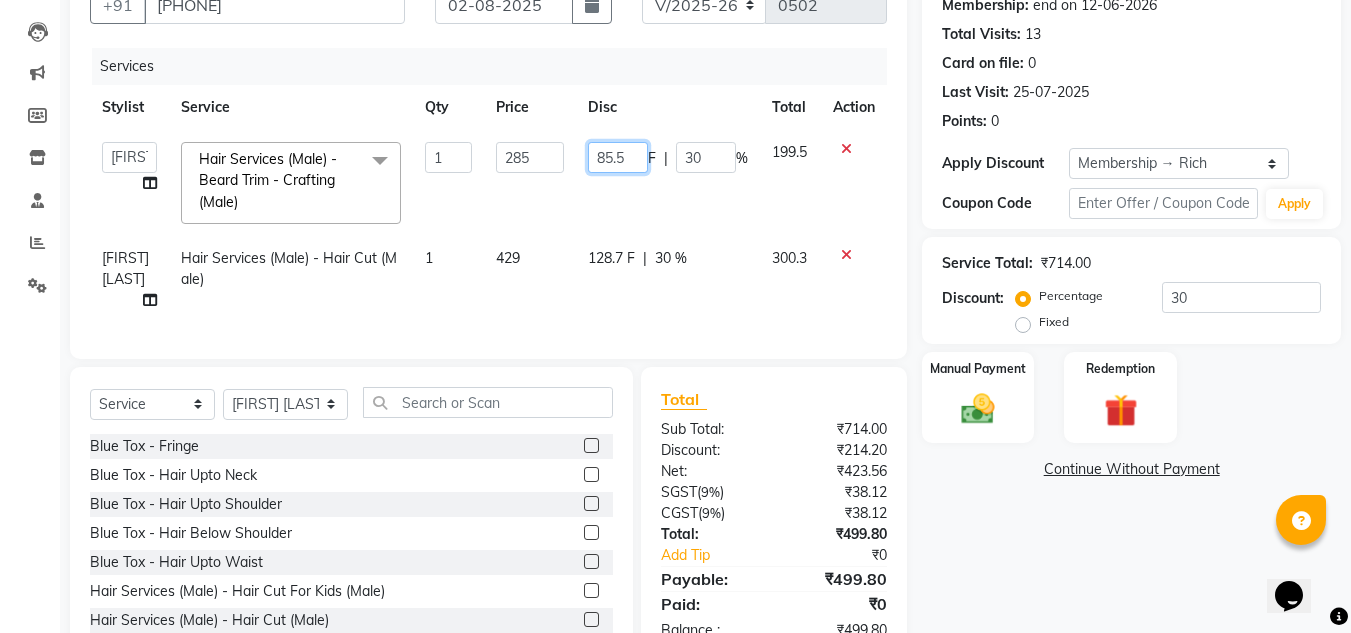 click on "85.5" 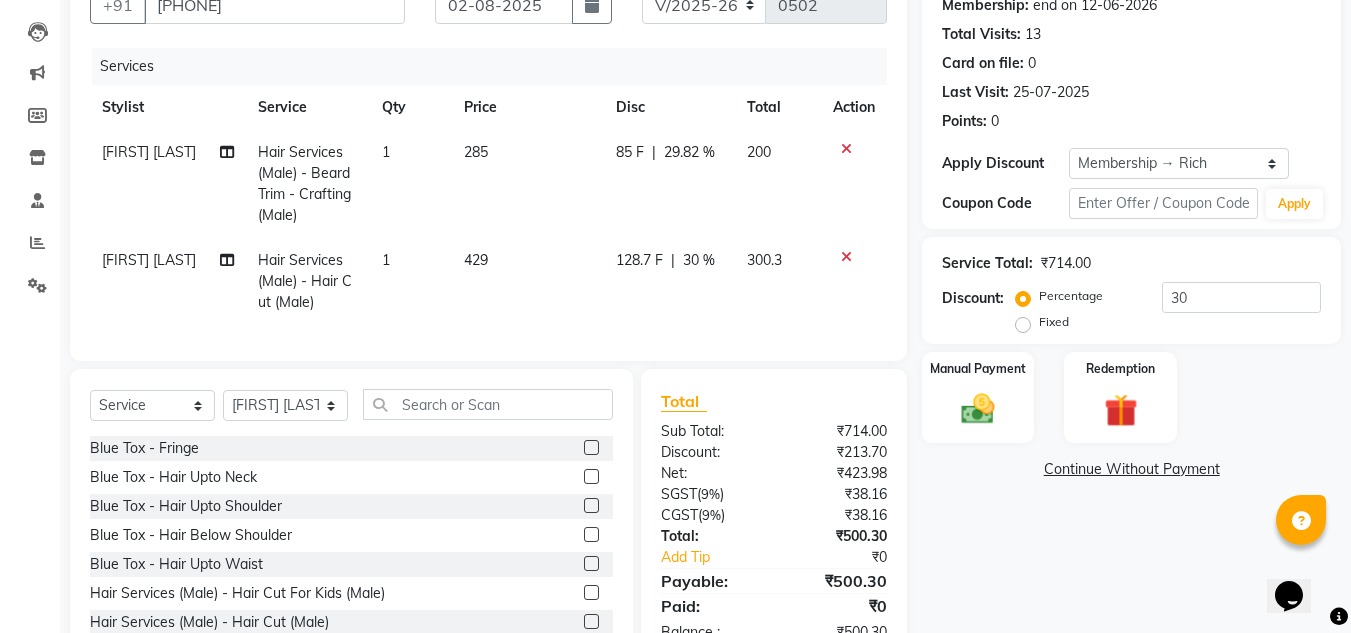 click on "Rohit Suravase Hair Services (Male) - Beard Trim - Crafting (Male) 1 285 85 F | 29.82 % 200" 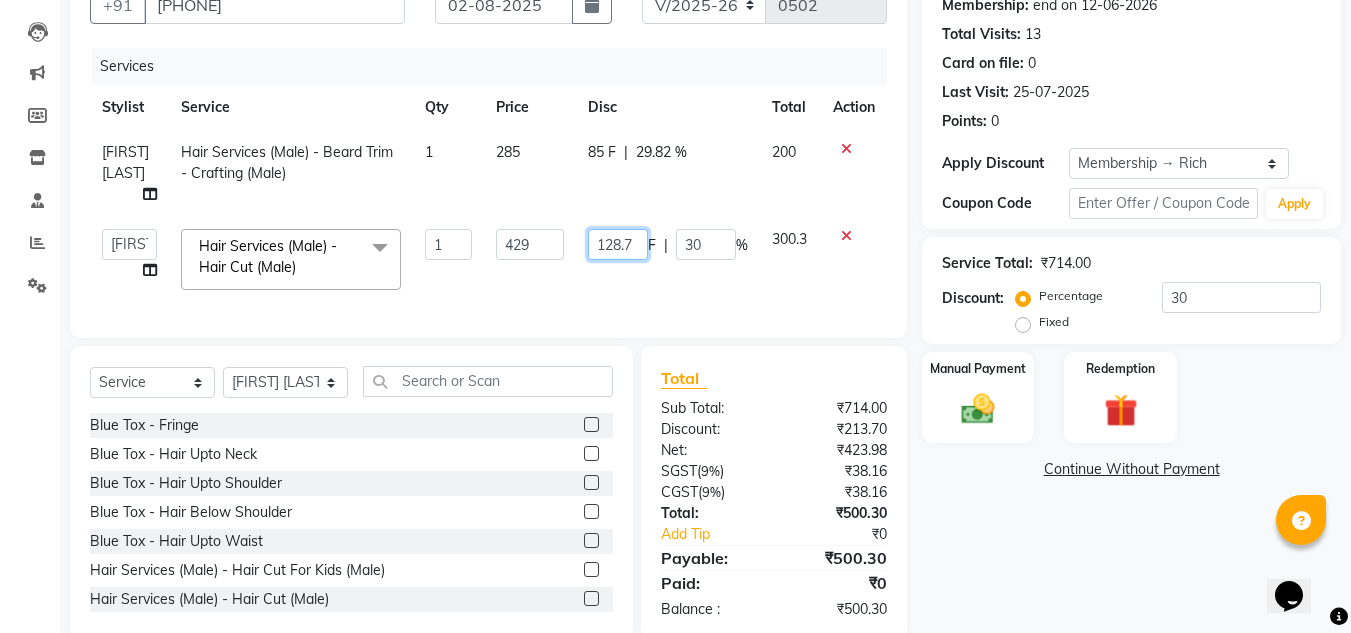 click on "128.7" 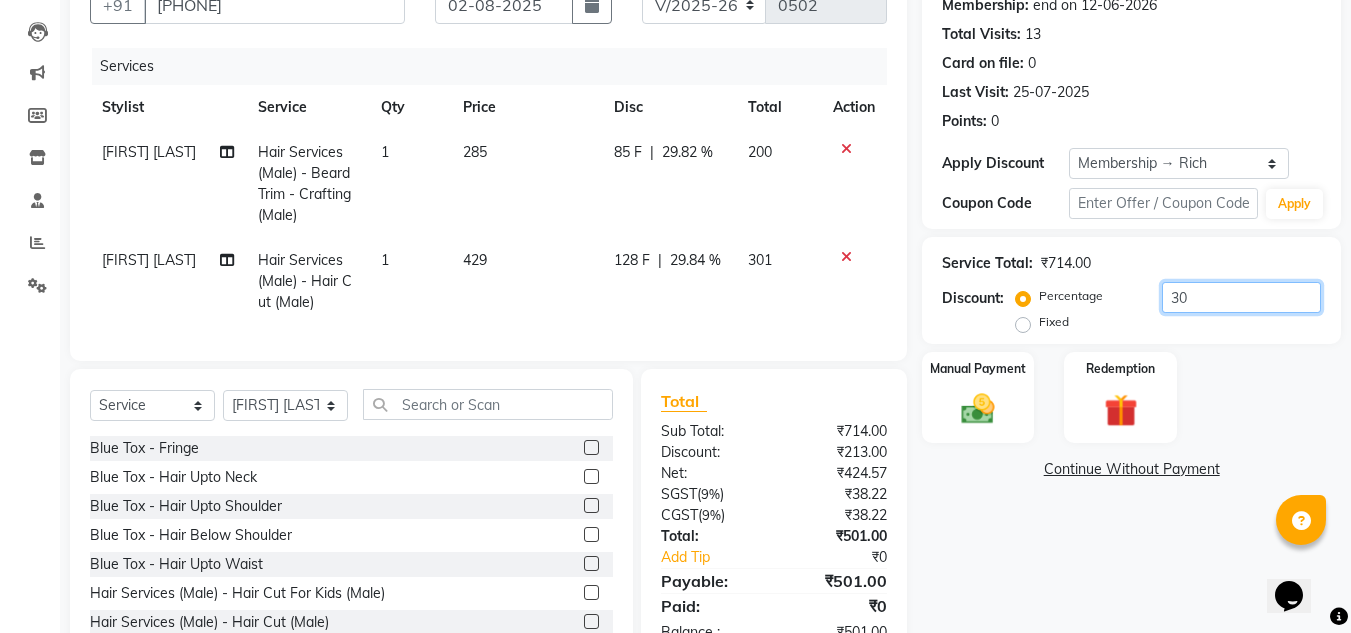 click on "30" 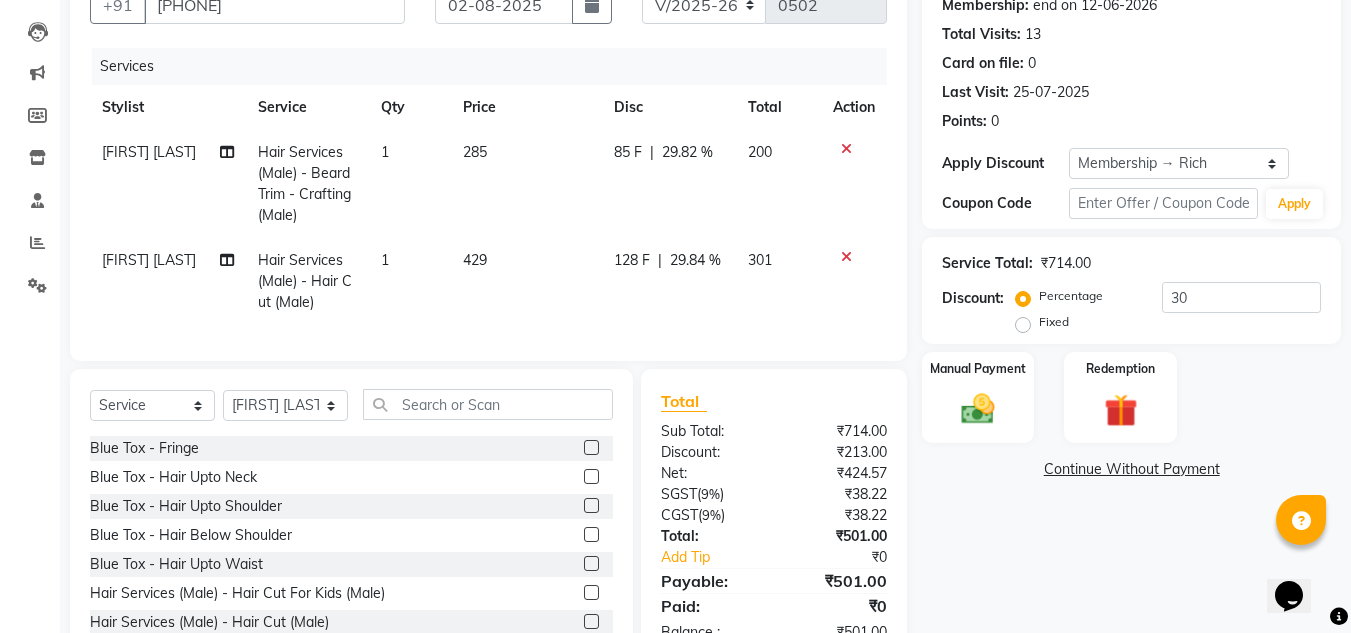click on "128 F" 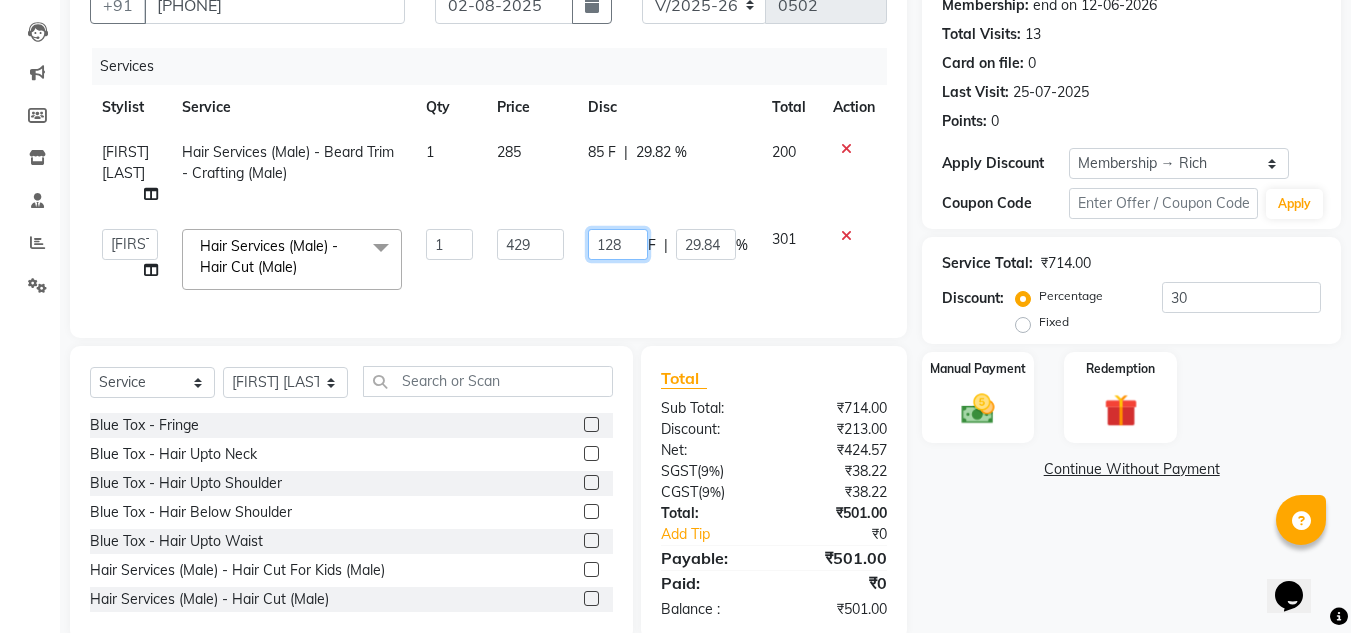 click on "128" 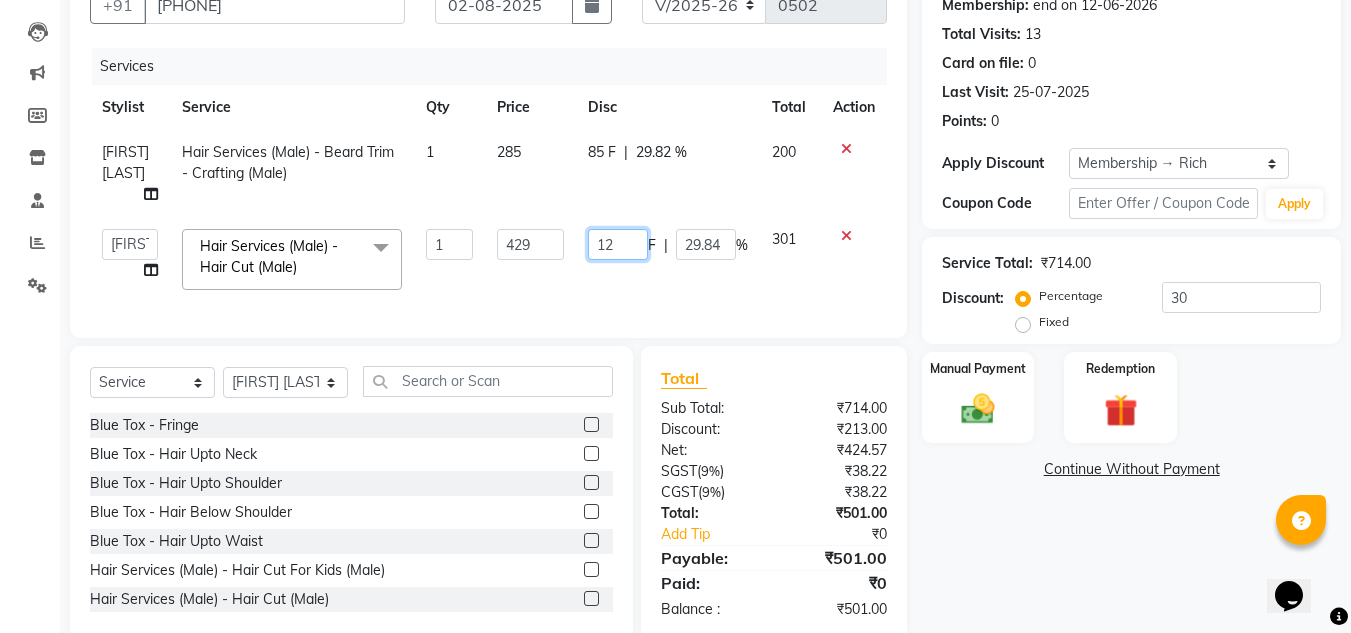 type on "129" 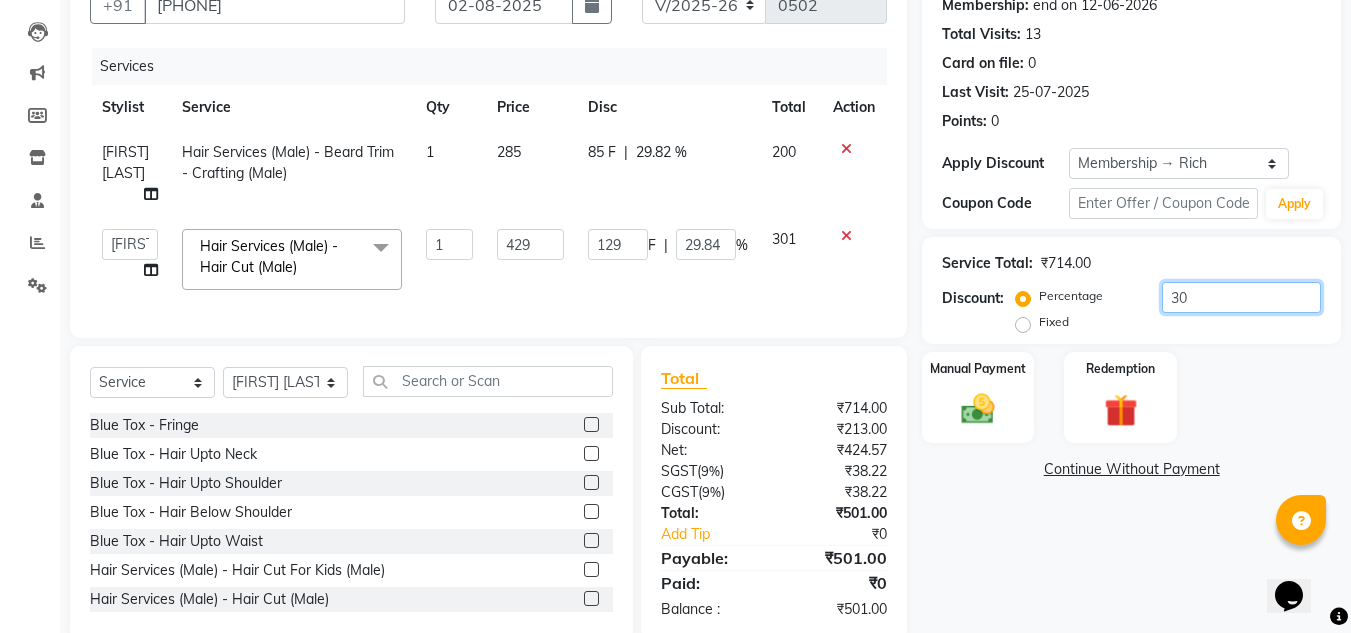 click on "30" 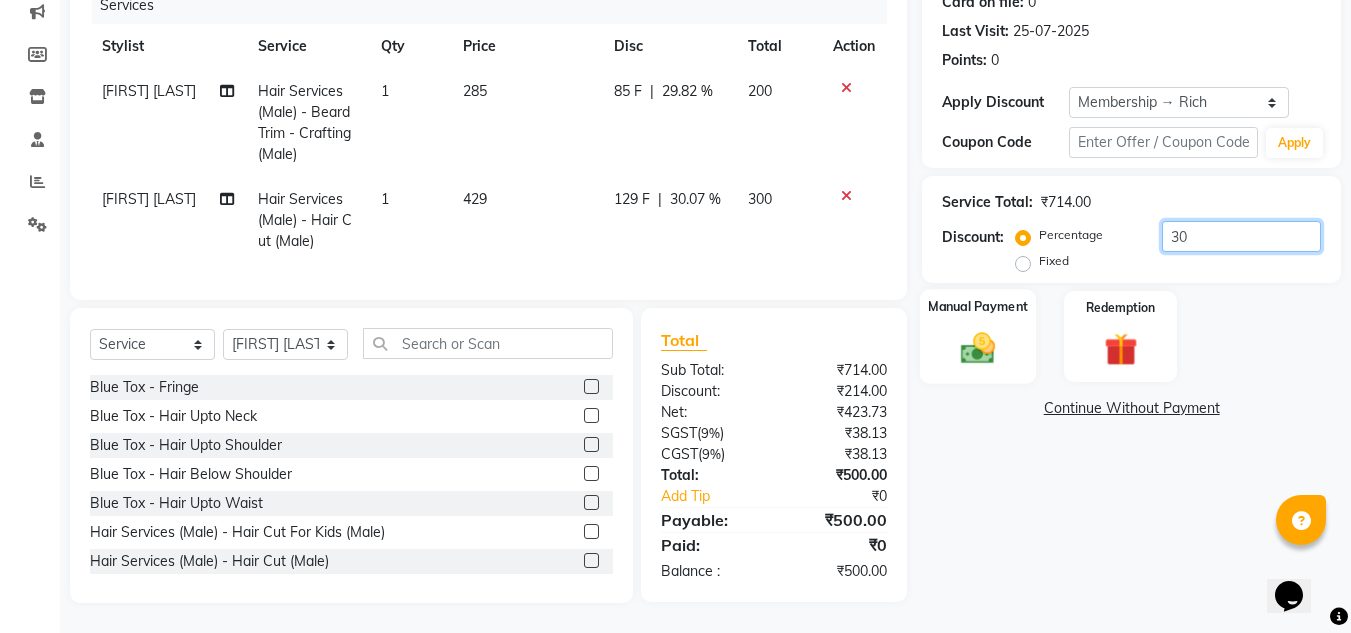 scroll, scrollTop: 276, scrollLeft: 0, axis: vertical 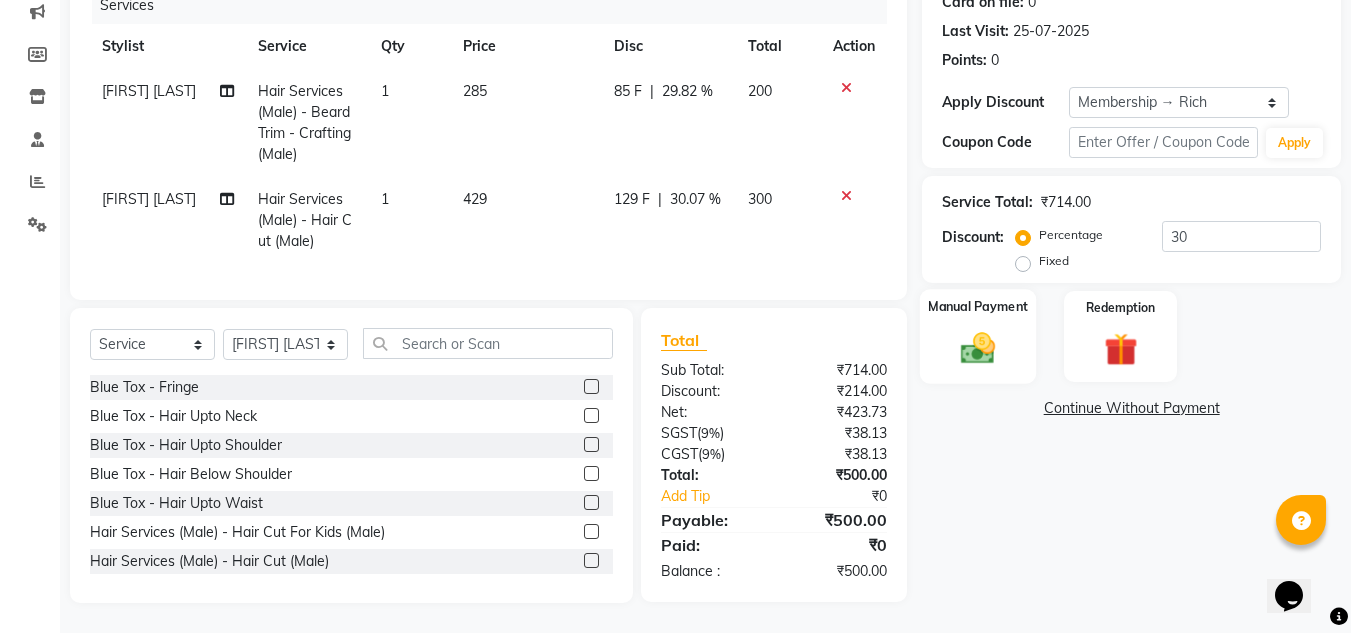 click 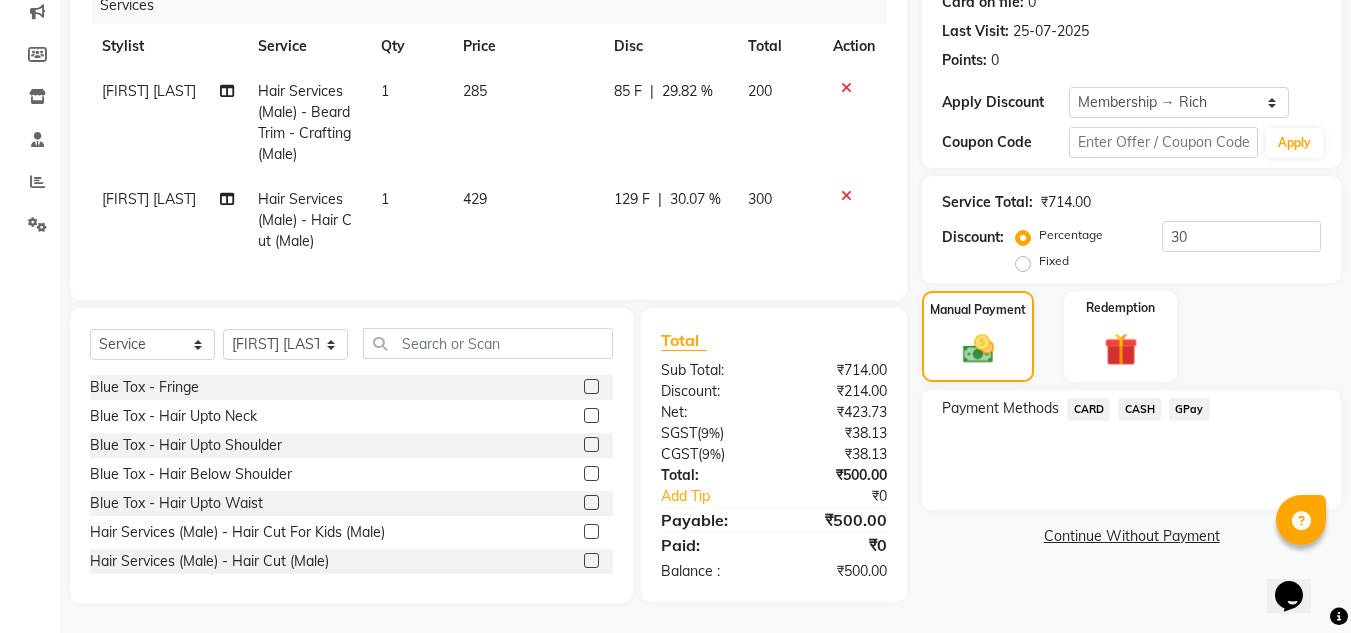 click on "GPay" 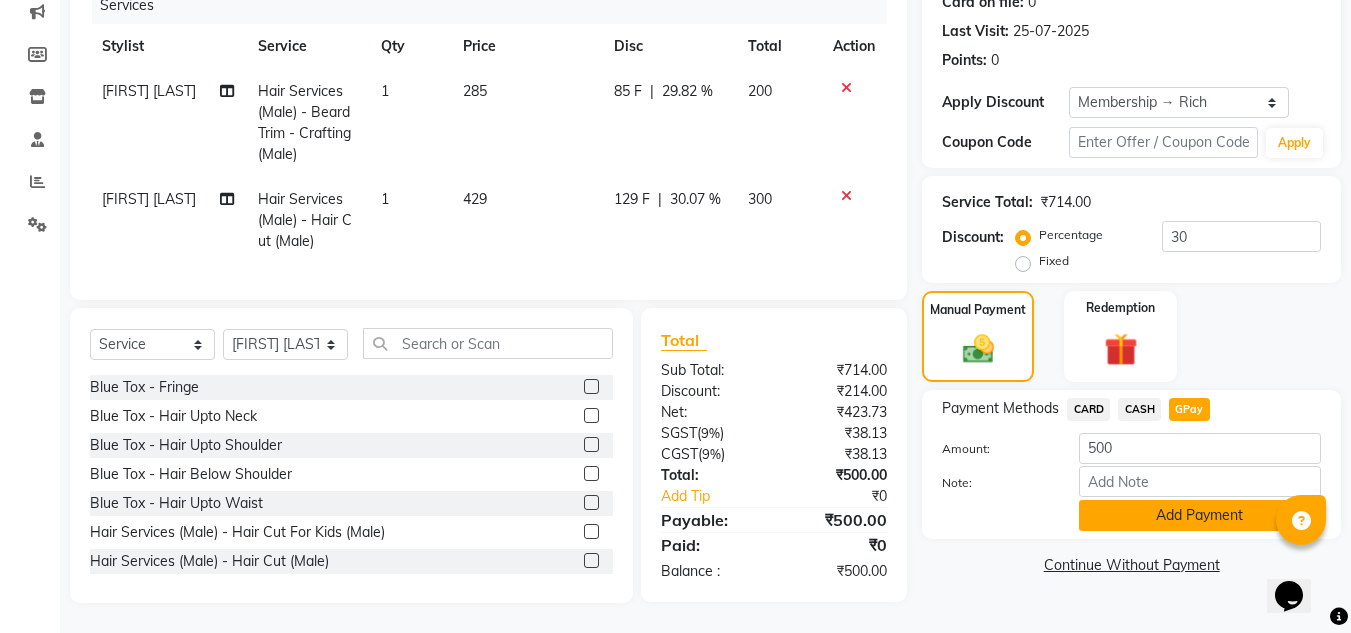 click on "Add Payment" 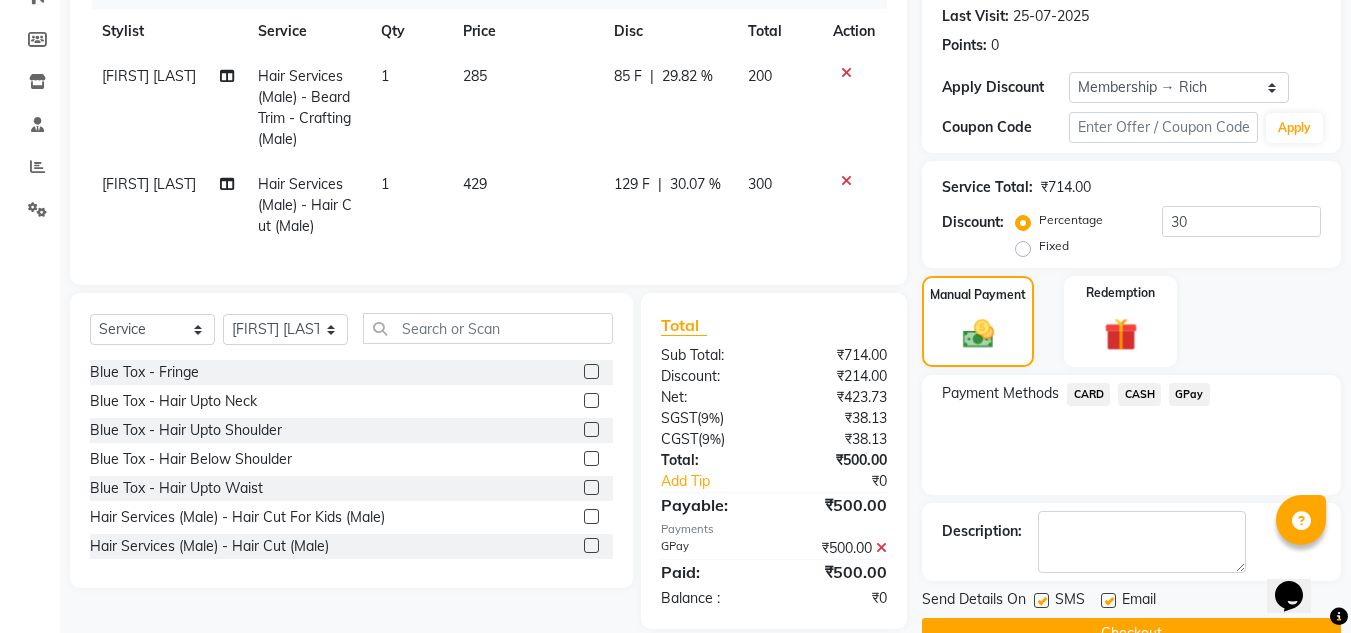 scroll, scrollTop: 322, scrollLeft: 0, axis: vertical 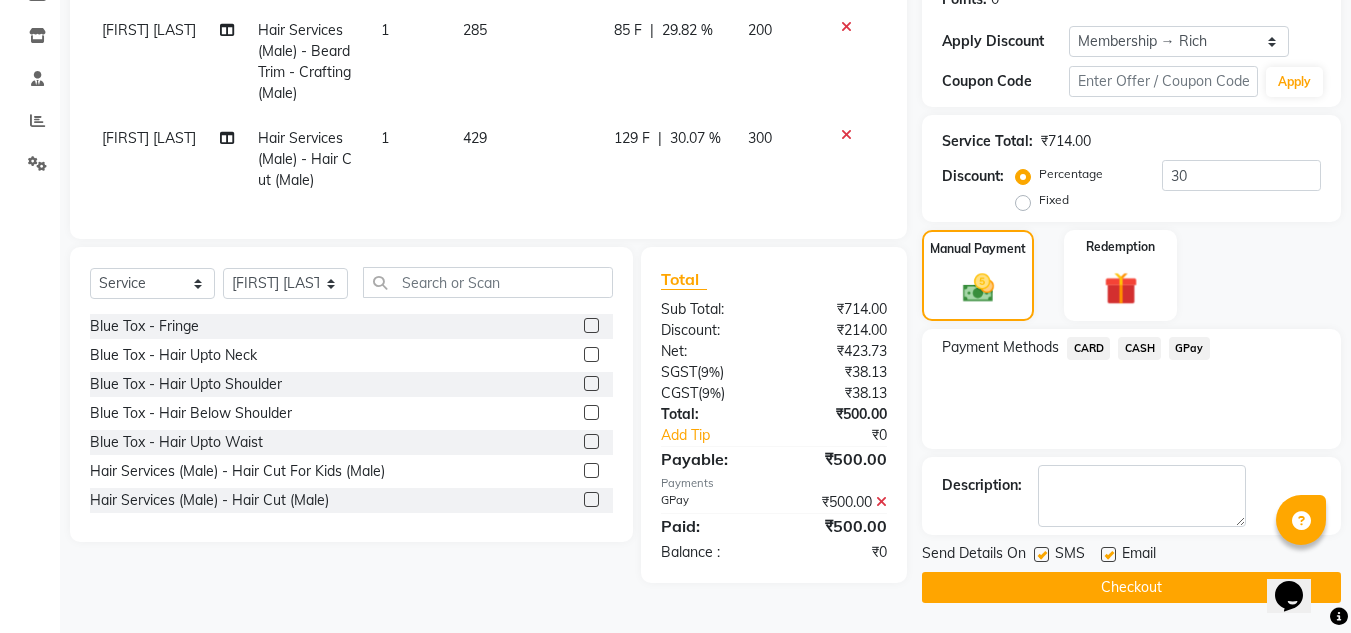 click on "Checkout" 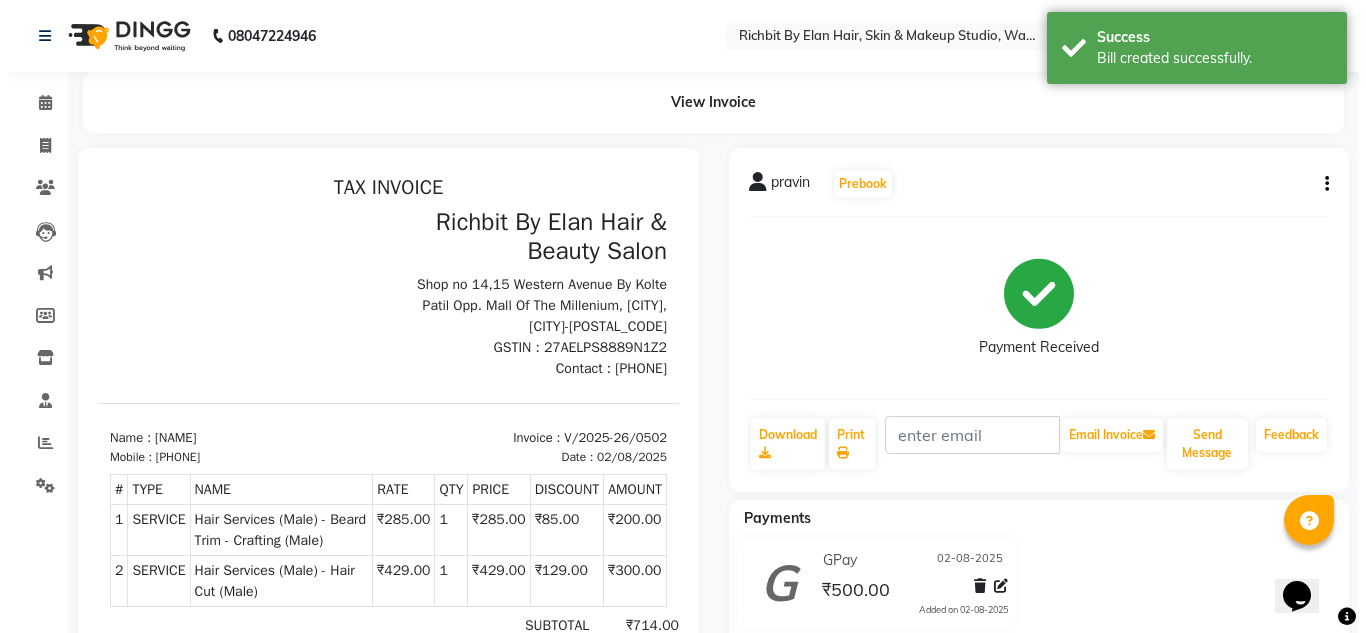 scroll, scrollTop: 0, scrollLeft: 0, axis: both 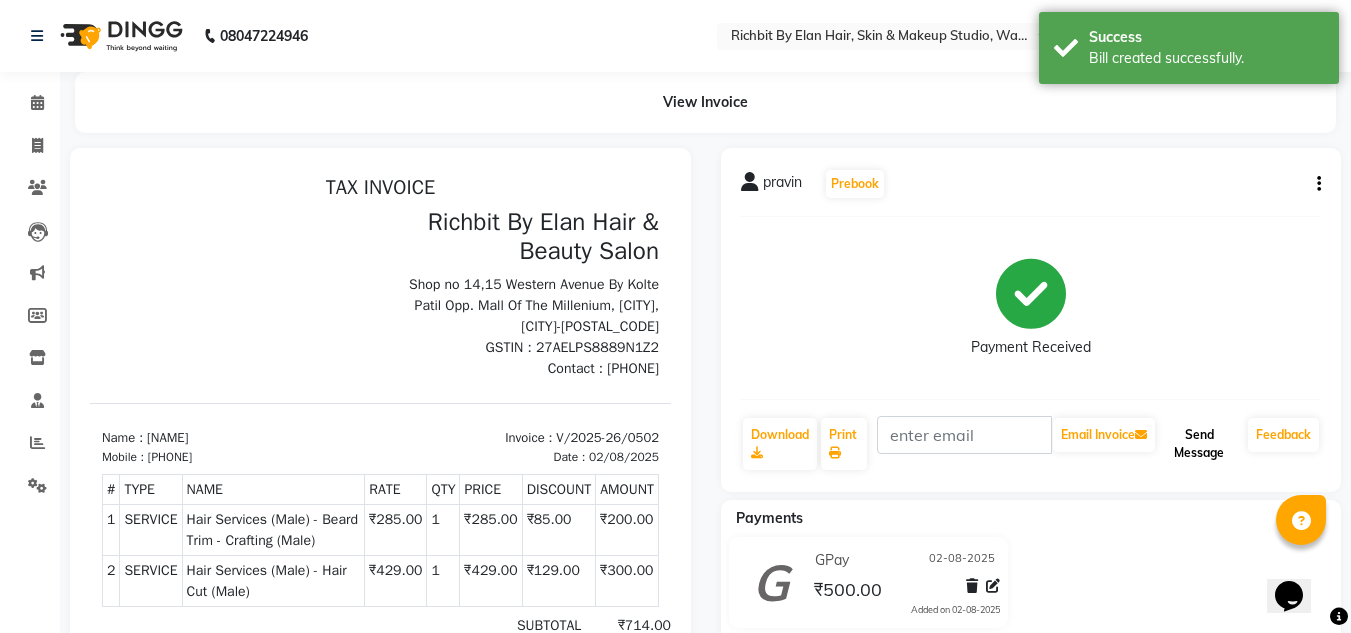click on "Send Message" 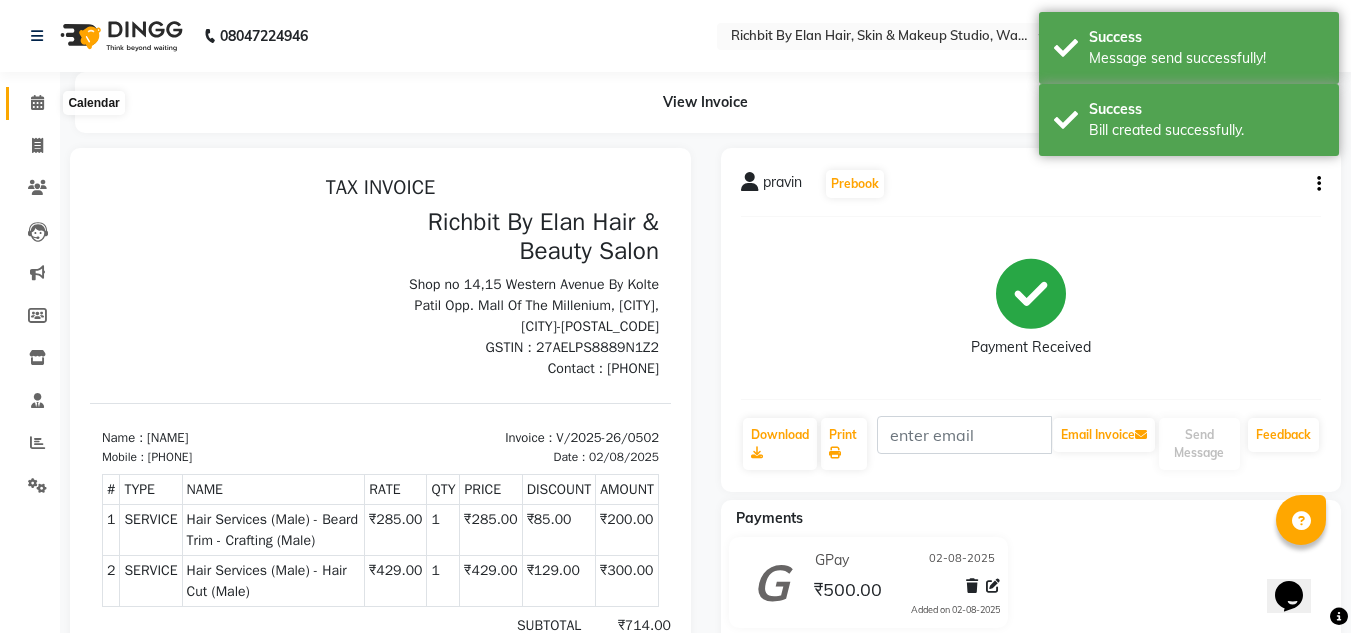 click 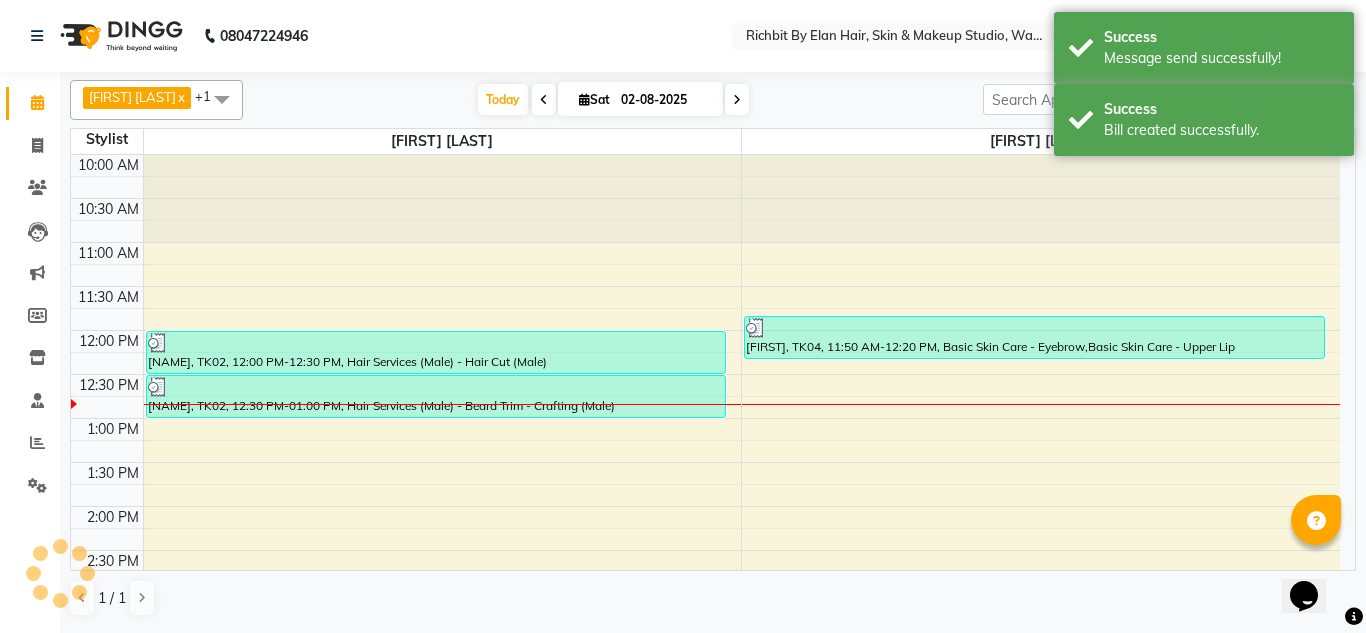 scroll, scrollTop: 177, scrollLeft: 0, axis: vertical 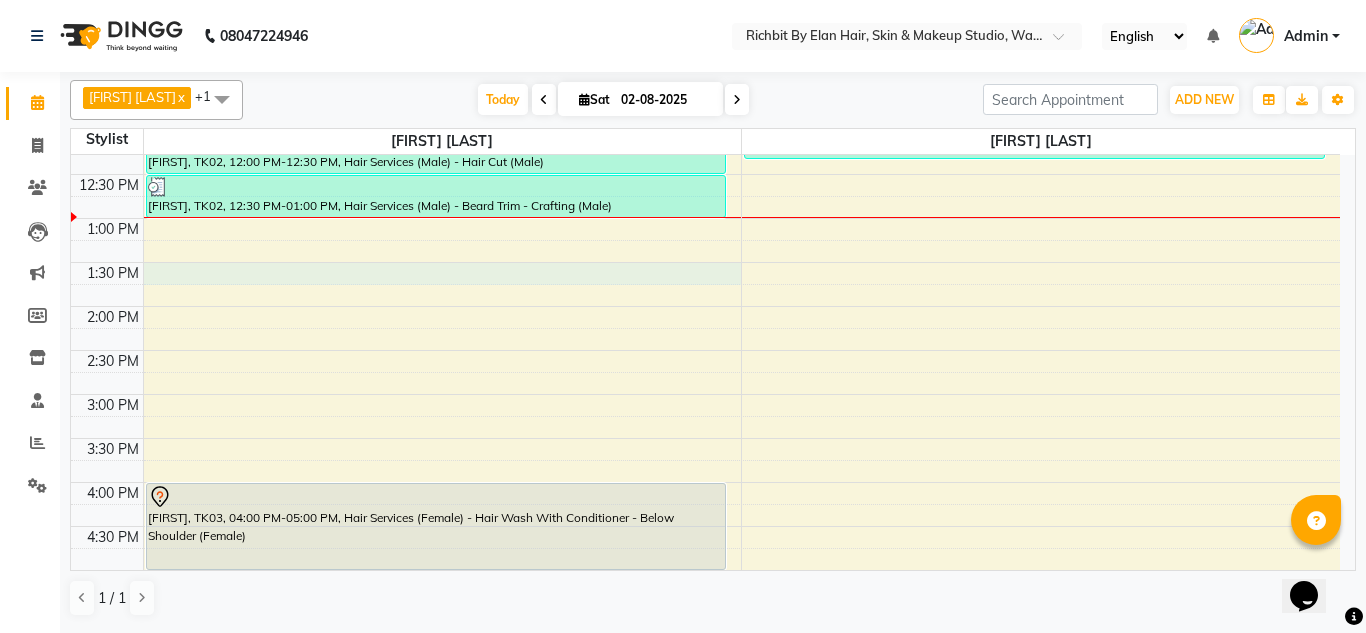click on "10:00 AM 10:30 AM 11:00 AM 11:30 AM 12:00 PM 12:30 PM 1:00 PM 1:30 PM 2:00 PM 2:30 PM 3:00 PM 3:30 PM 4:00 PM 4:30 PM 5:00 PM 5:30 PM 6:00 PM 6:30 PM 7:00 PM 7:30 PM 8:00 PM 8:30 PM 9:00 PM 9:30 PM     [FIRST], TK02, 12:00 PM-12:30 PM, Hair Services (Male) - Hair Cut (Male)     [FIRST], TK02, 12:30 PM-01:00 PM, Hair Services (Male) - Beard Trim - Crafting (Male)             [FIRST], TK03, 04:00 PM-05:00 PM, Hair Services (Female) - Hair Wash With Conditioner - Below Shoulder (Female)             [FIRST], TK01, 05:00 PM-05:45 PM, Hair Spa (Female) - Hair Upto Shoulder (Female)     [FIRST], TK04, 11:50 AM-12:20 PM, Basic Skin Care - Eyebrow,Basic Skin Care - Upper Lip" at bounding box center [705, 482] 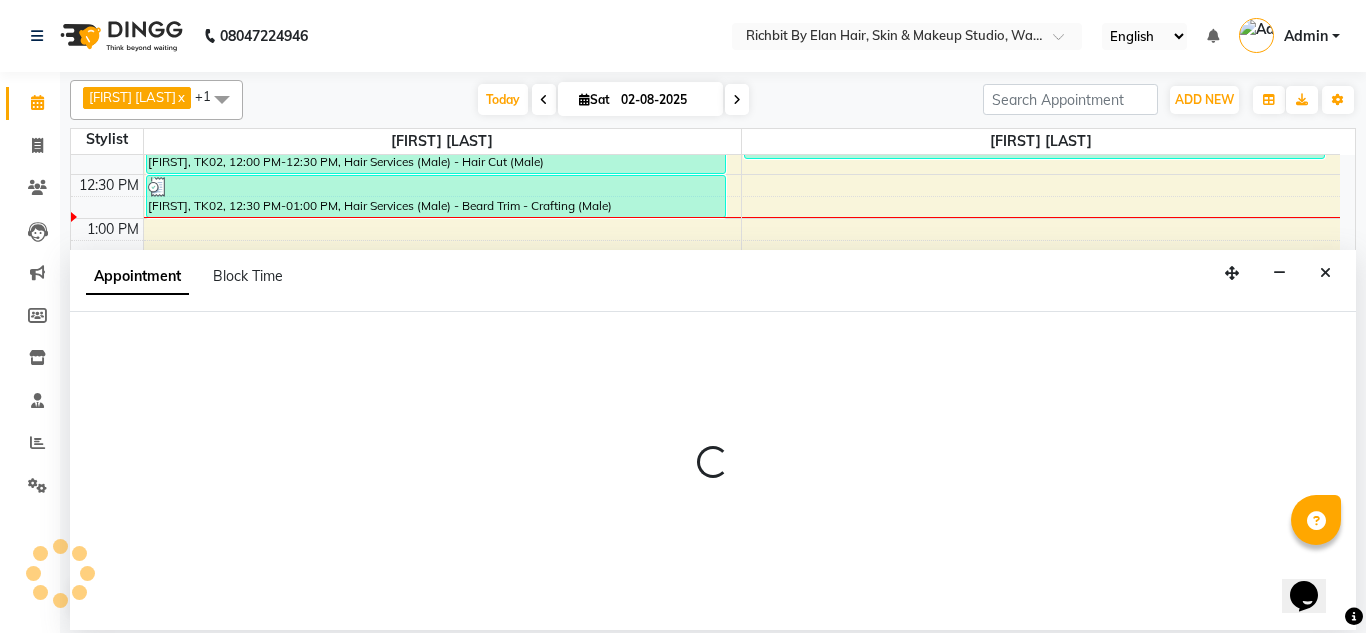 select on "39151" 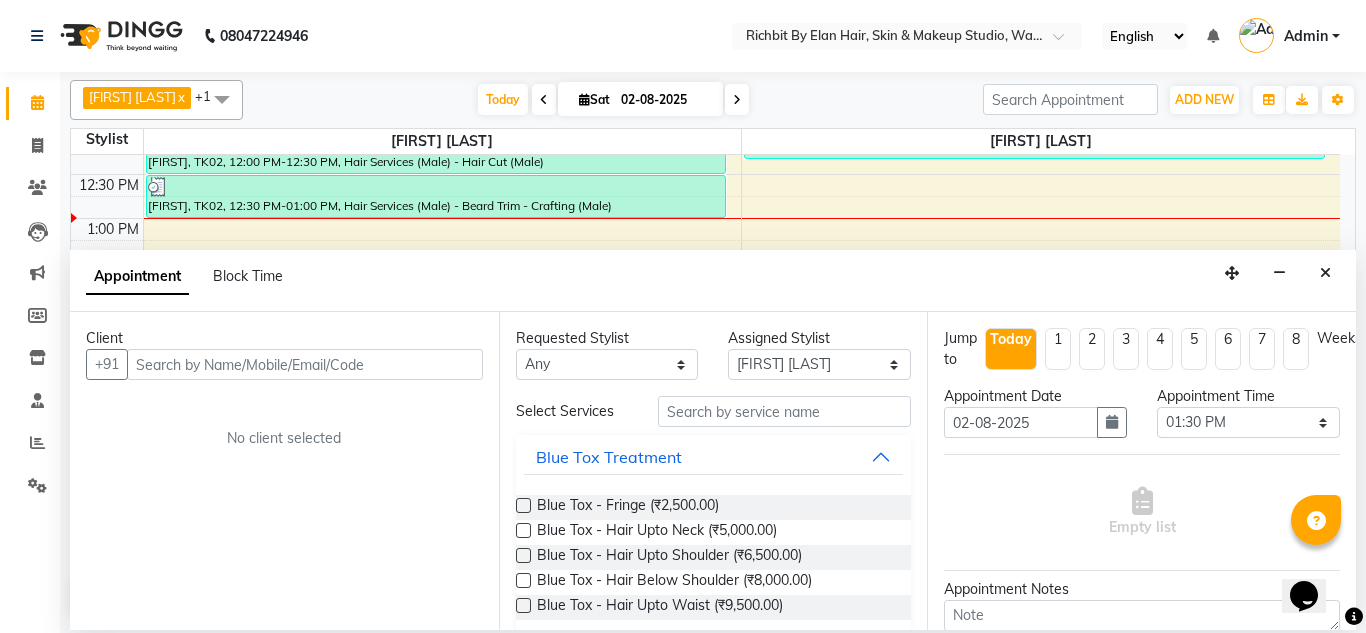 click at bounding box center [305, 364] 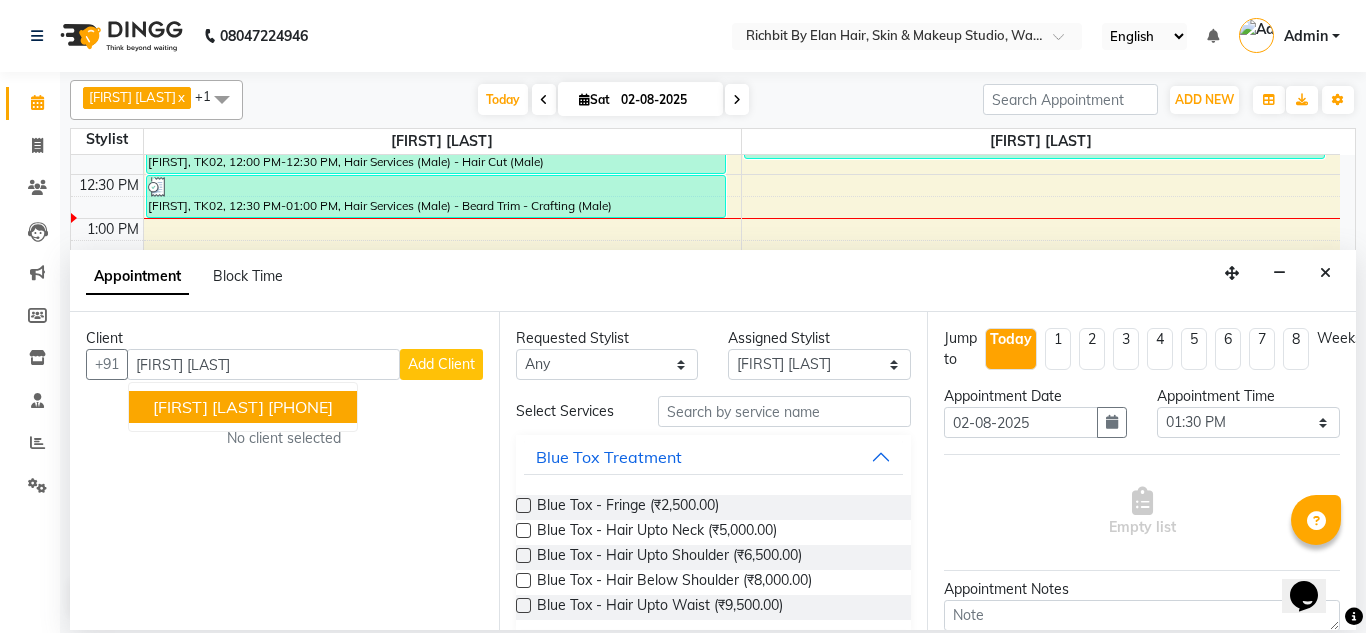 click on "[PHONE]" at bounding box center [300, 407] 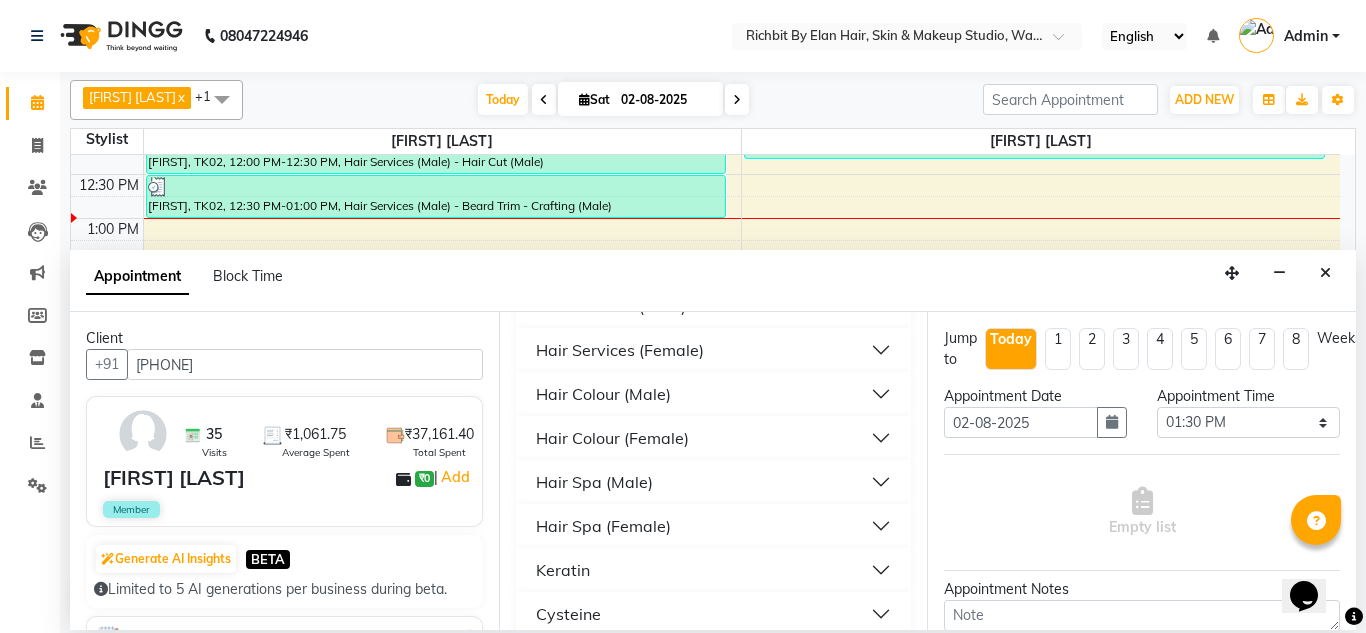 scroll, scrollTop: 400, scrollLeft: 0, axis: vertical 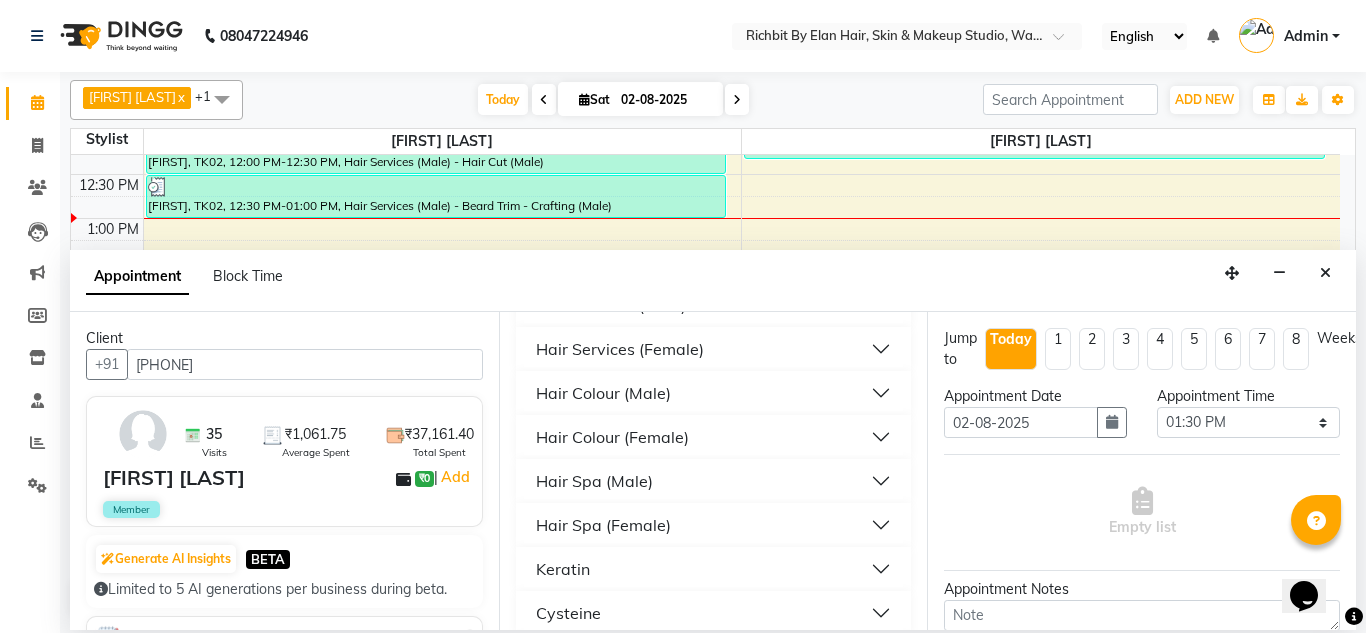 type on "[PHONE]" 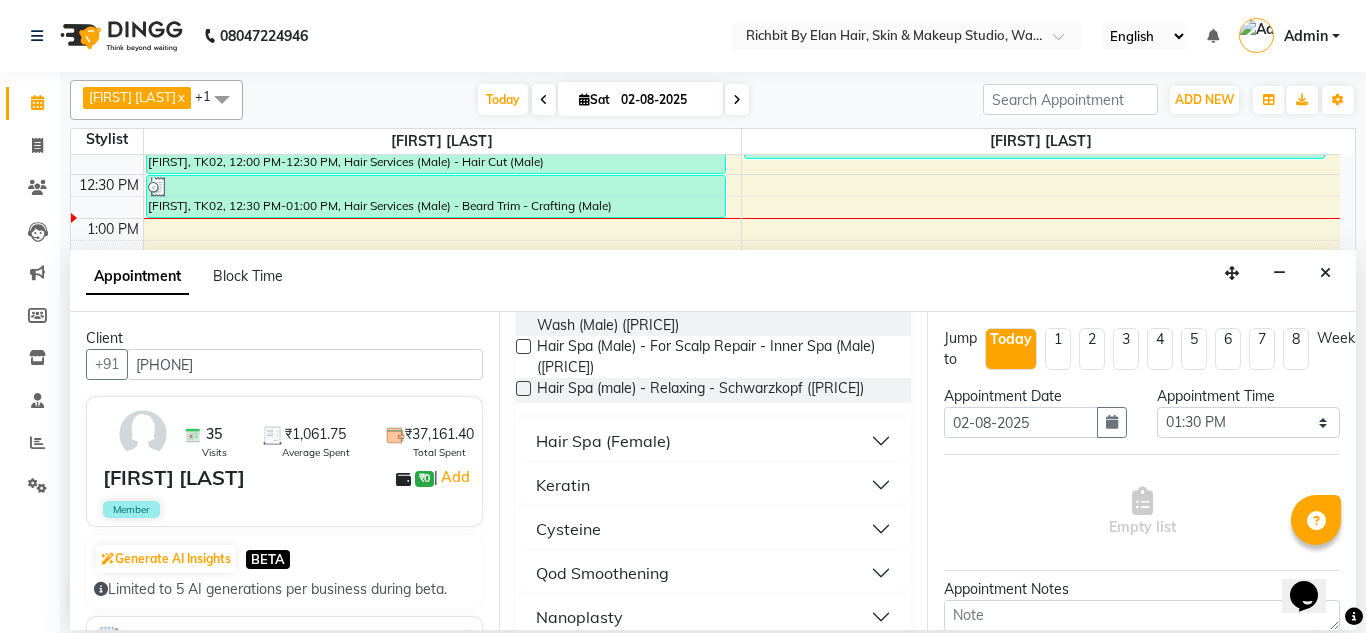 scroll, scrollTop: 800, scrollLeft: 0, axis: vertical 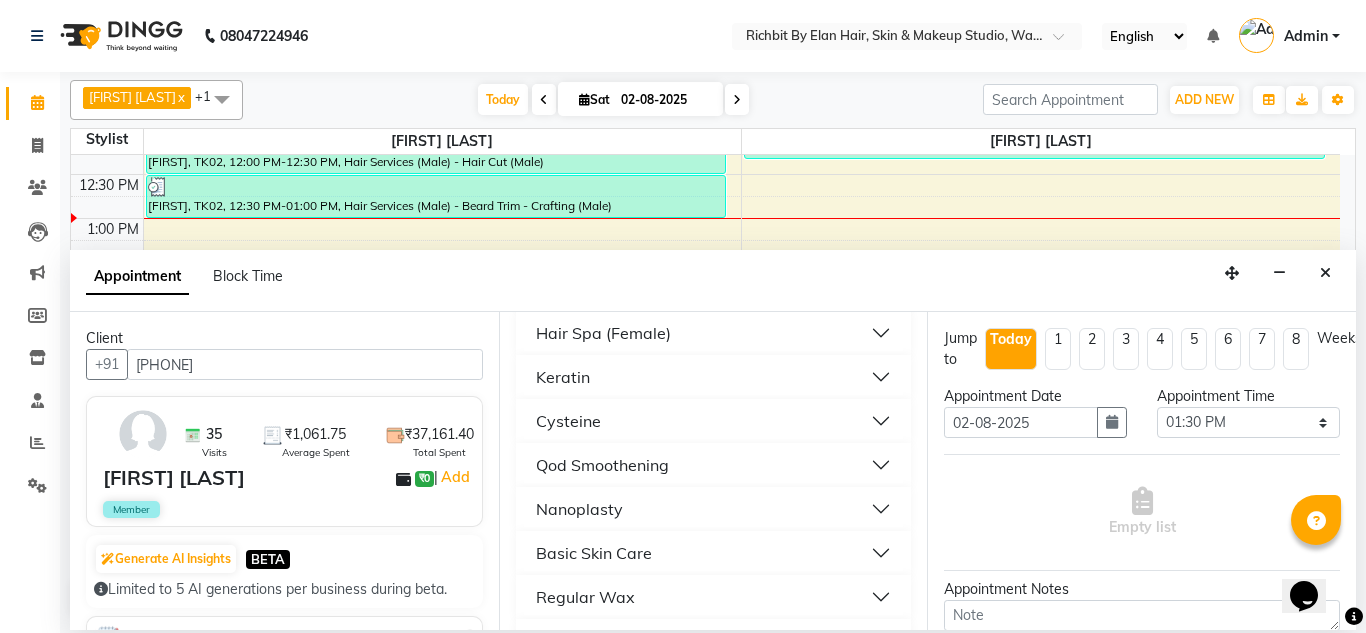 click on "Hair Spa (Female)" at bounding box center [603, 333] 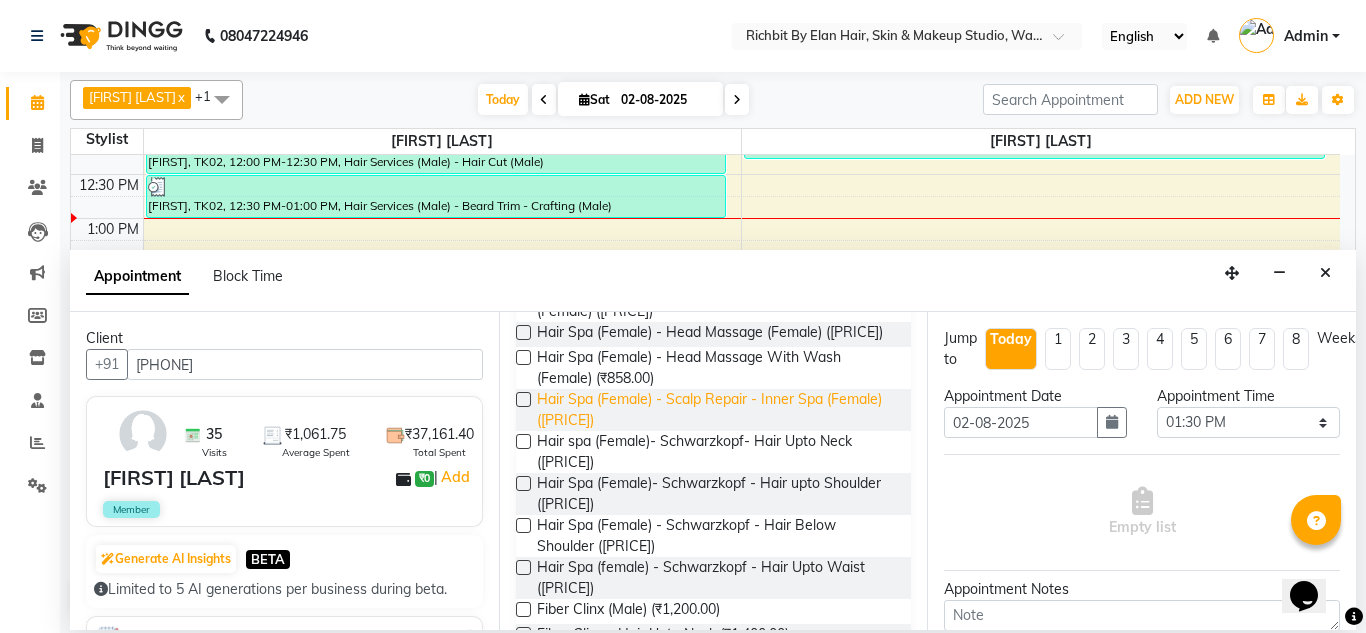 scroll, scrollTop: 1100, scrollLeft: 0, axis: vertical 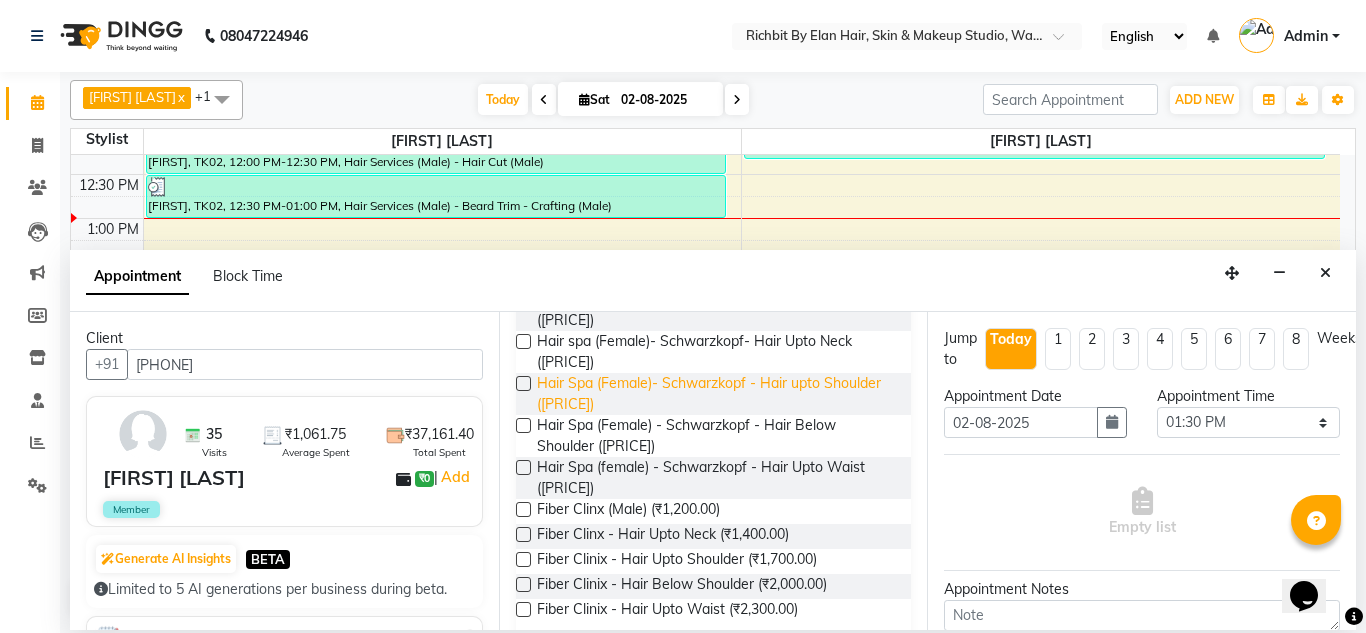 click on "Hair Spa (Female)- Schwarzkopf -  Hair upto Shoulder ([PRICE])" at bounding box center [716, 394] 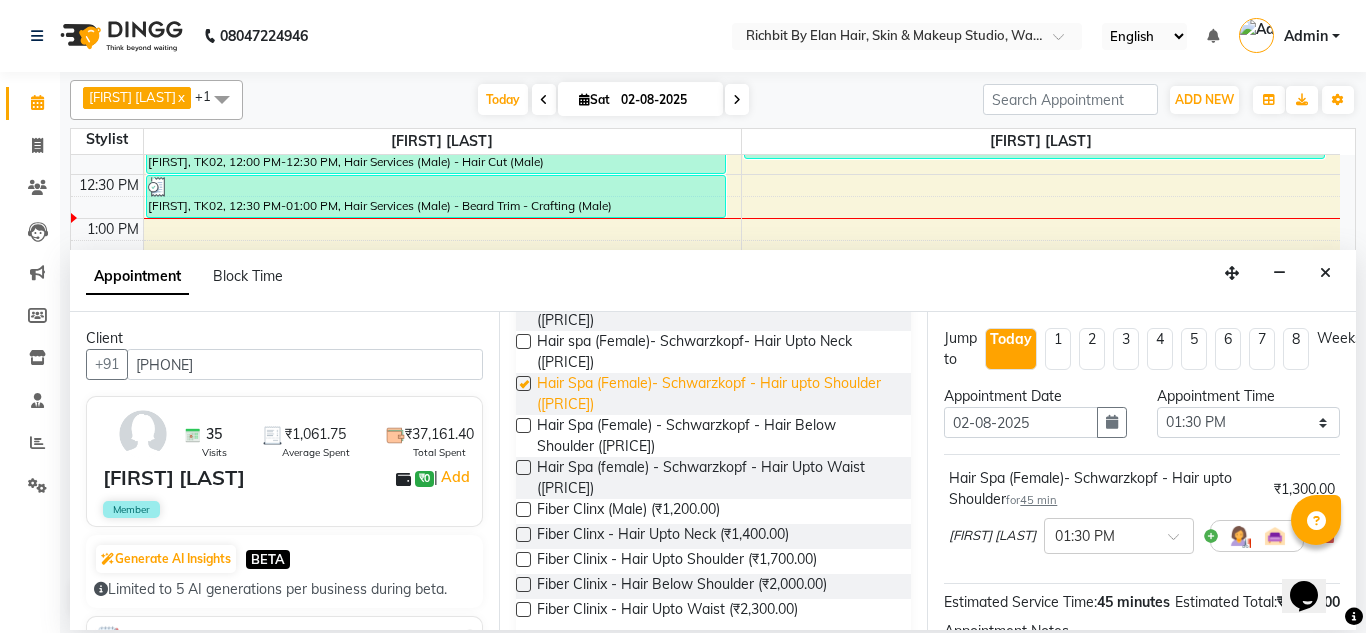 checkbox on "false" 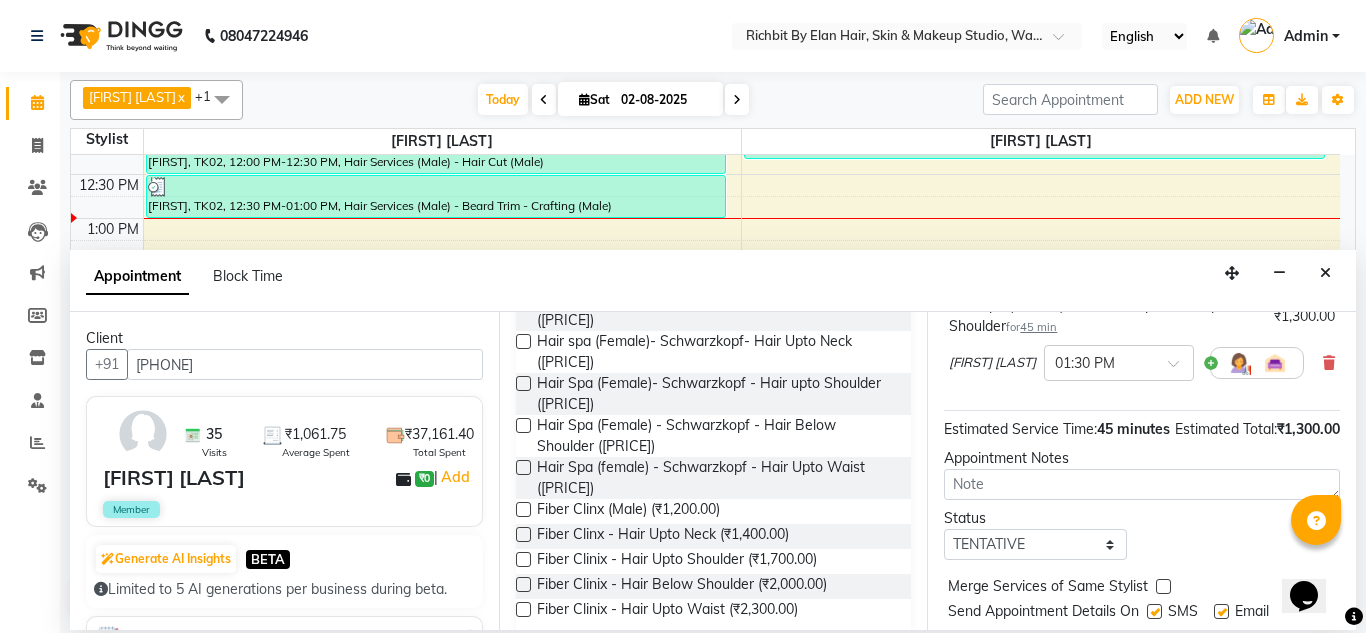 scroll, scrollTop: 268, scrollLeft: 0, axis: vertical 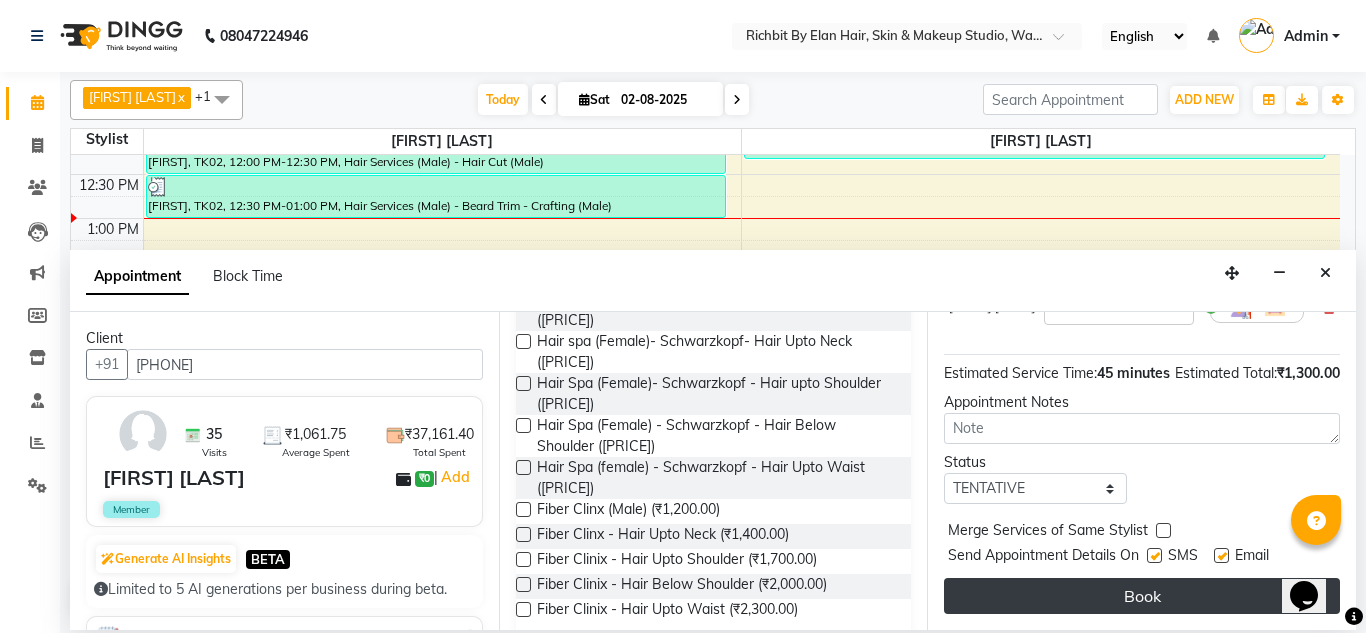 click on "Book" at bounding box center (1142, 596) 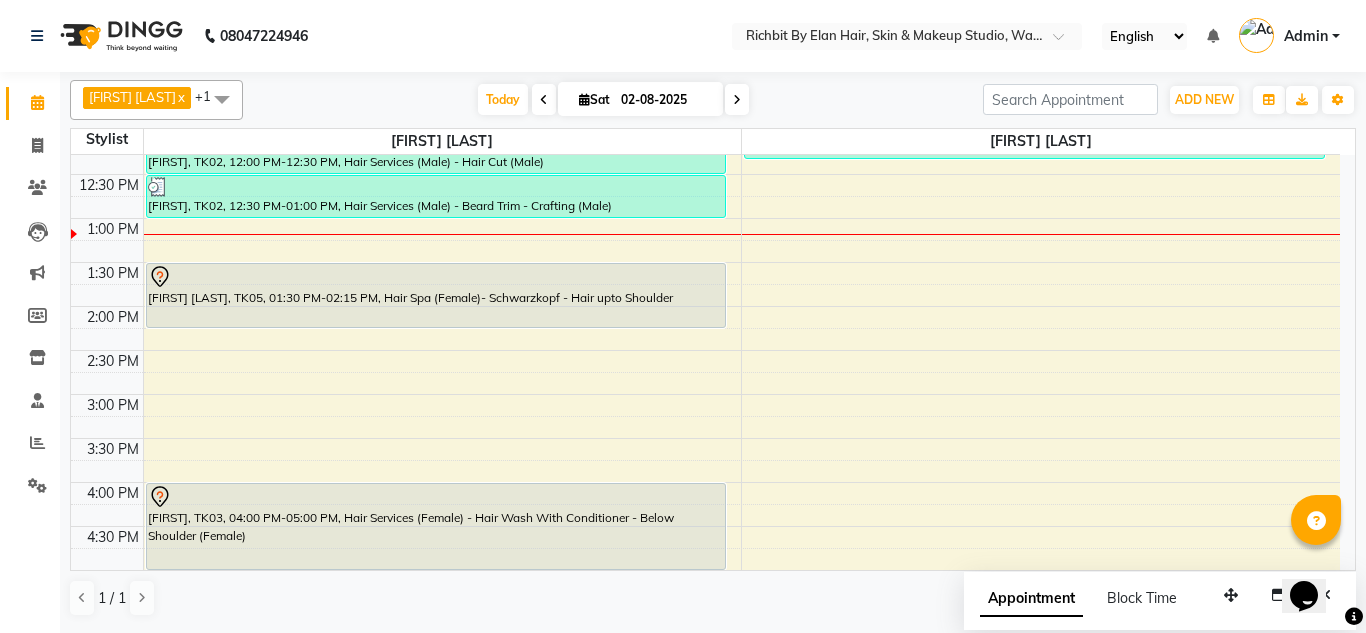 scroll, scrollTop: 300, scrollLeft: 0, axis: vertical 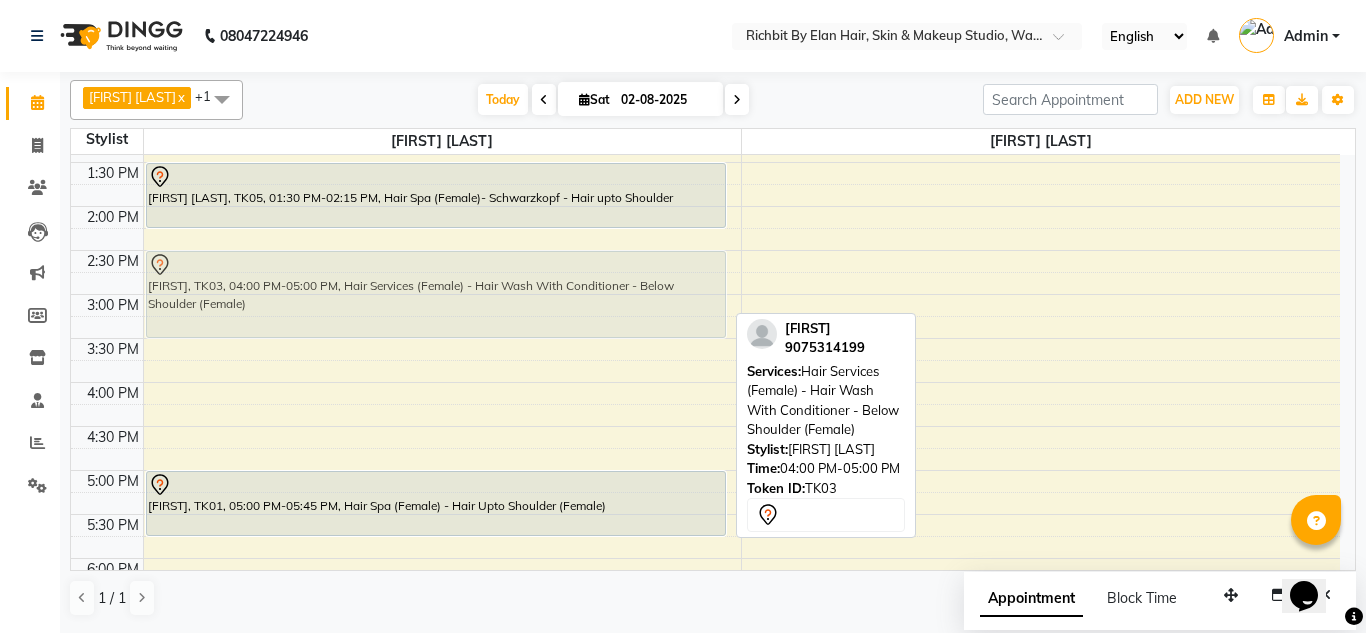 drag, startPoint x: 328, startPoint y: 412, endPoint x: 332, endPoint y: 281, distance: 131.06105 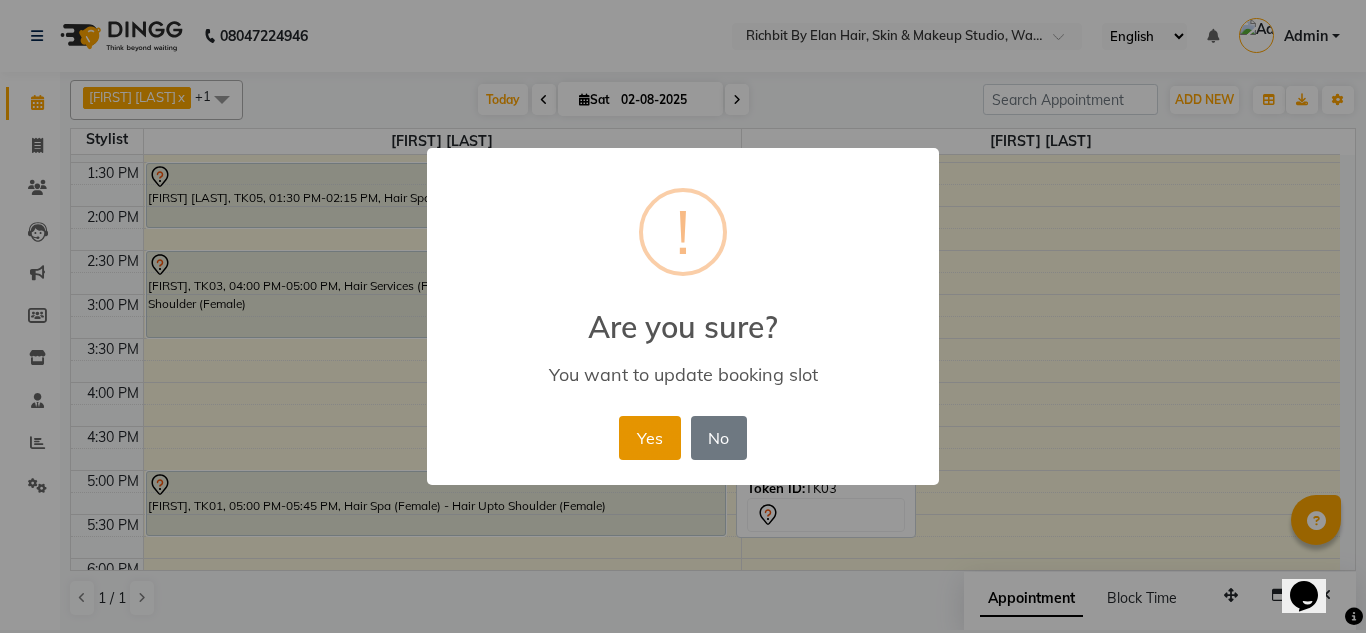 click on "Yes" at bounding box center [649, 438] 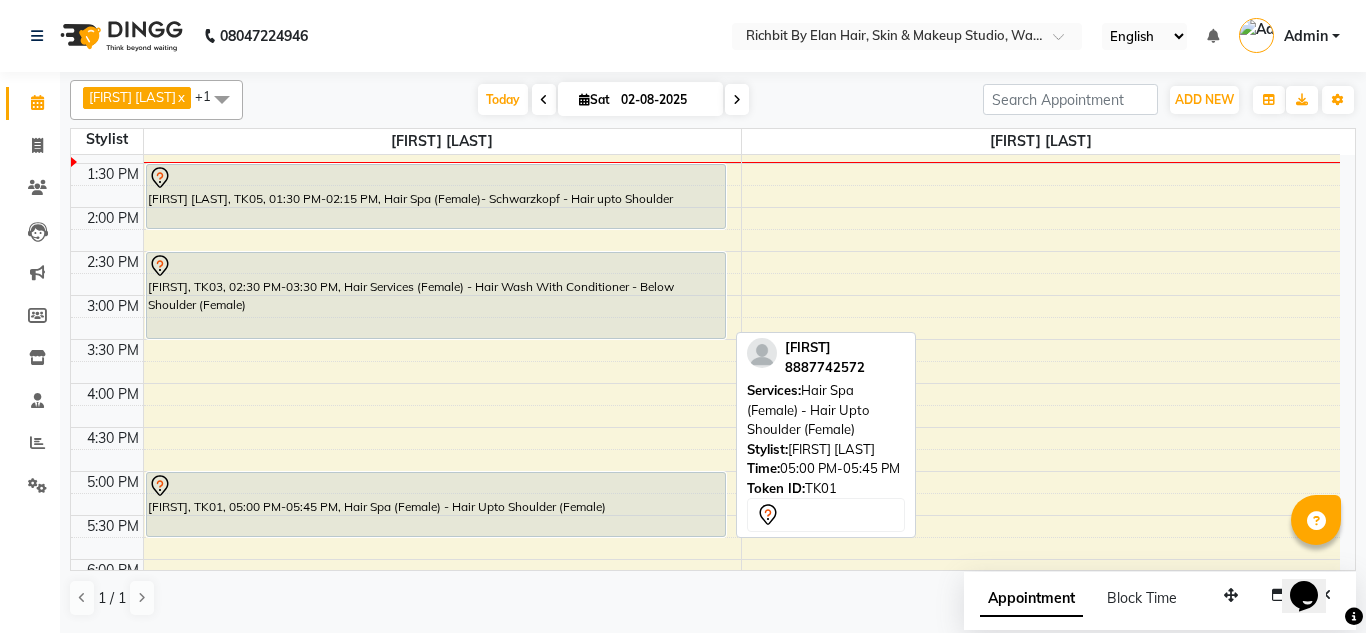 scroll, scrollTop: 300, scrollLeft: 0, axis: vertical 